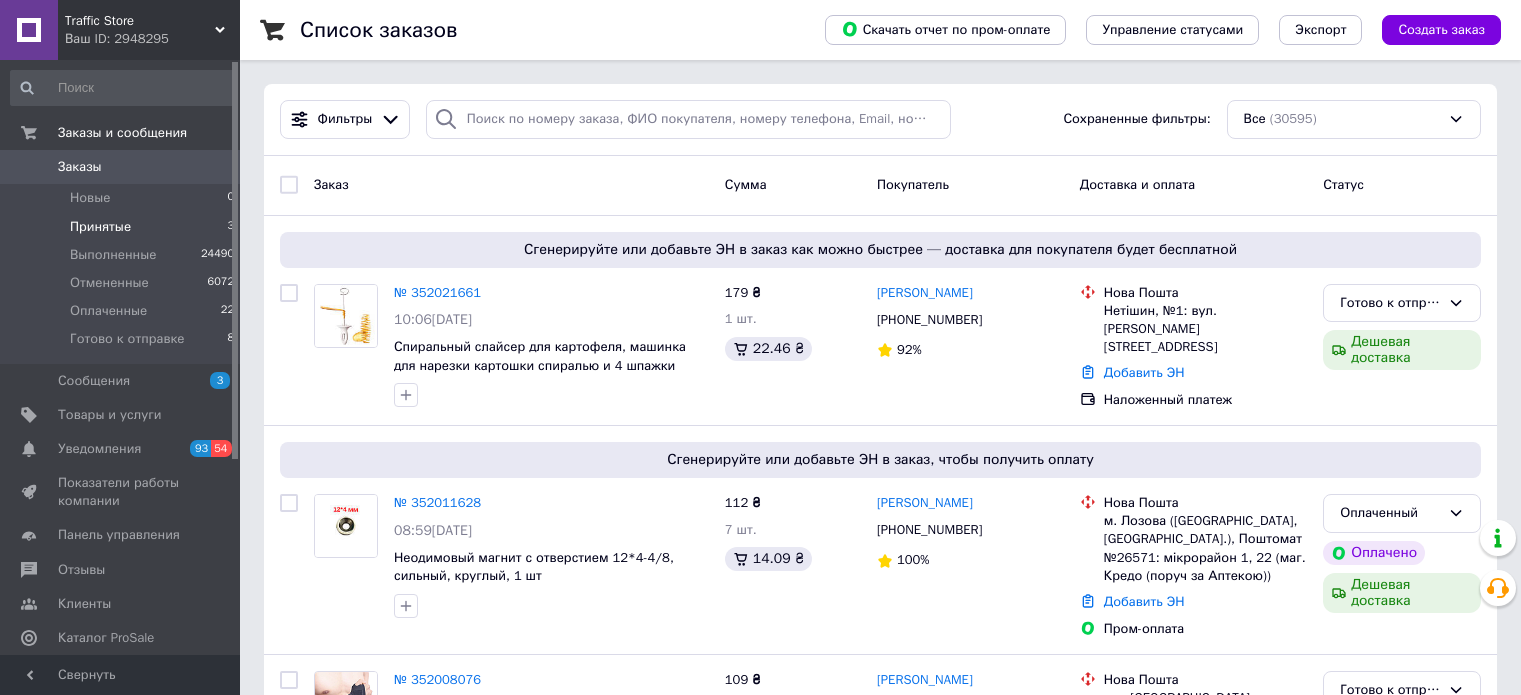 scroll, scrollTop: 0, scrollLeft: 0, axis: both 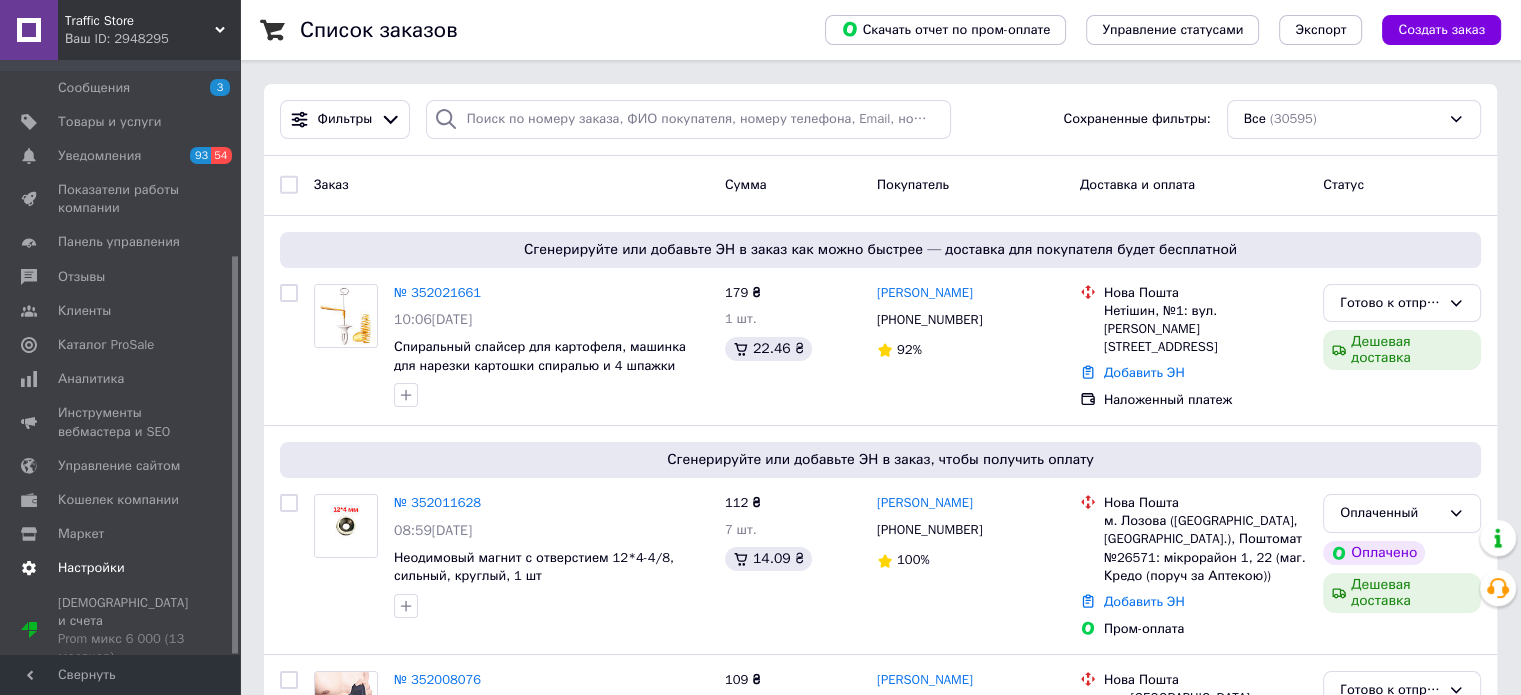 click on "Настройки" at bounding box center [91, 568] 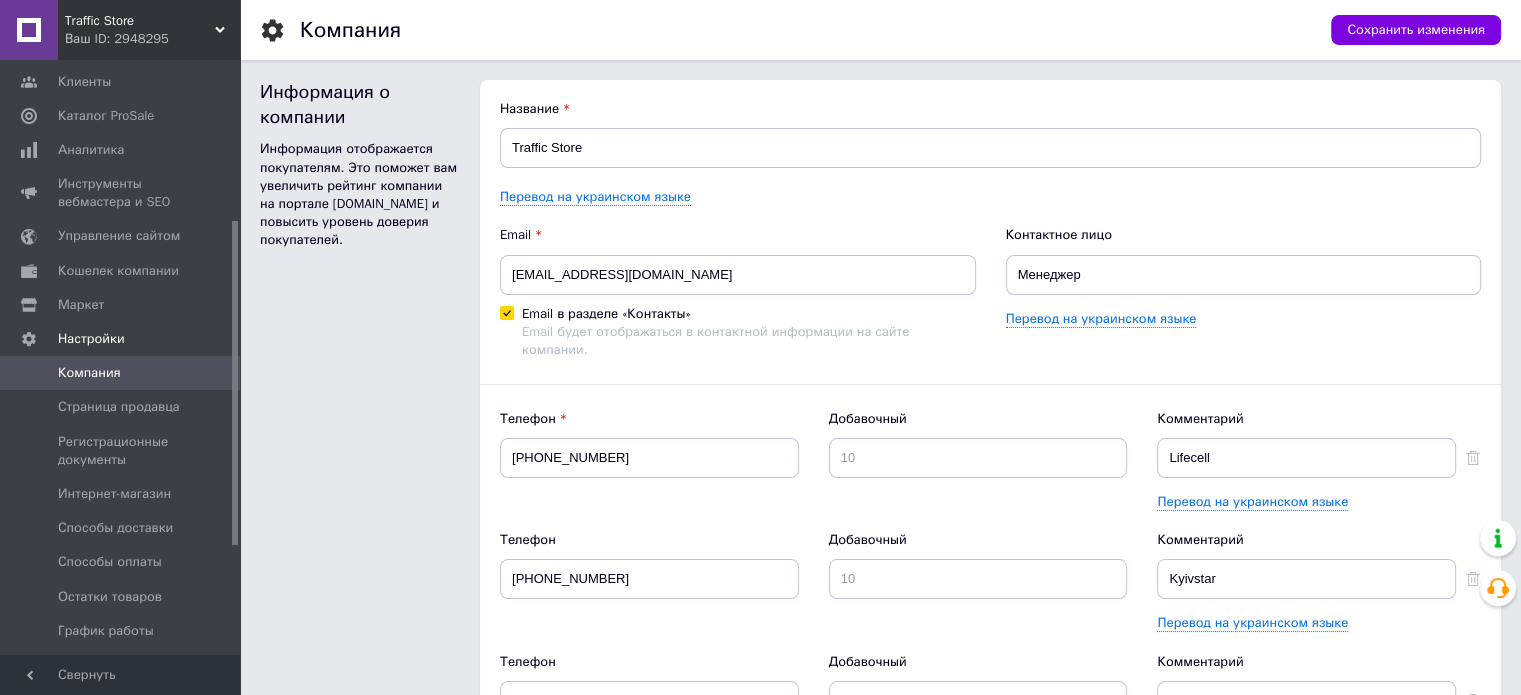 scroll, scrollTop: 0, scrollLeft: 0, axis: both 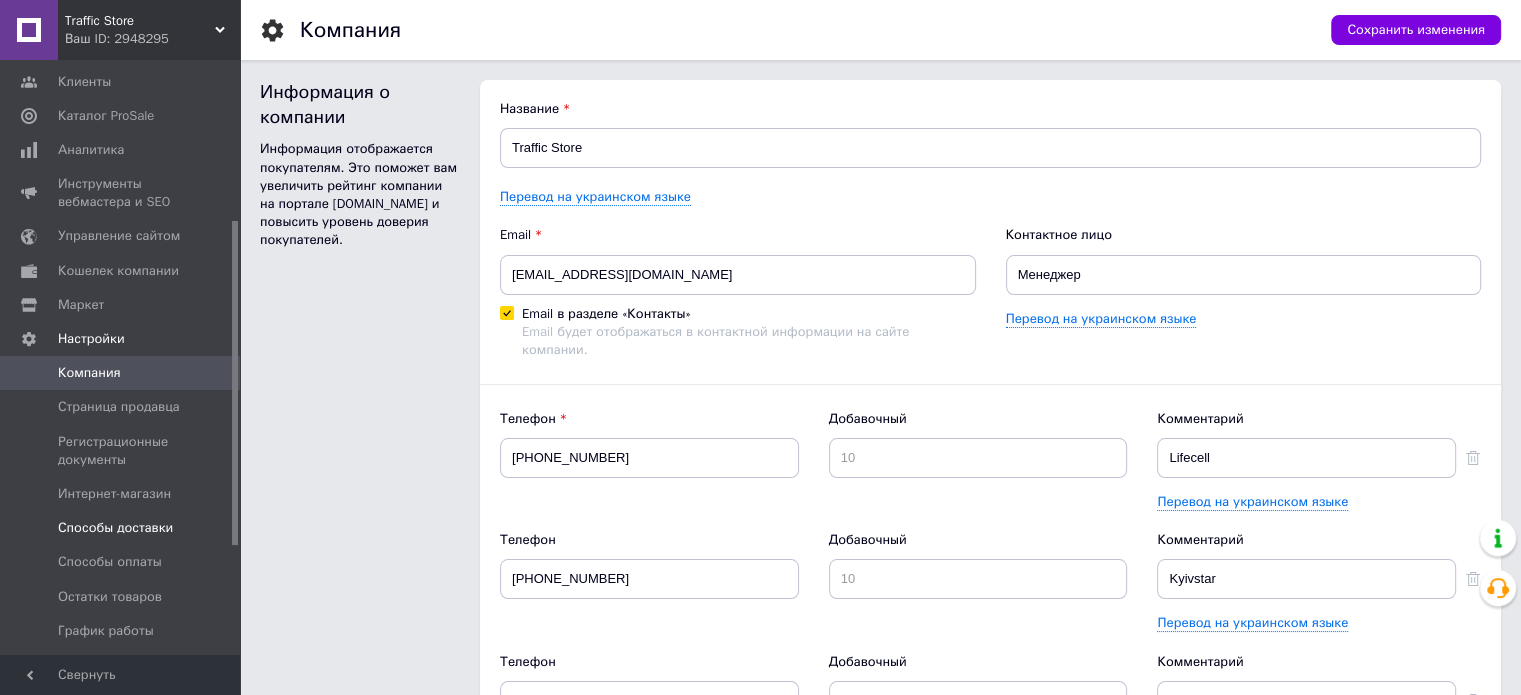 click on "Способы доставки" at bounding box center (115, 528) 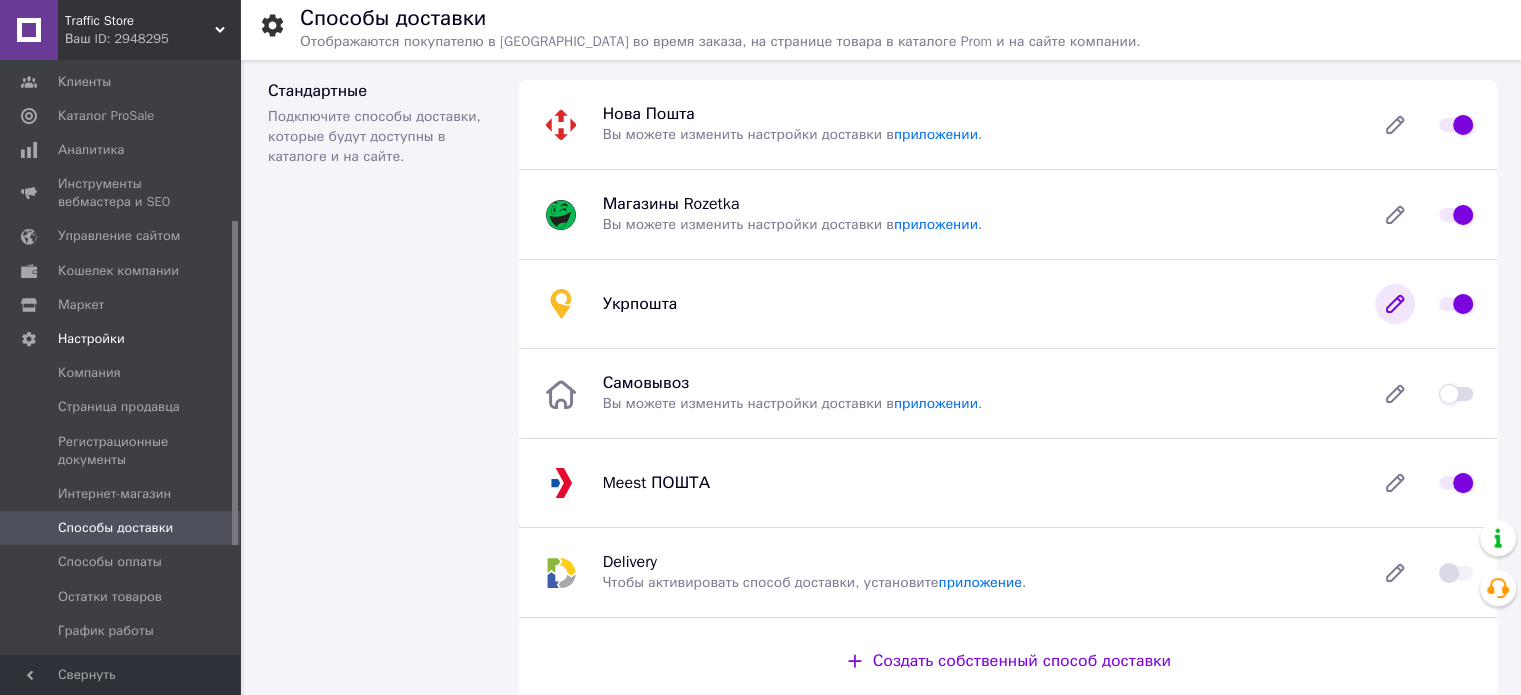 click 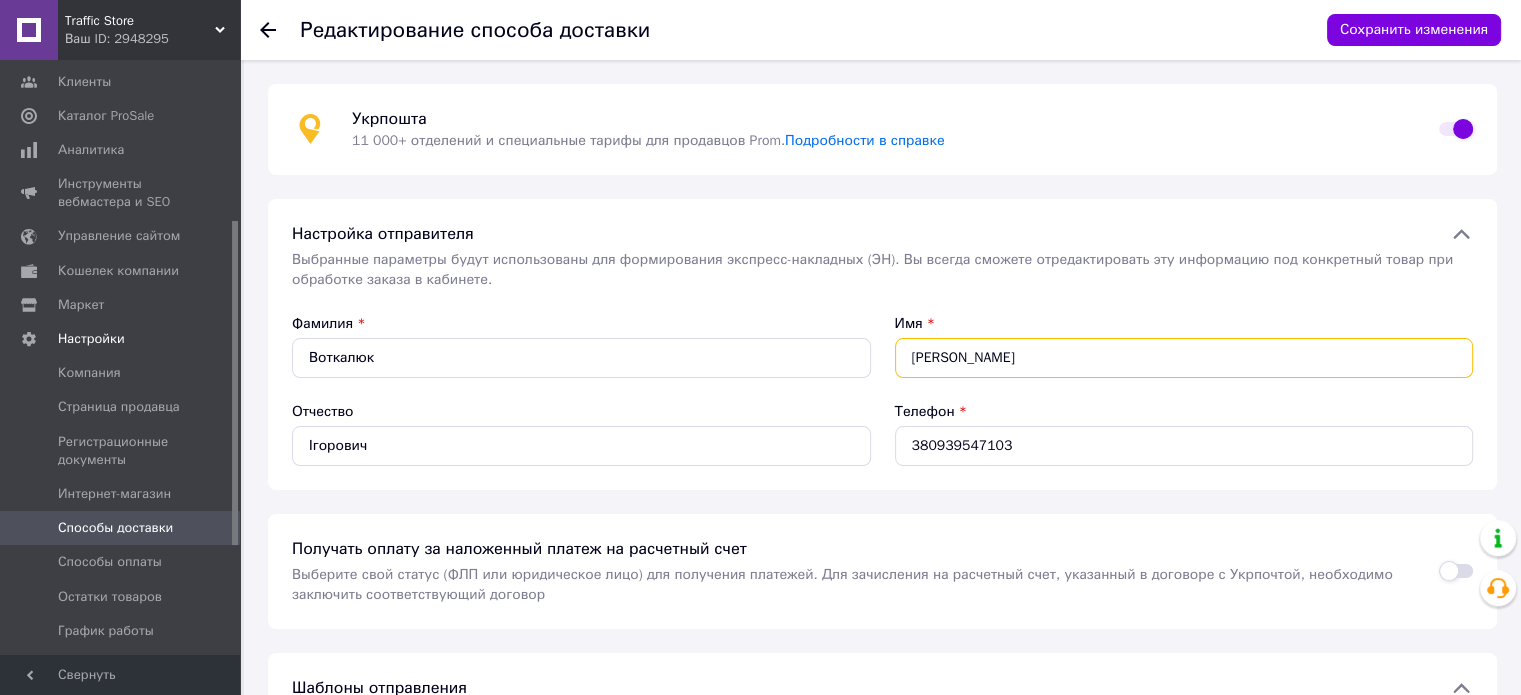 click on "Олександр" at bounding box center [1184, 358] 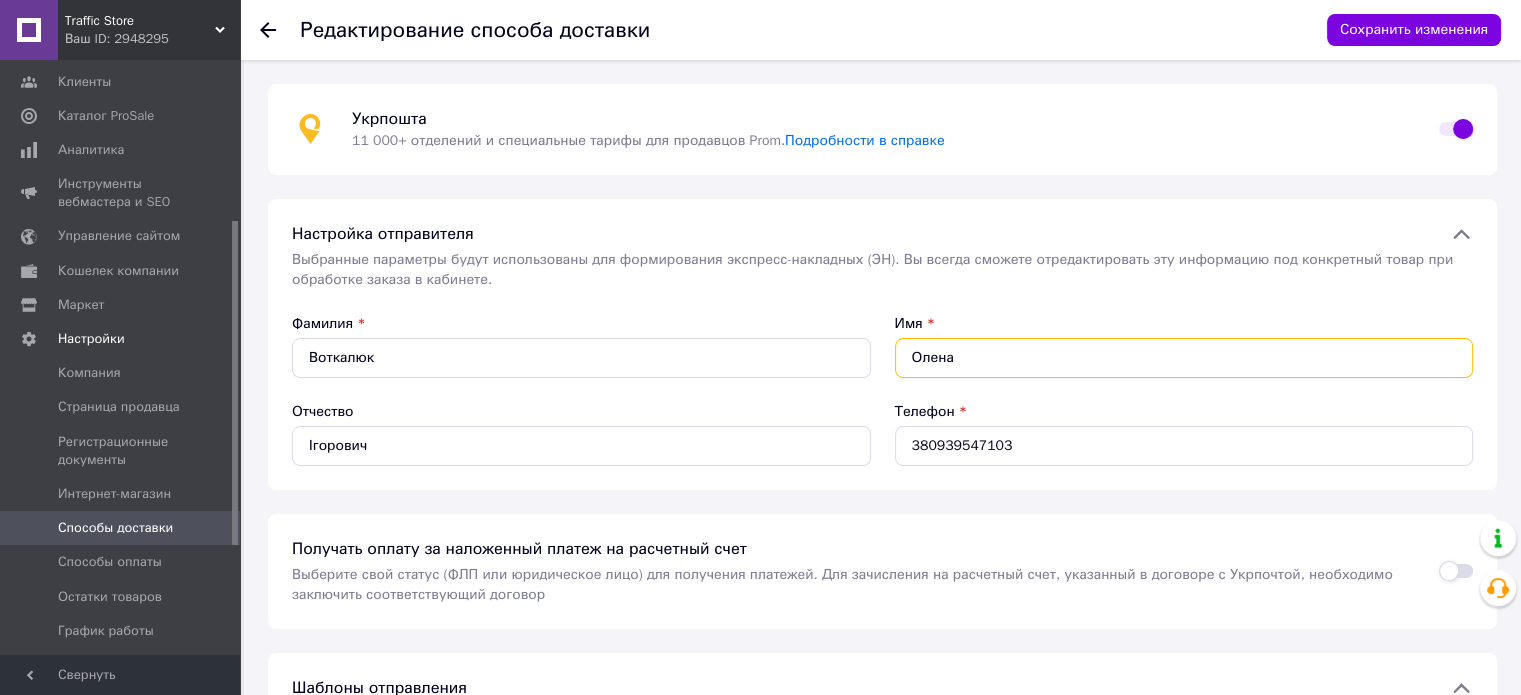 type on "Олена" 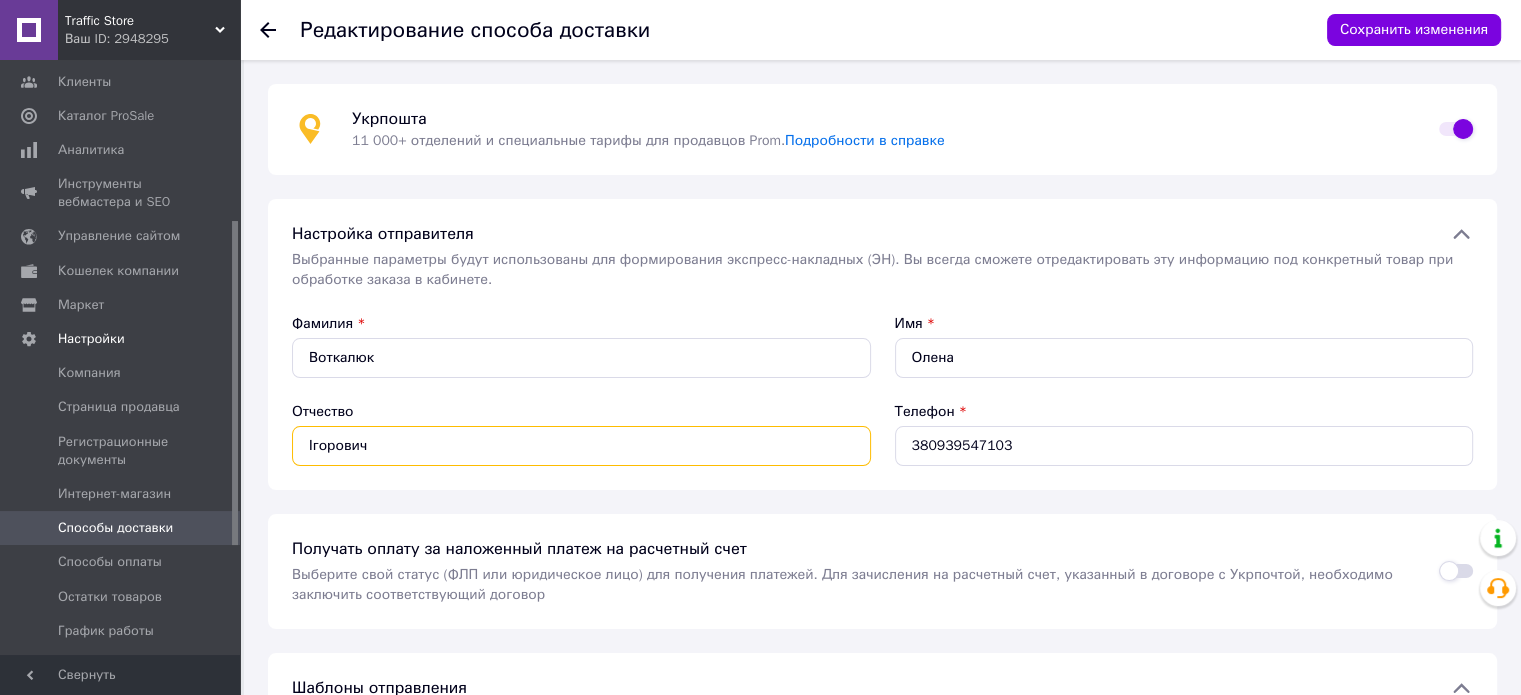 click on "Ігорович" at bounding box center (581, 446) 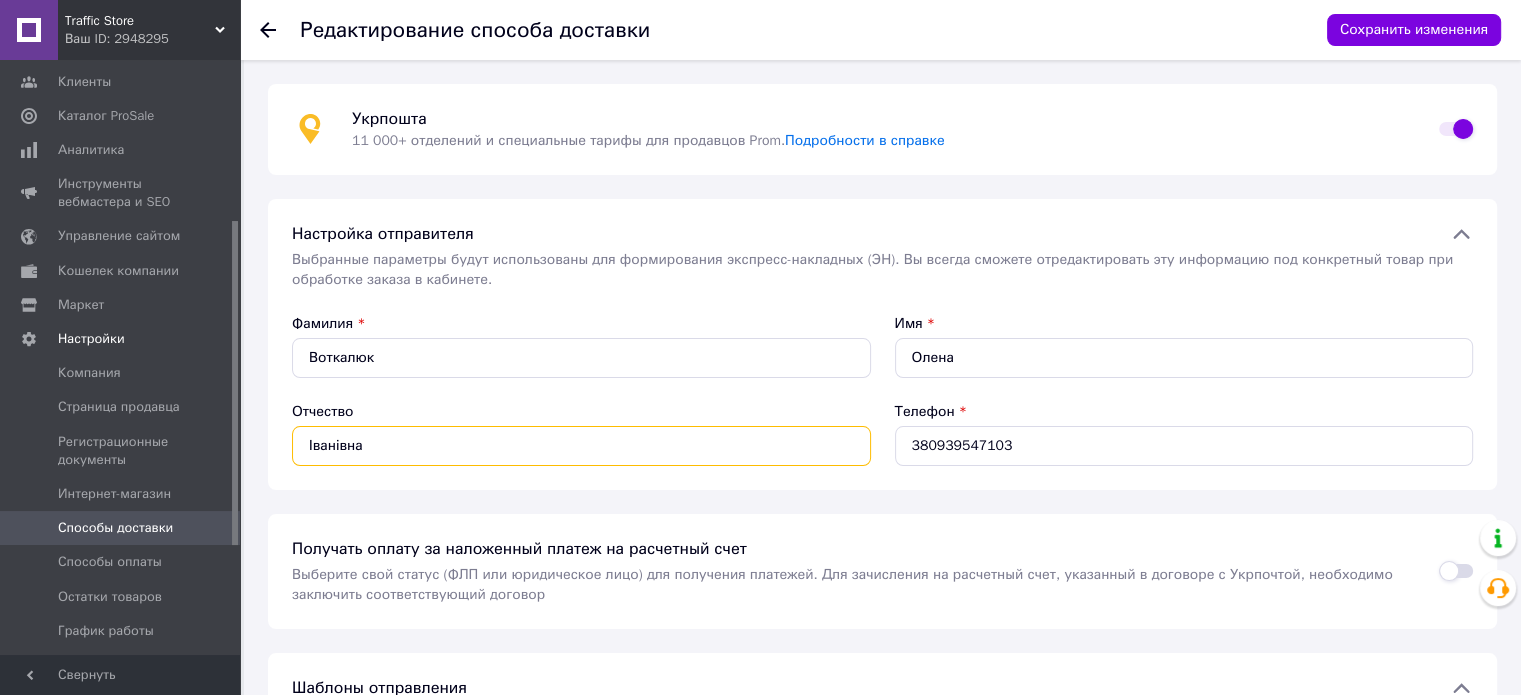 type on "Іванівна" 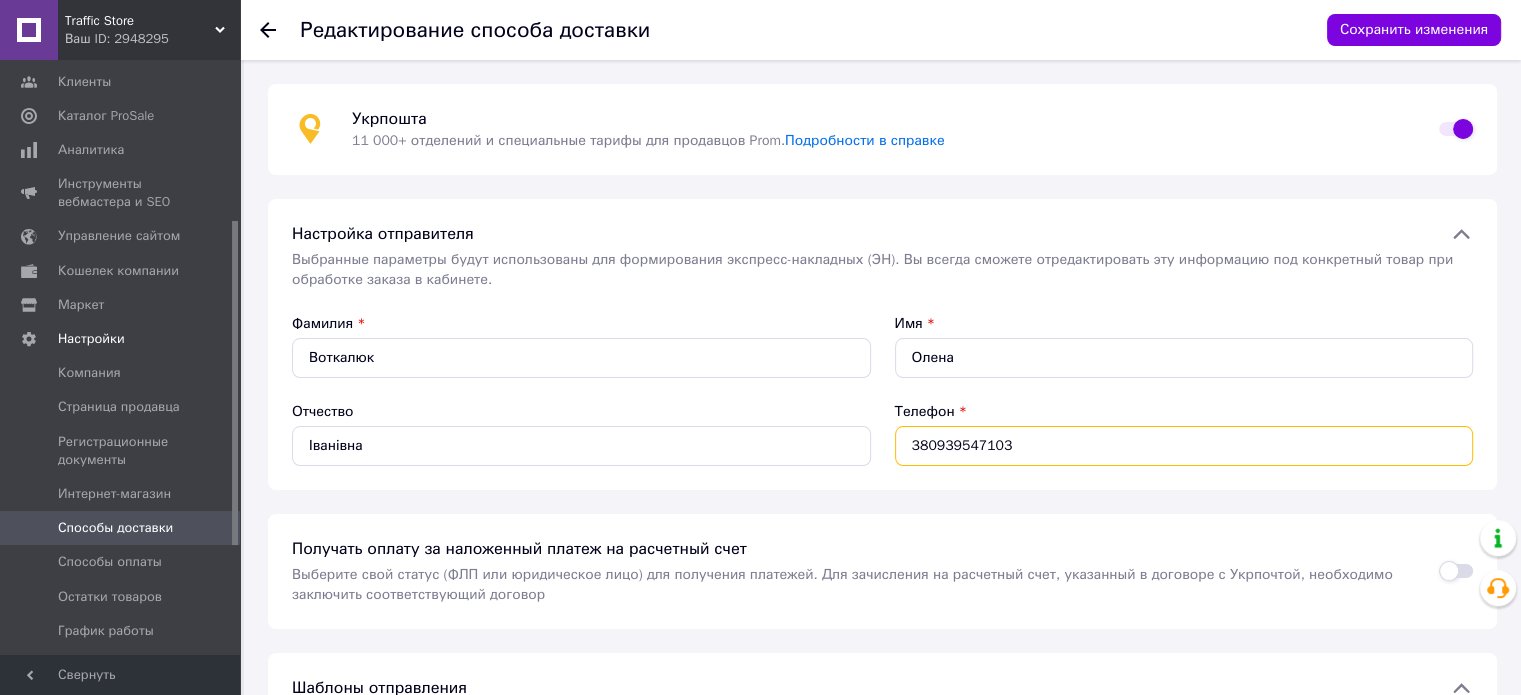 click on "380939547103" at bounding box center (1184, 446) 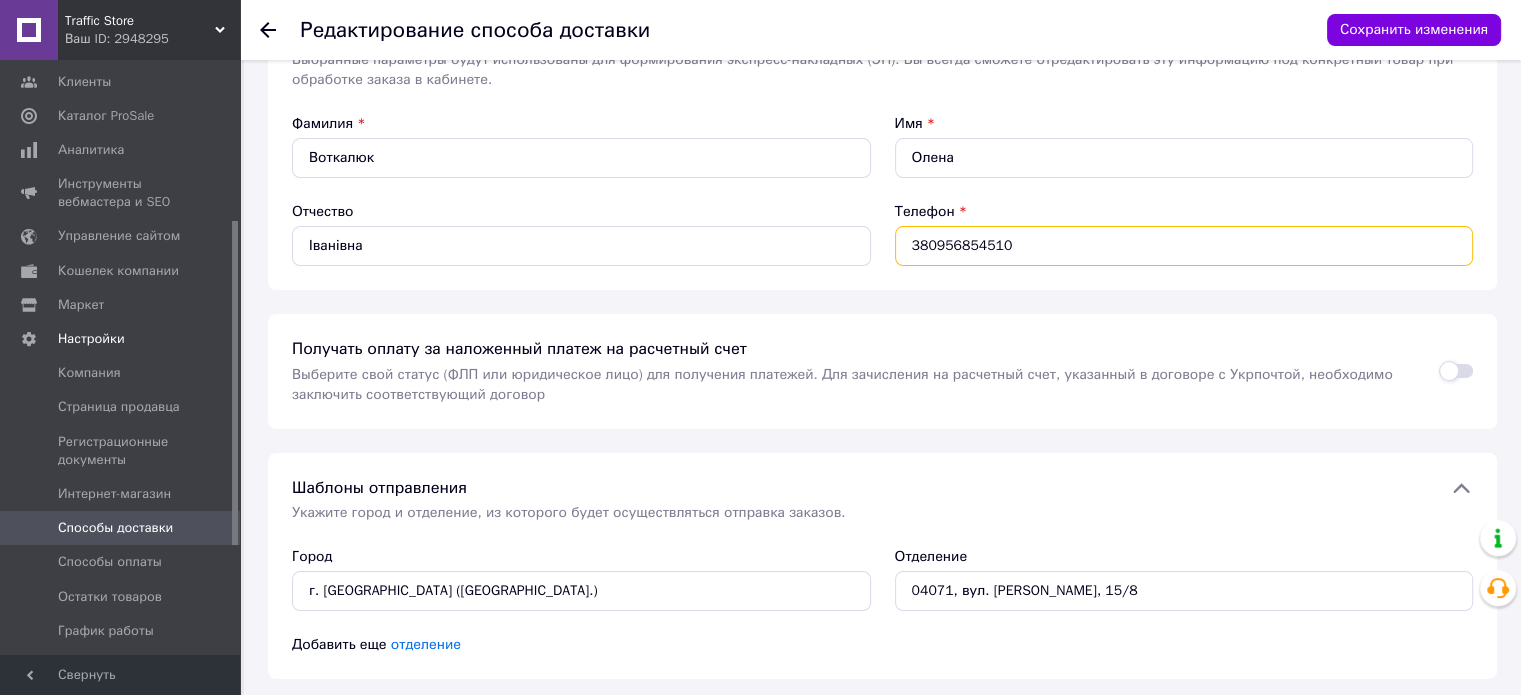 scroll, scrollTop: 400, scrollLeft: 0, axis: vertical 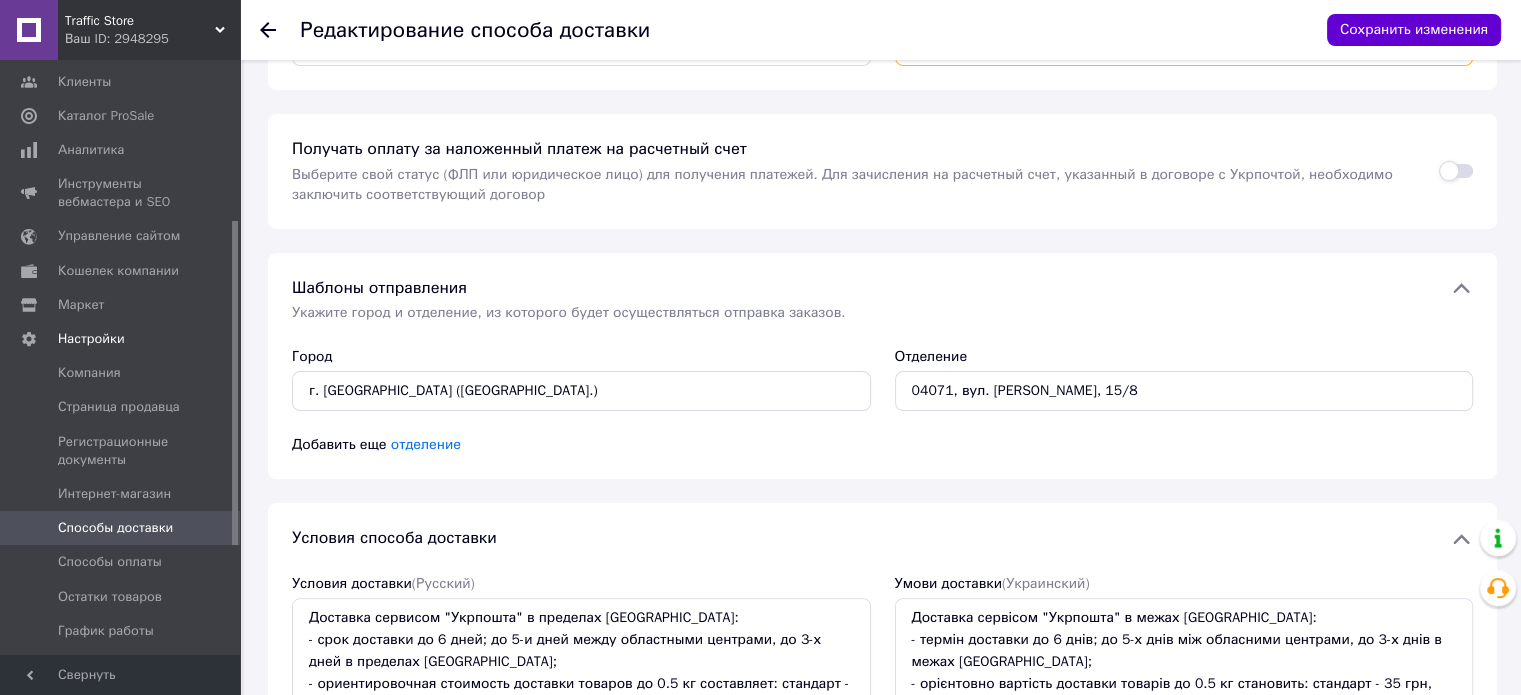 type on "380956854510" 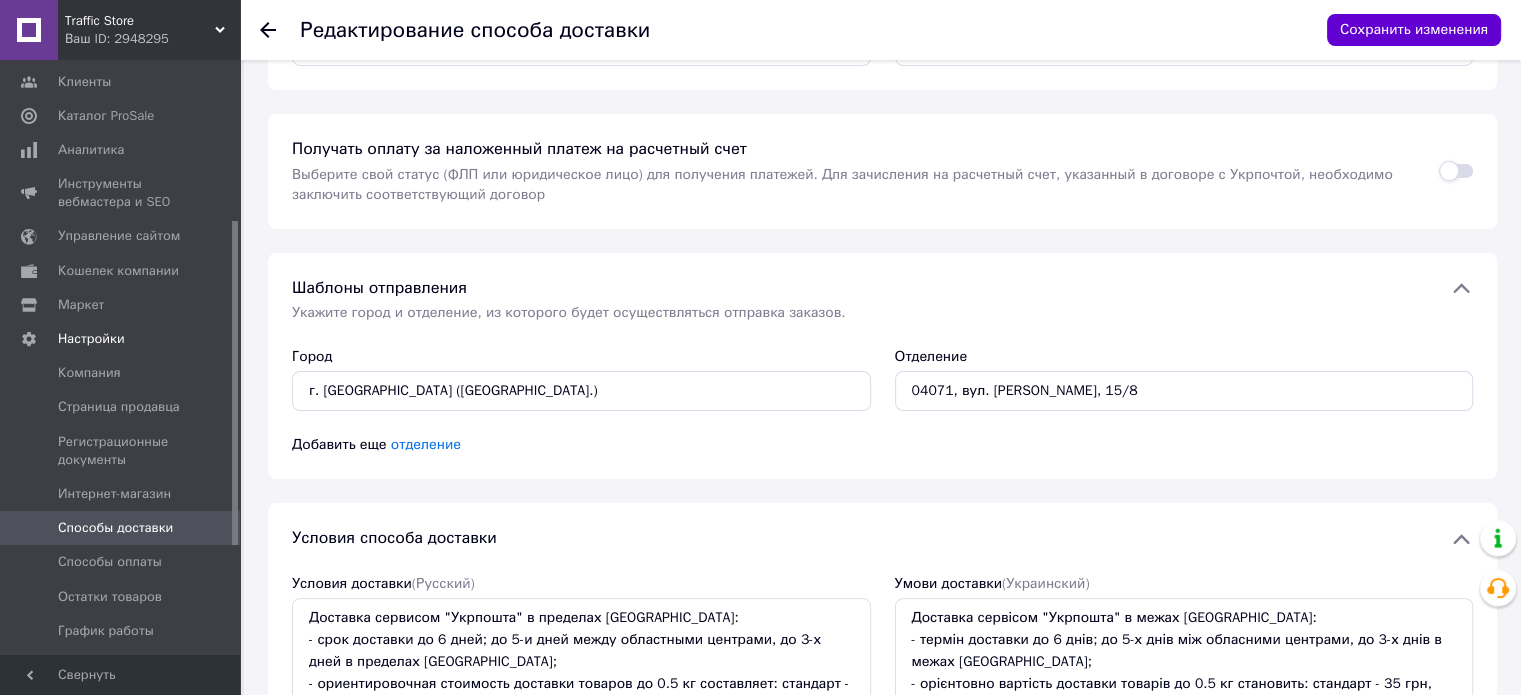 click on "Сохранить изменения" at bounding box center [1414, 30] 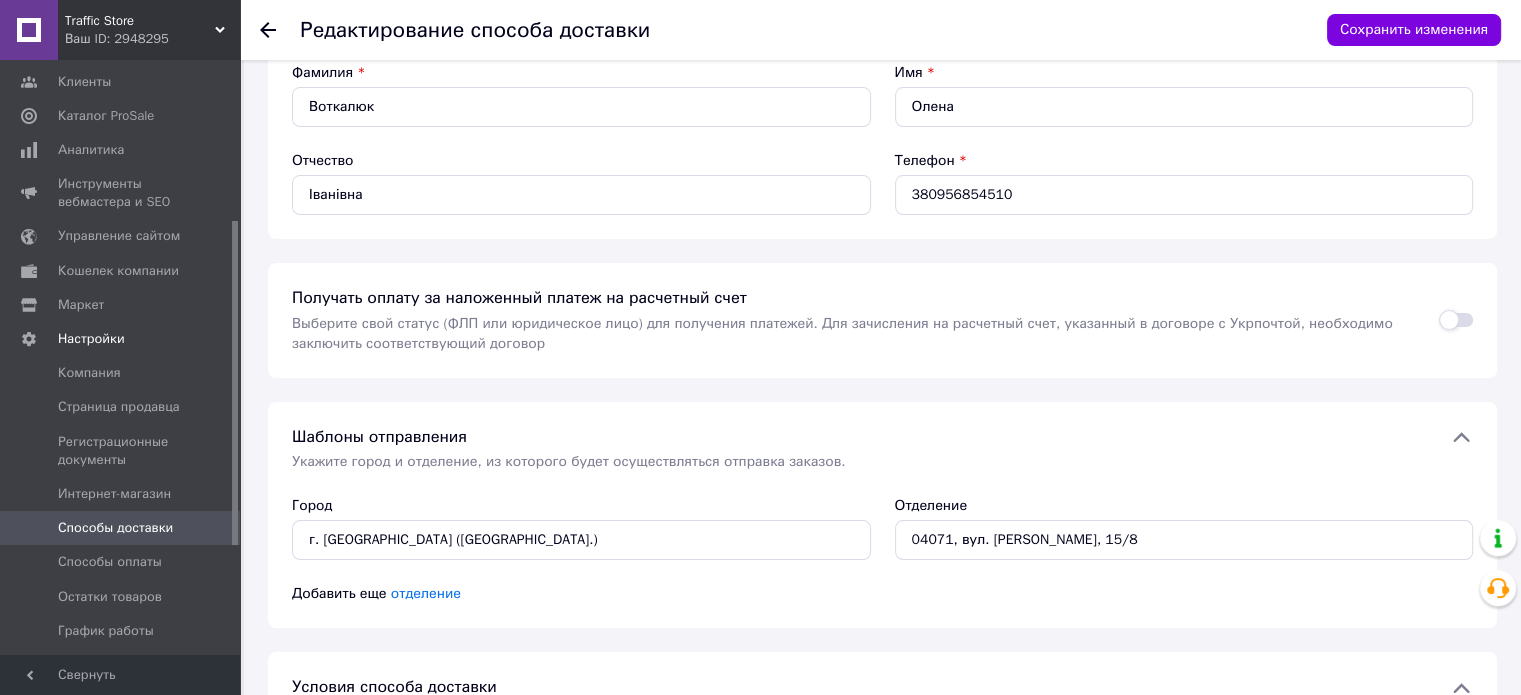 scroll, scrollTop: 0, scrollLeft: 0, axis: both 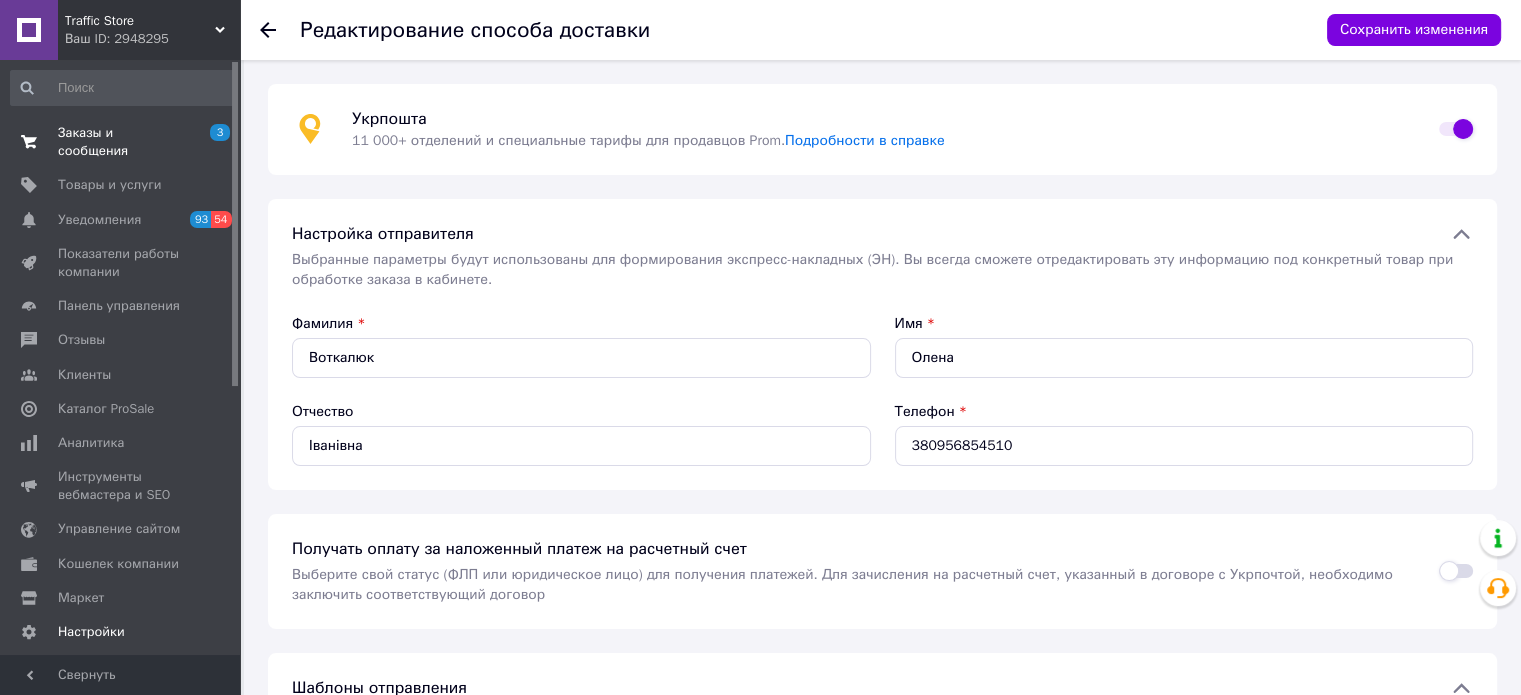 click on "Заказы и сообщения" at bounding box center (121, 142) 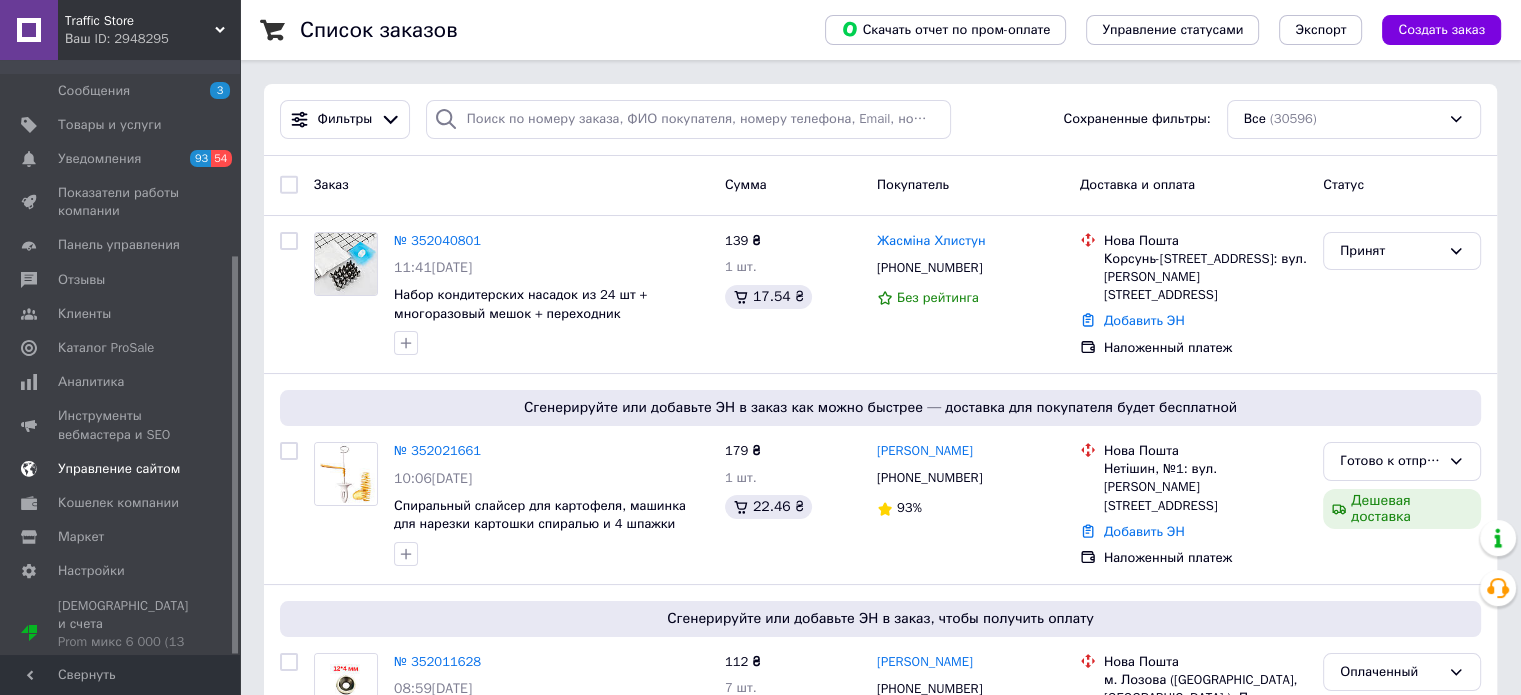 scroll, scrollTop: 293, scrollLeft: 0, axis: vertical 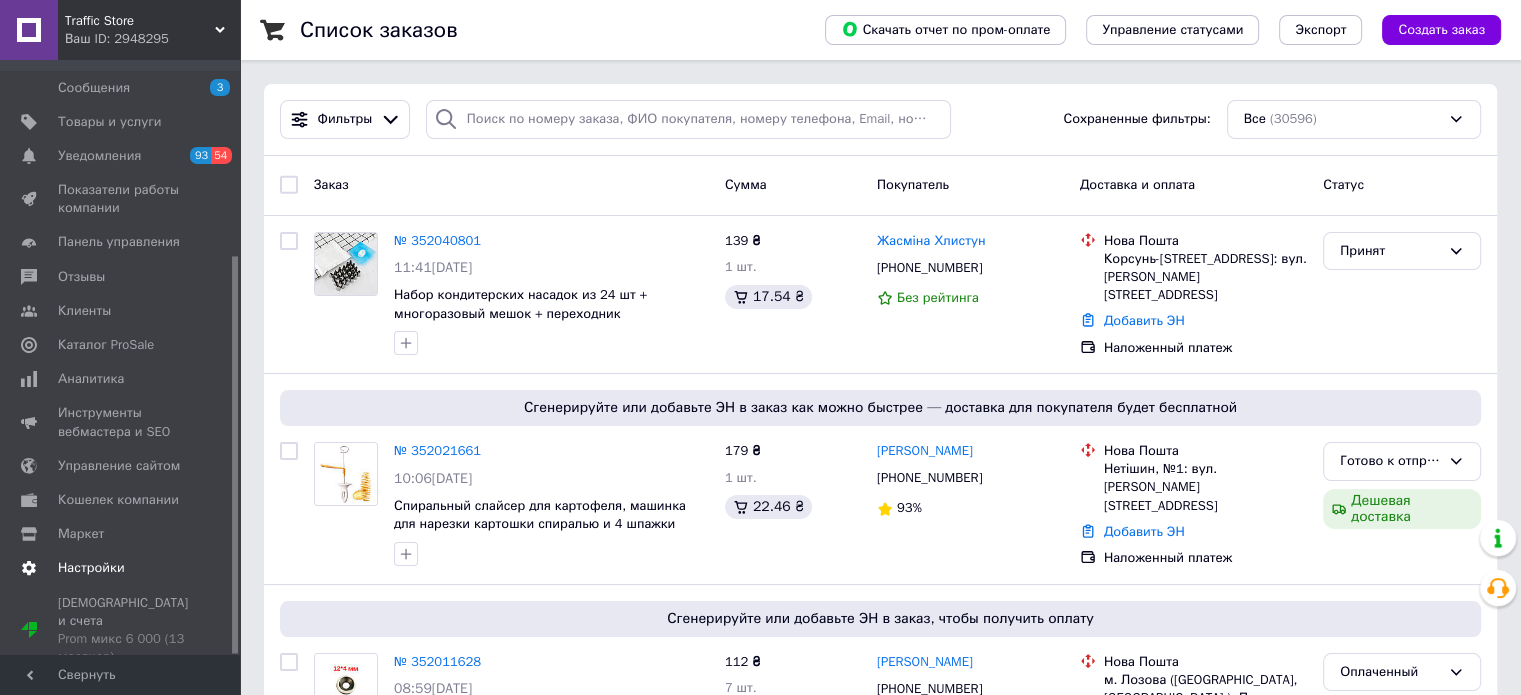 click on "Настройки" at bounding box center (121, 568) 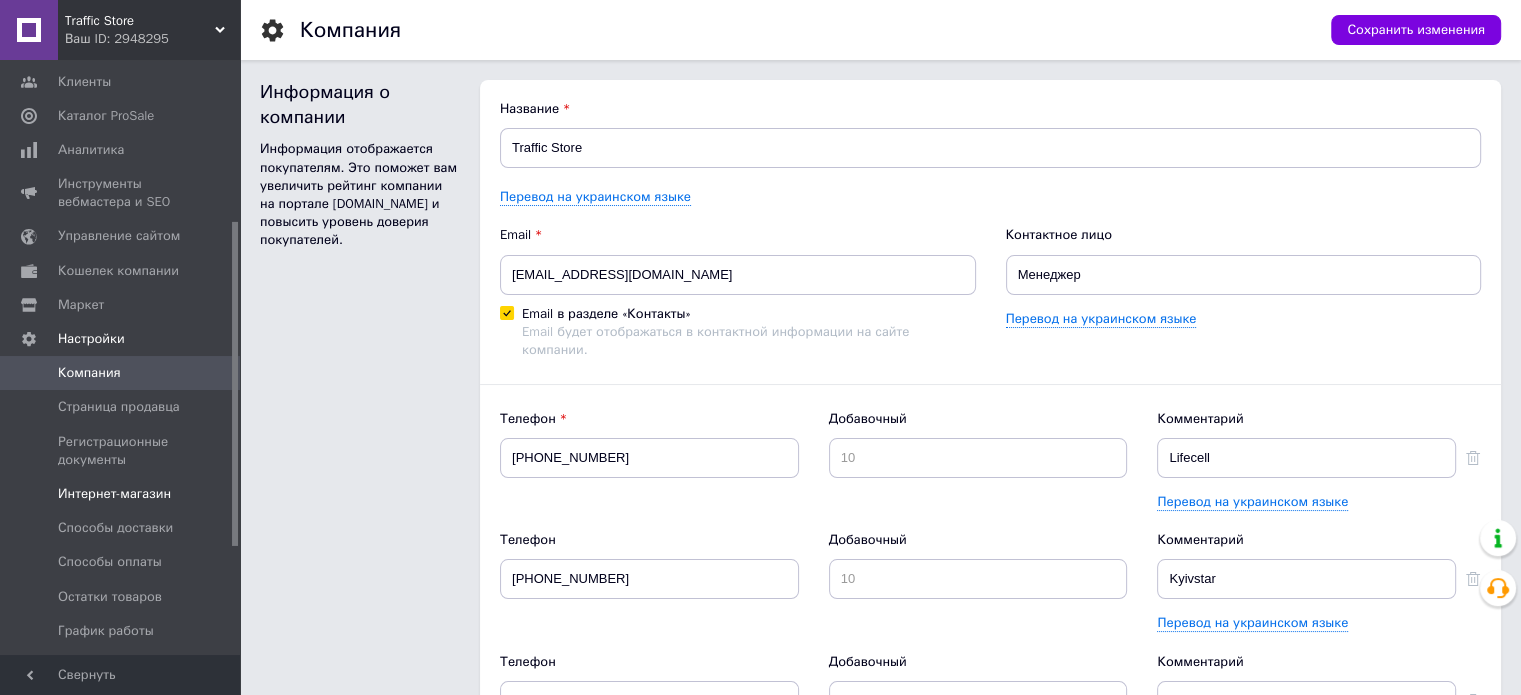 scroll, scrollTop: 492, scrollLeft: 0, axis: vertical 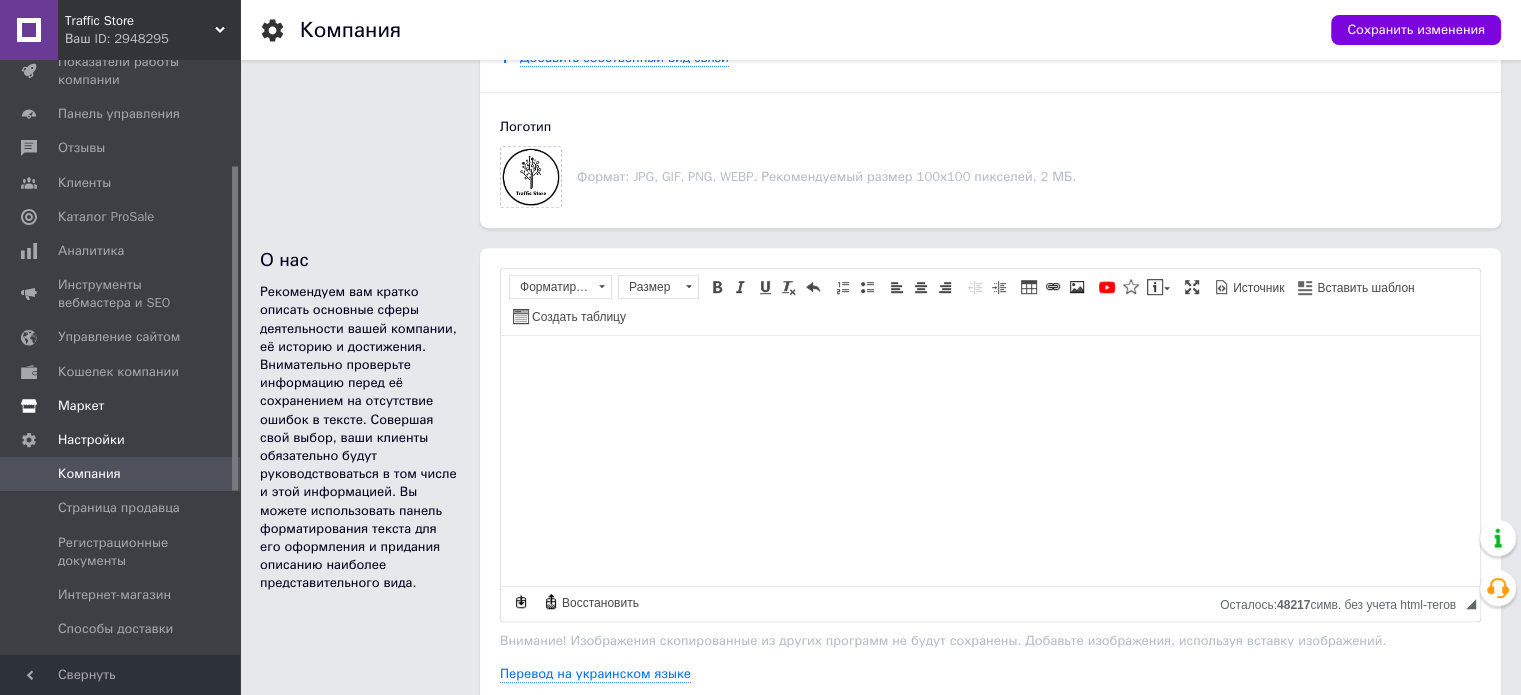 click on "Маркет" at bounding box center [123, 406] 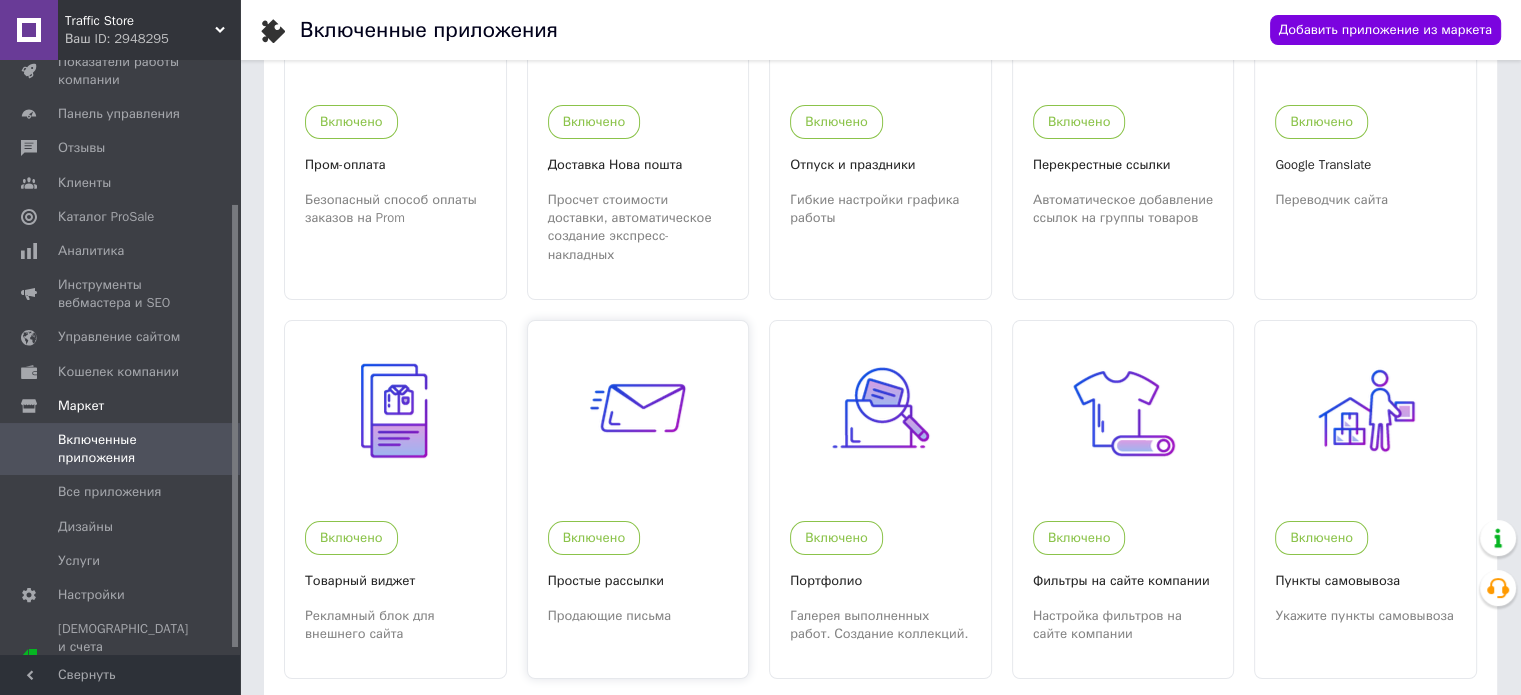 scroll, scrollTop: 0, scrollLeft: 0, axis: both 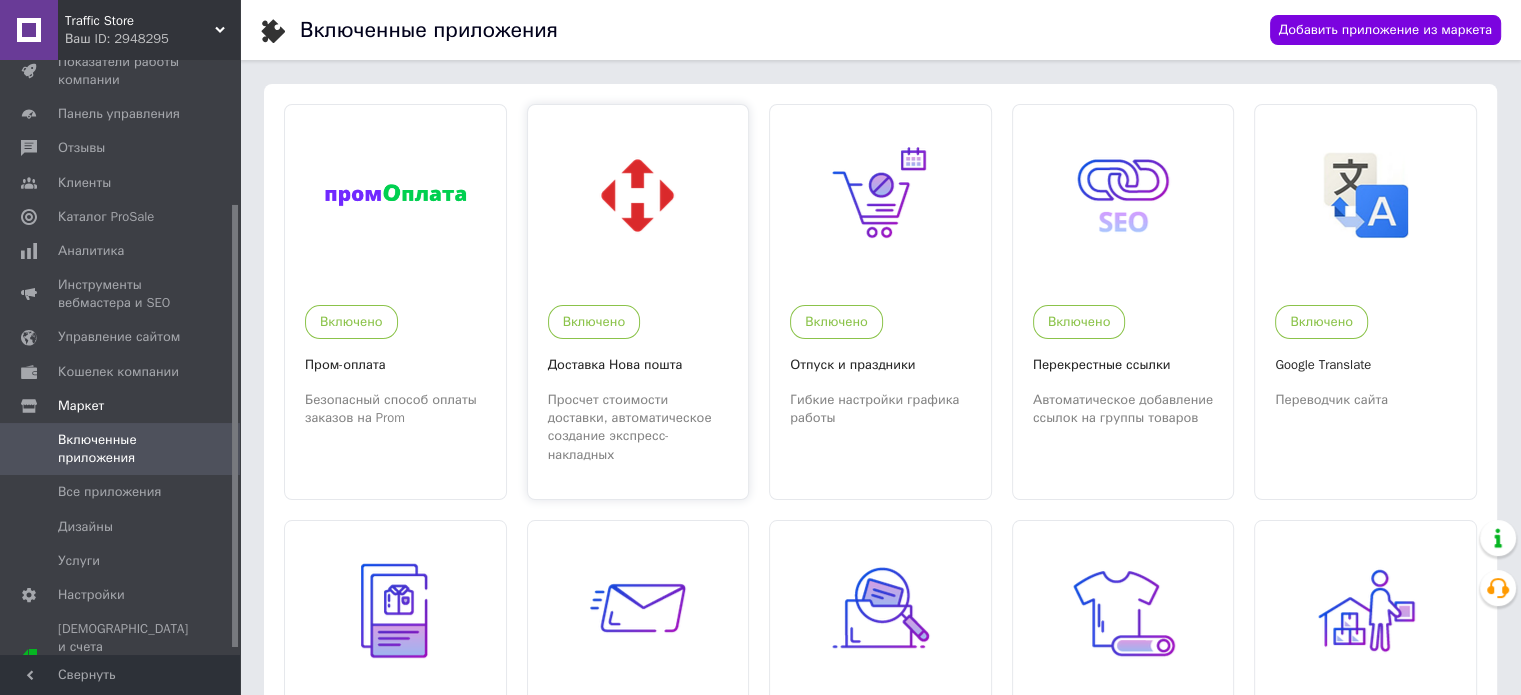 click at bounding box center (638, 195) 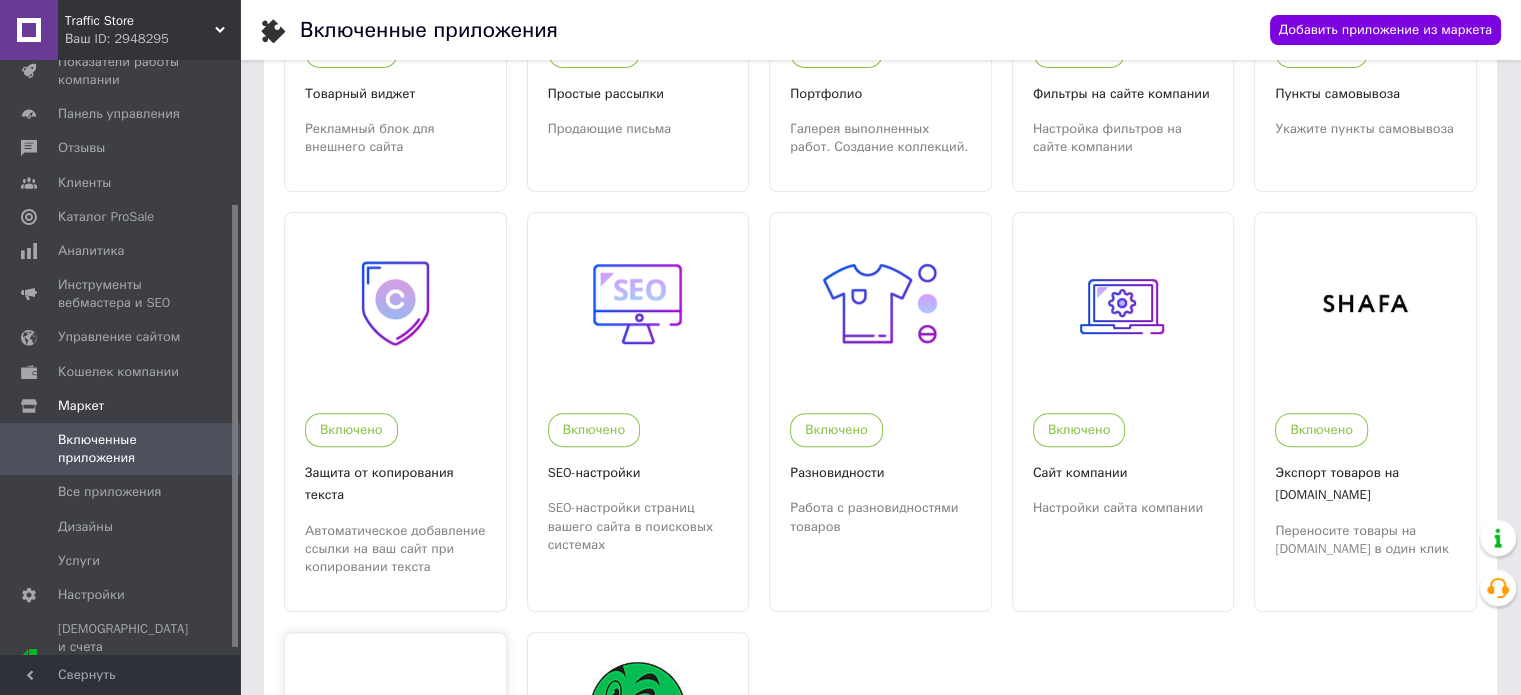 scroll, scrollTop: 487, scrollLeft: 0, axis: vertical 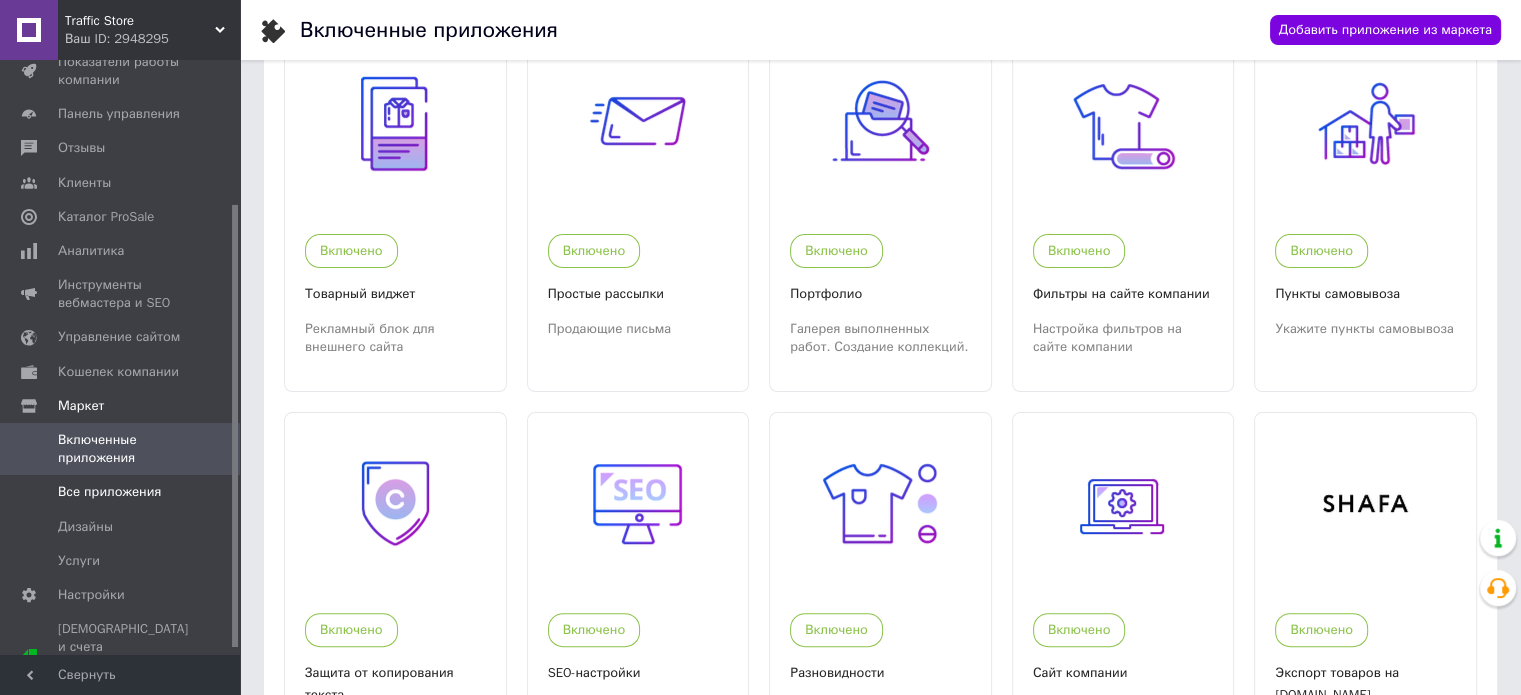 click on "Все приложения" at bounding box center [109, 492] 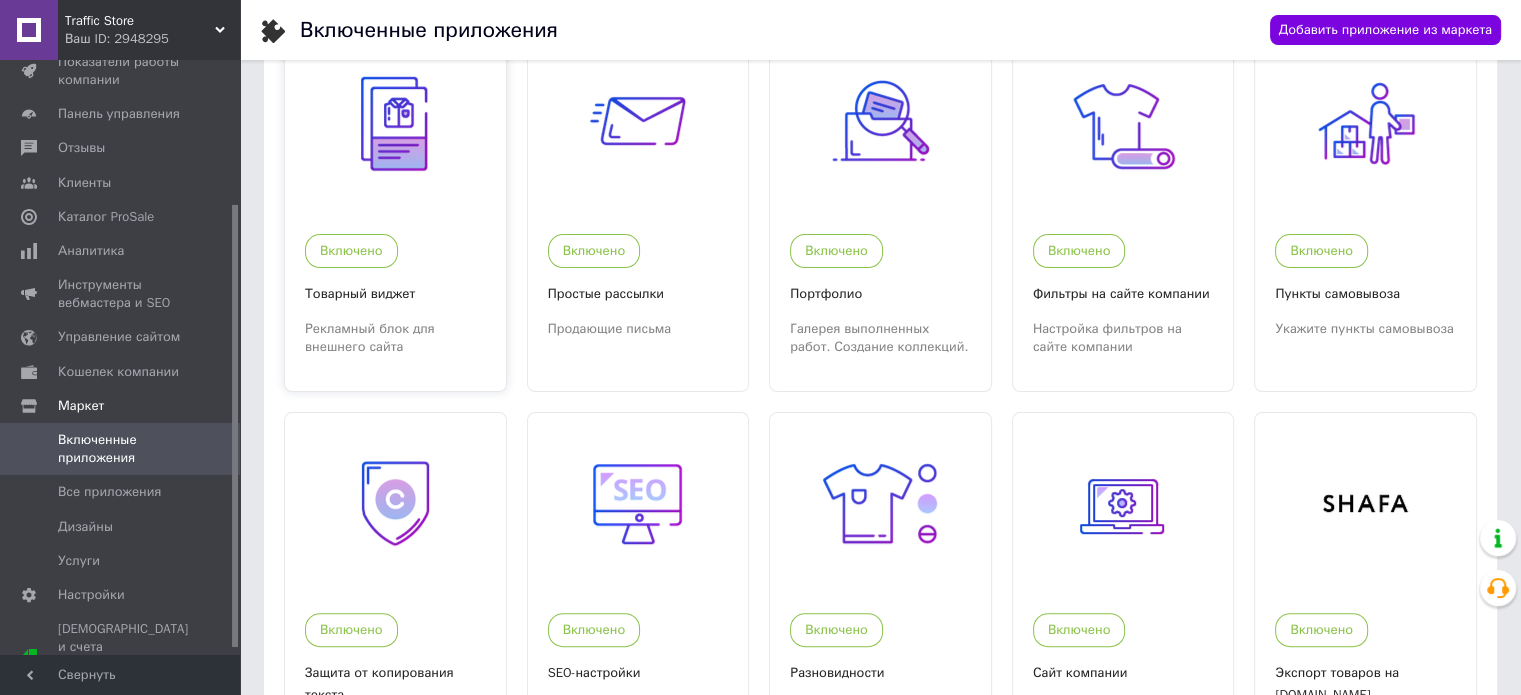 scroll, scrollTop: 0, scrollLeft: 0, axis: both 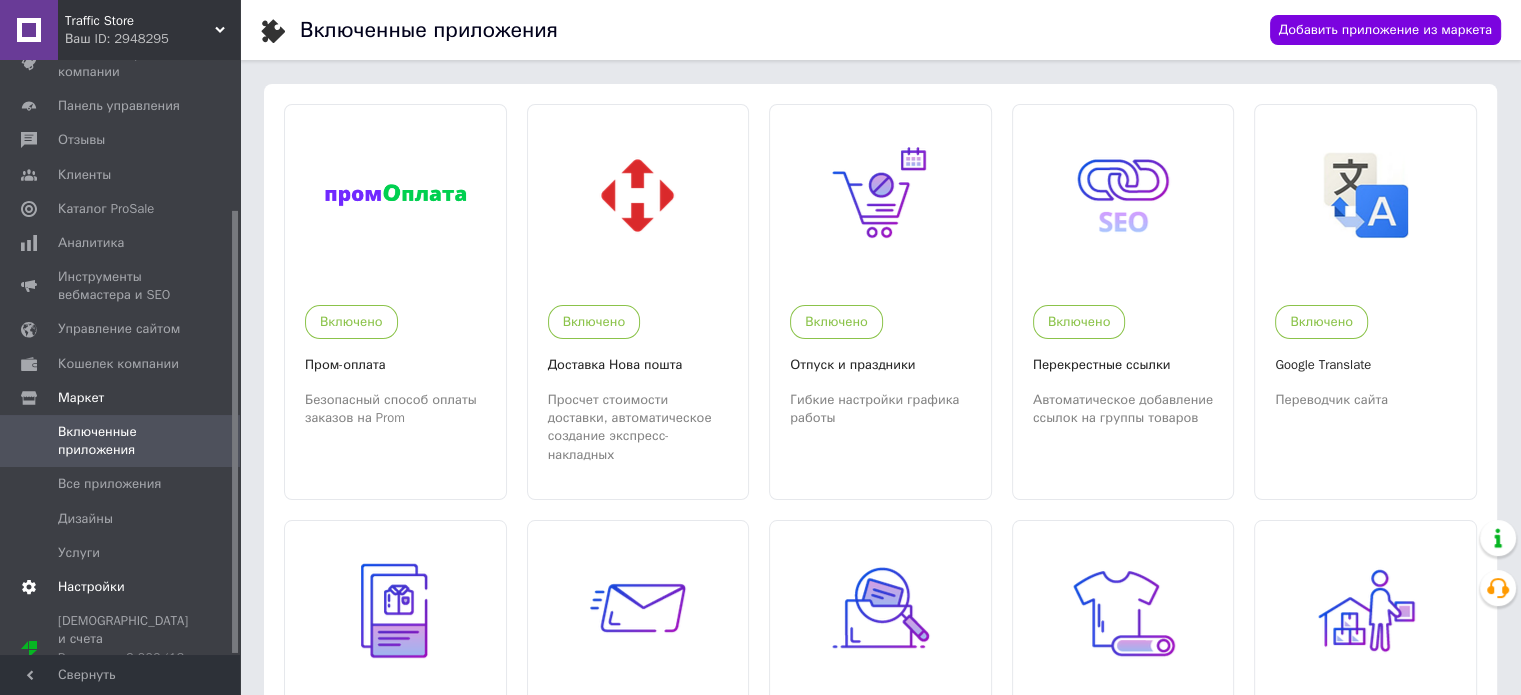 click on "Настройки" at bounding box center (91, 587) 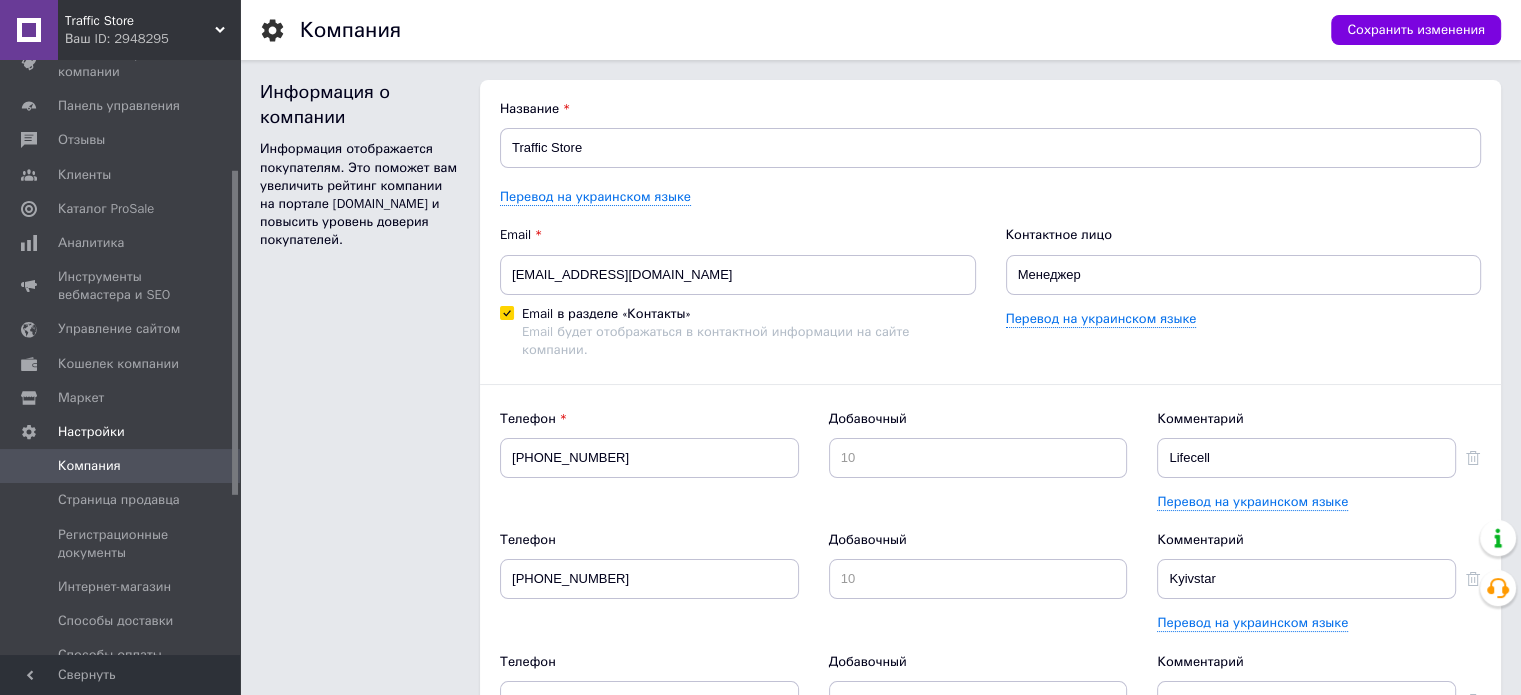 scroll, scrollTop: 0, scrollLeft: 0, axis: both 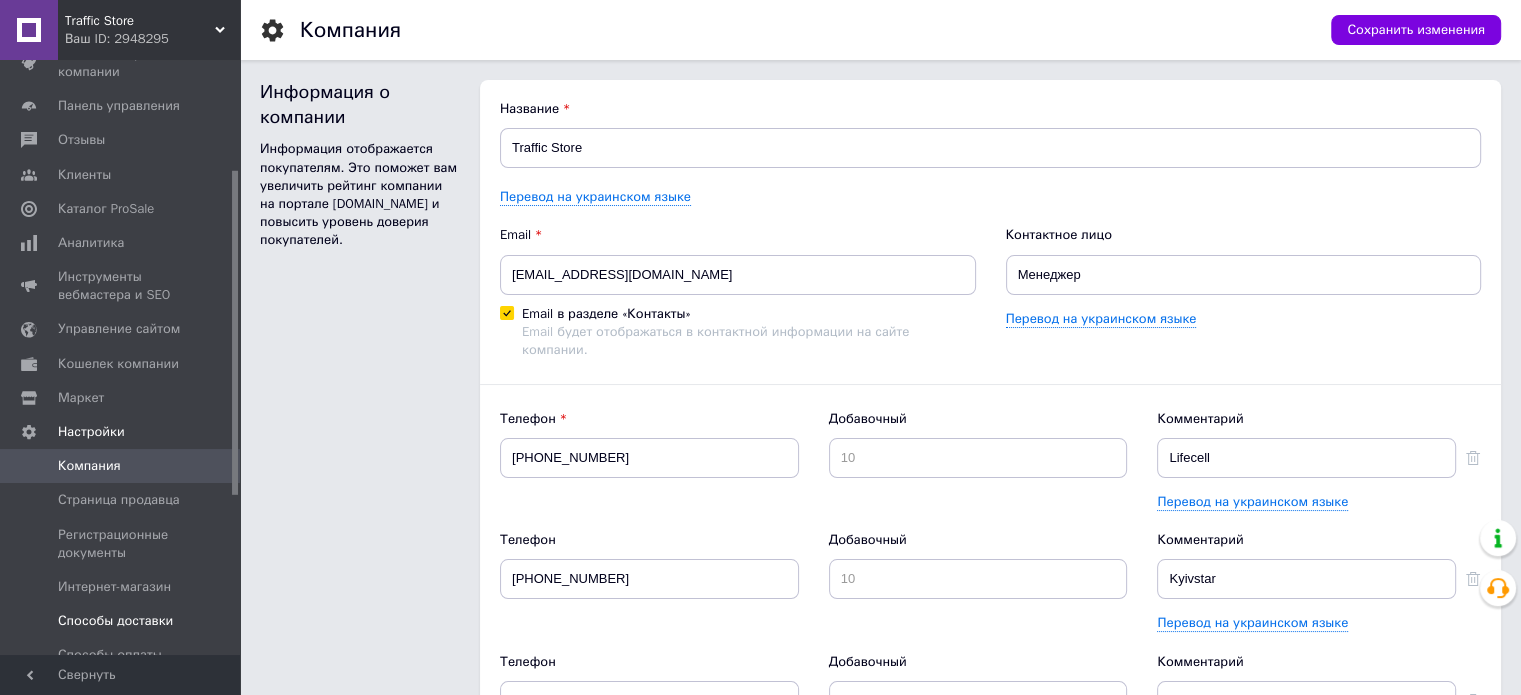 click on "Способы доставки" at bounding box center [115, 621] 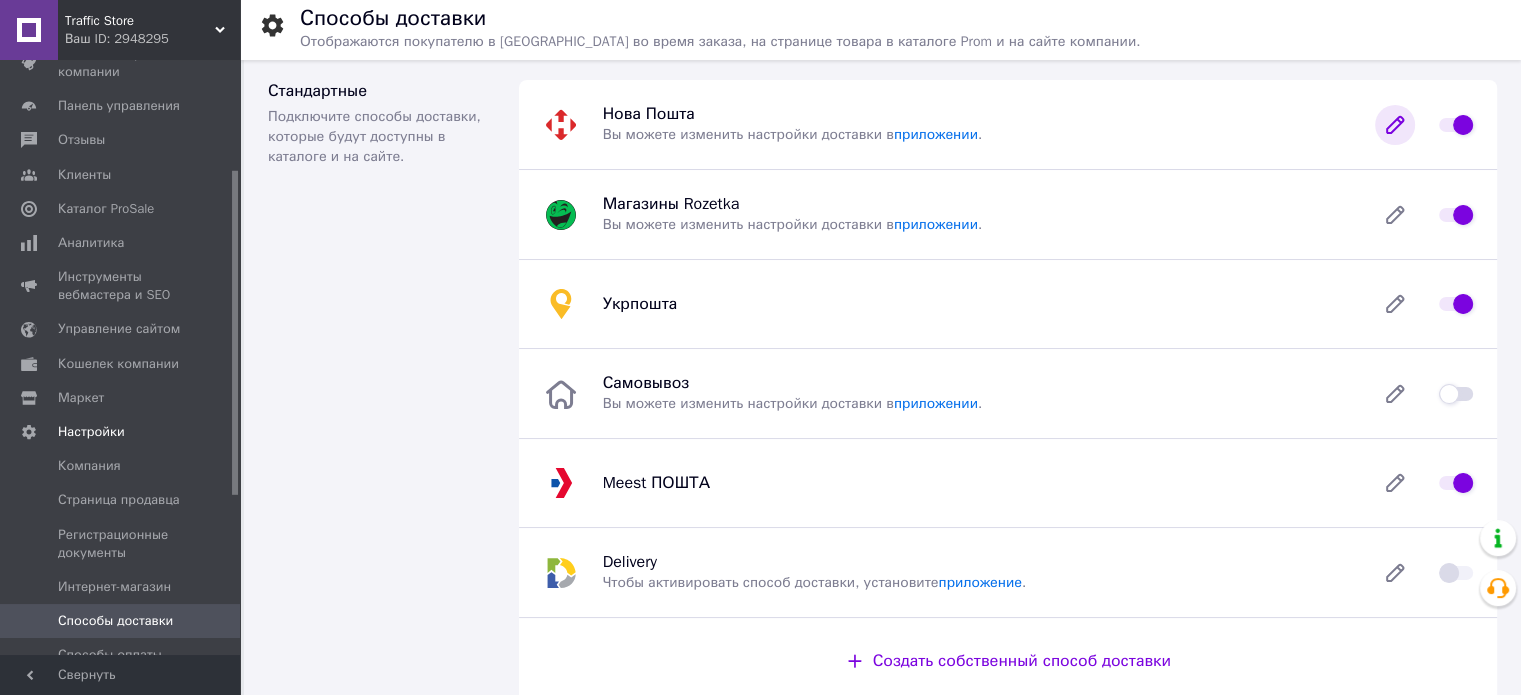 click 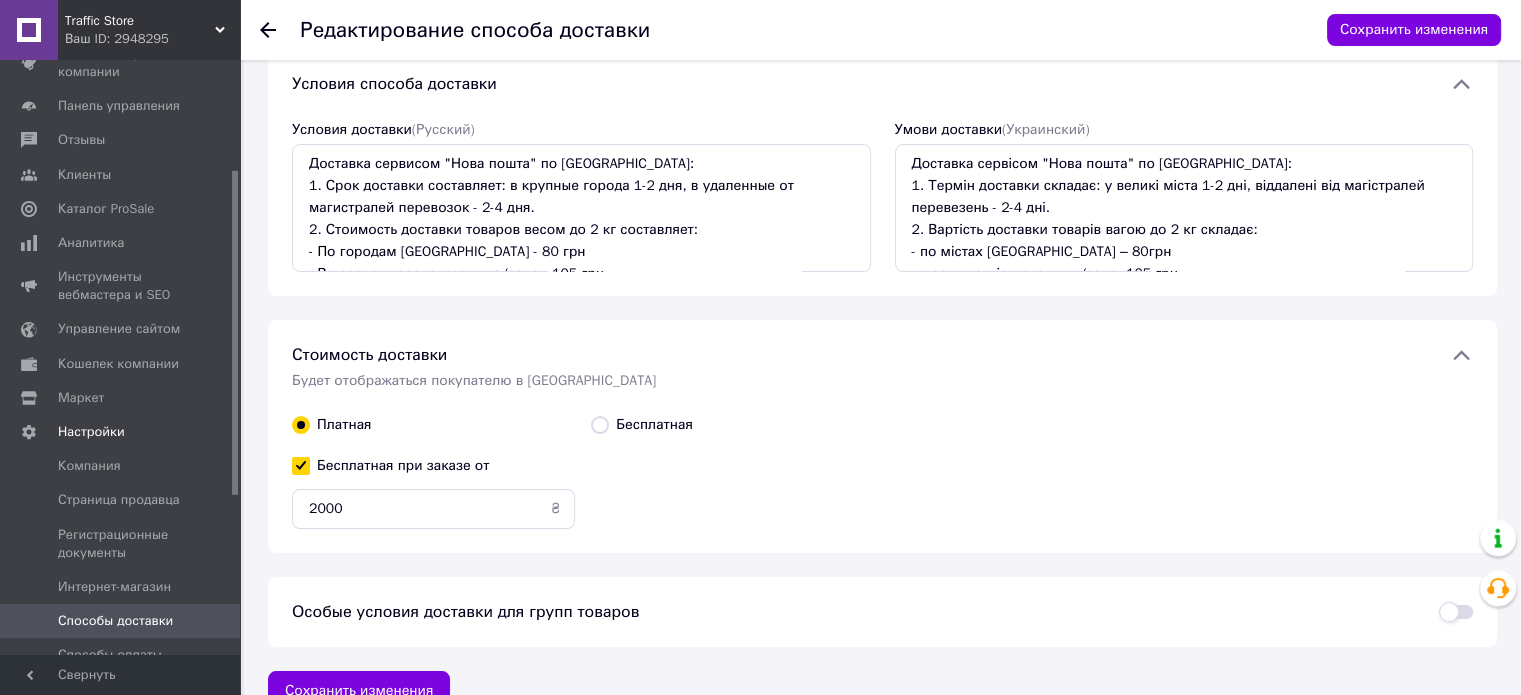scroll, scrollTop: 184, scrollLeft: 0, axis: vertical 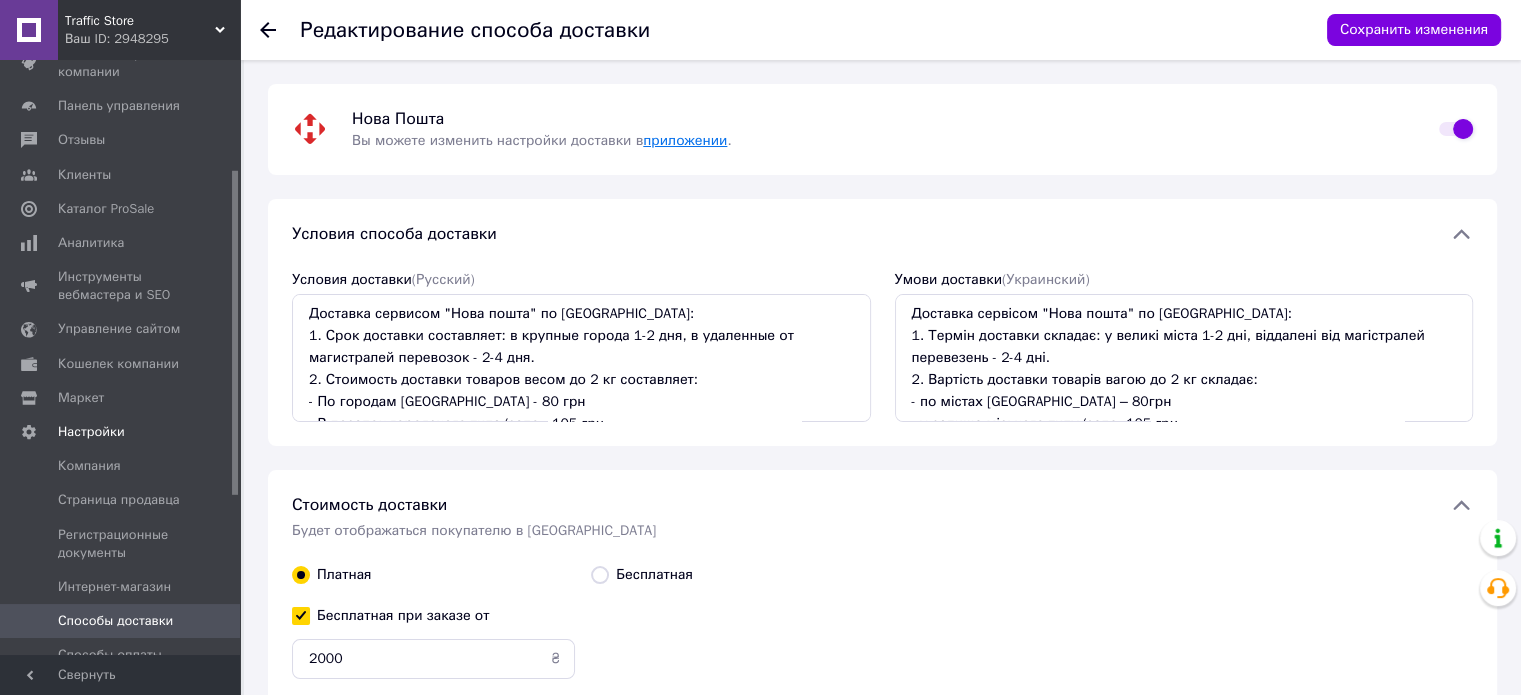 click on "приложении" at bounding box center [685, 140] 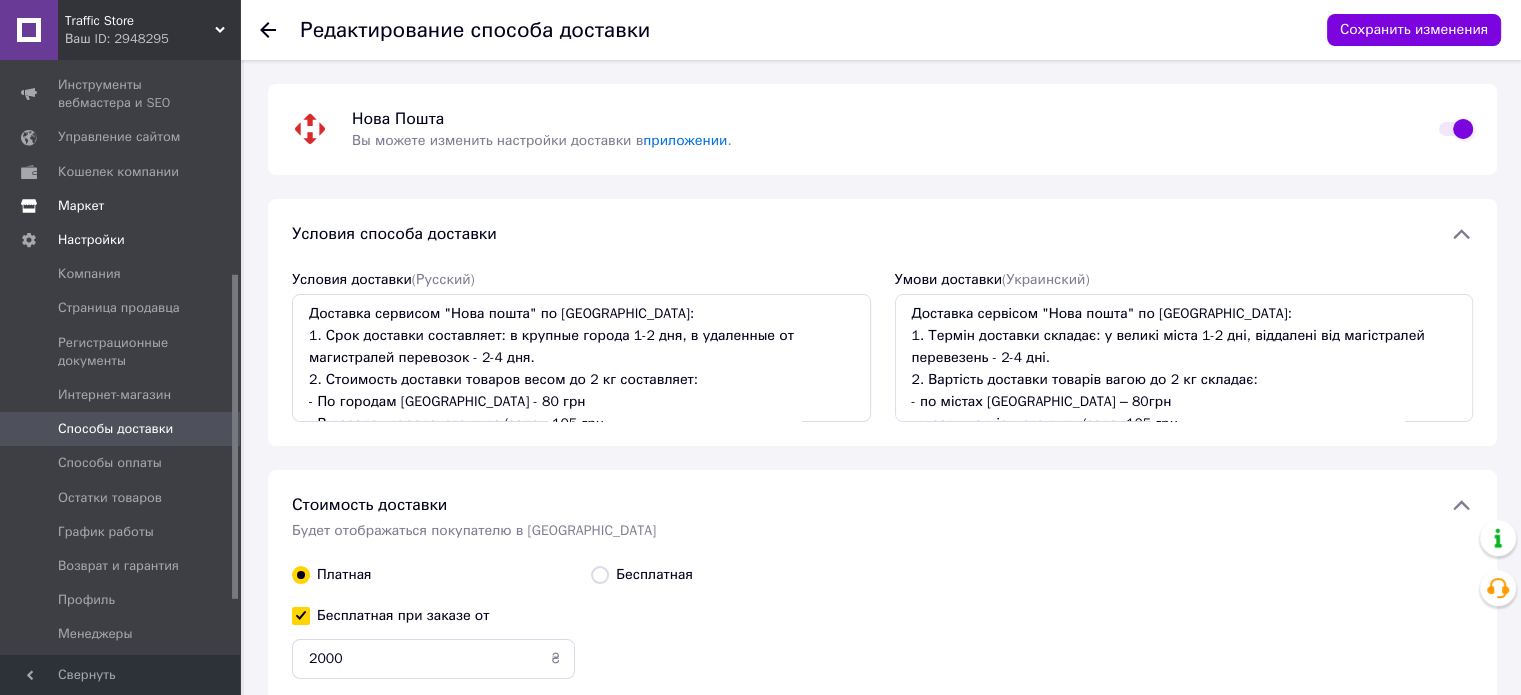 click on "Маркет" at bounding box center [121, 206] 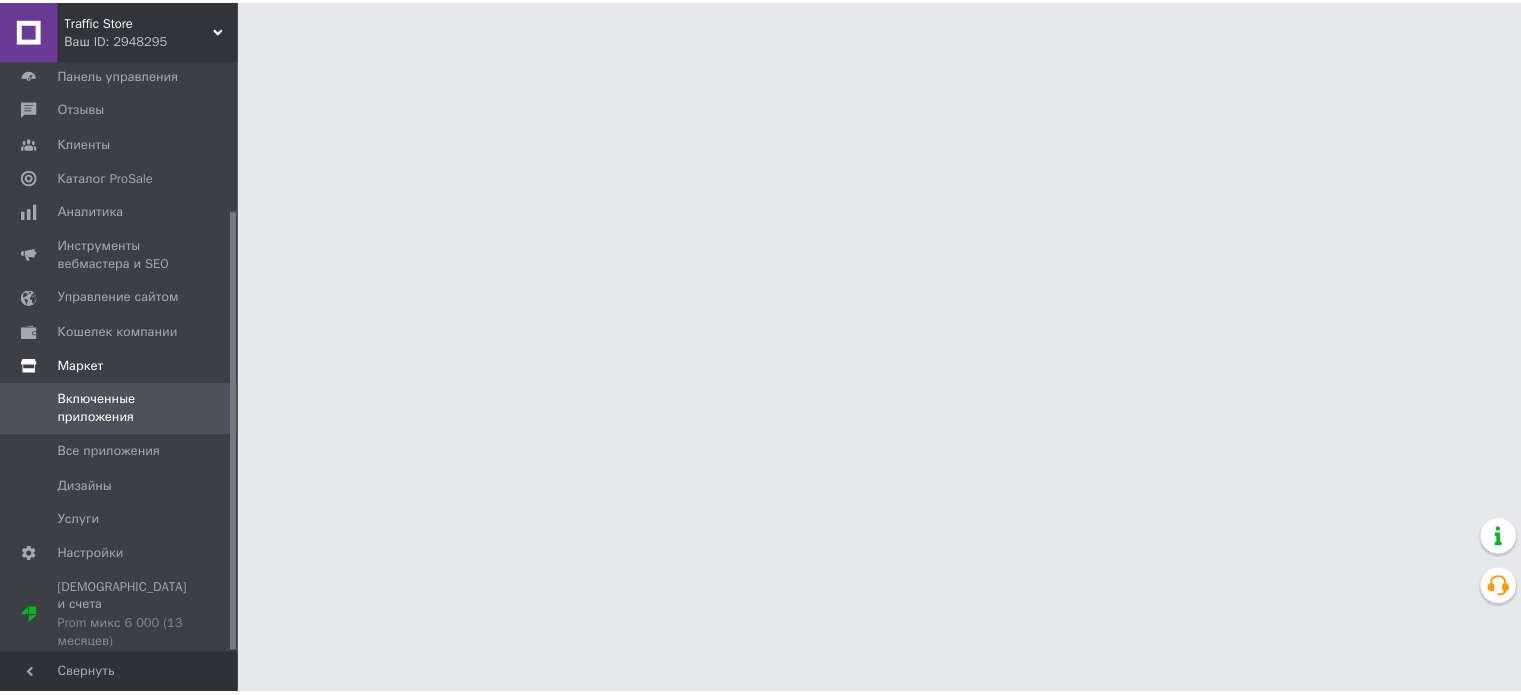 scroll, scrollTop: 200, scrollLeft: 0, axis: vertical 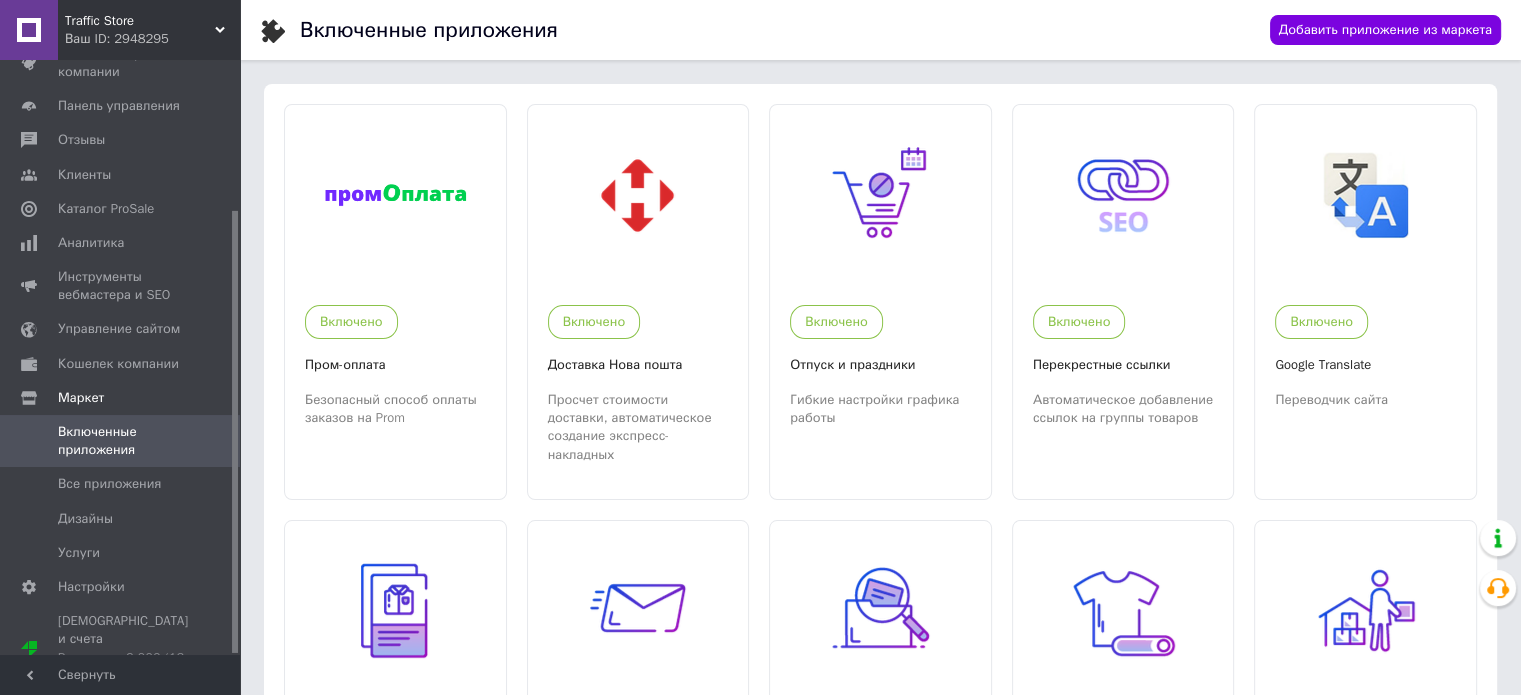 click on "Включенные приложения" at bounding box center [121, 441] 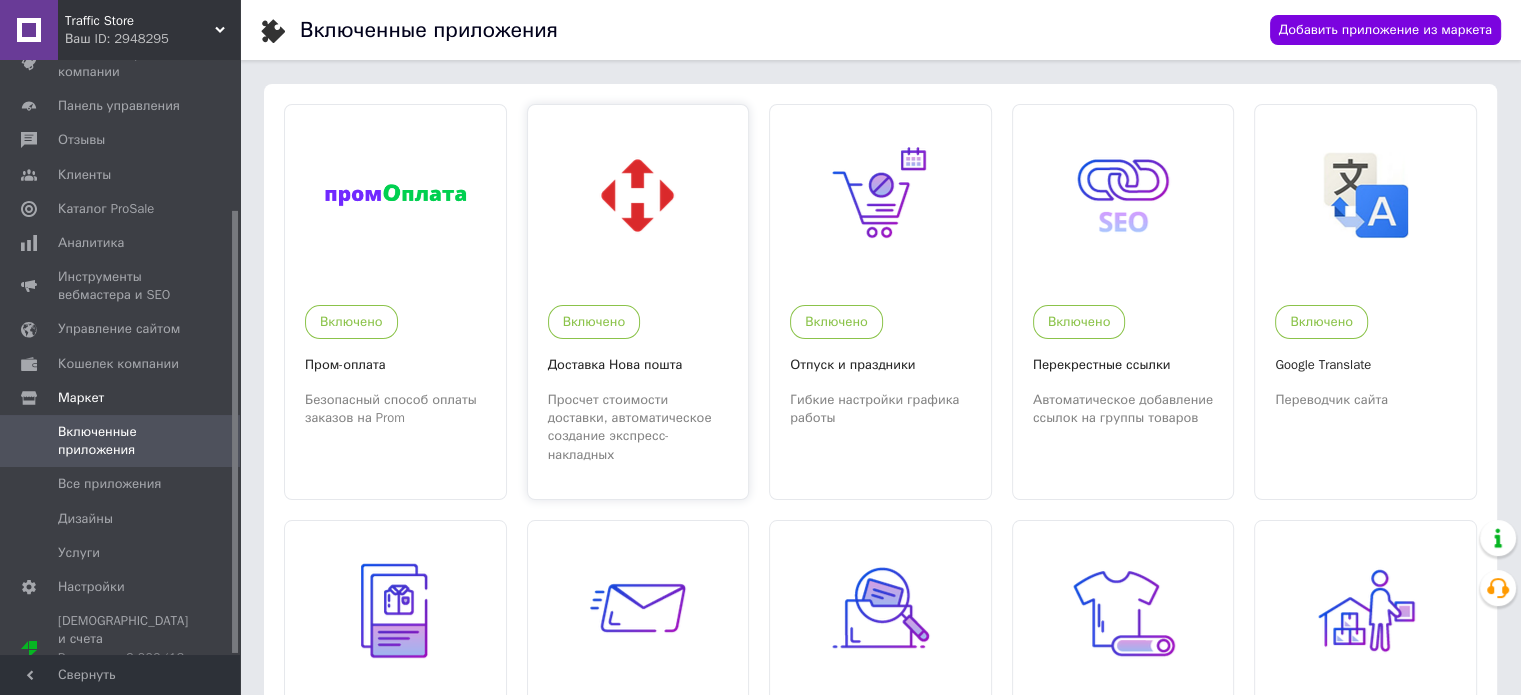 click at bounding box center (637, 195) 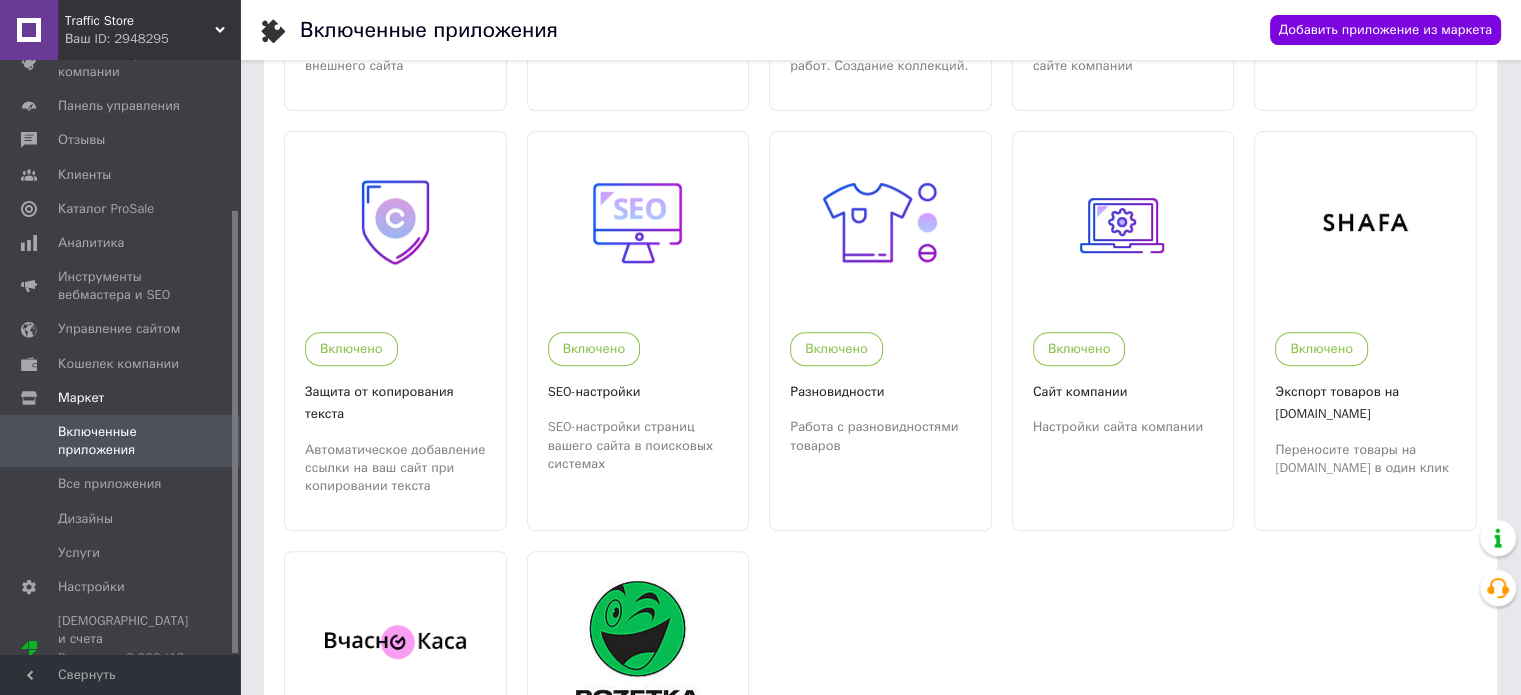 scroll, scrollTop: 1087, scrollLeft: 0, axis: vertical 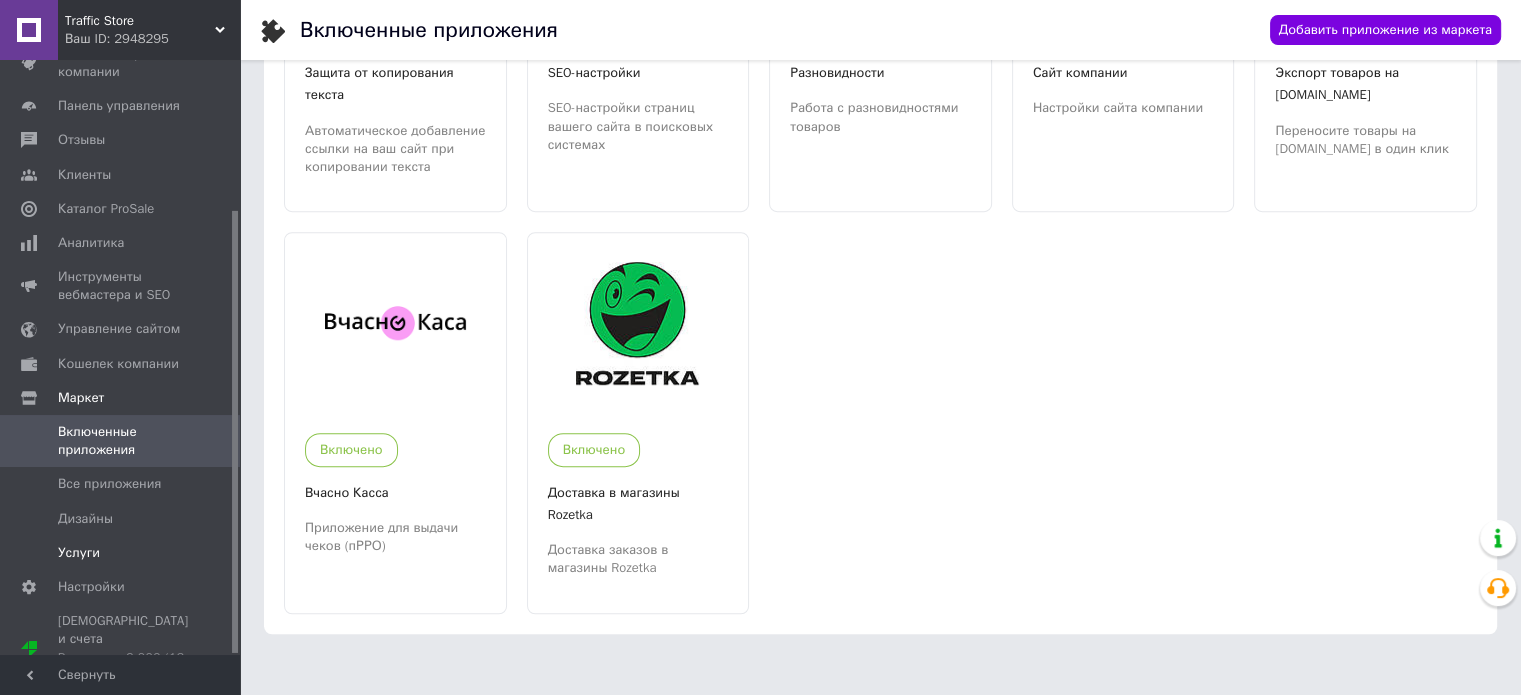 click on "Услуги" at bounding box center (121, 553) 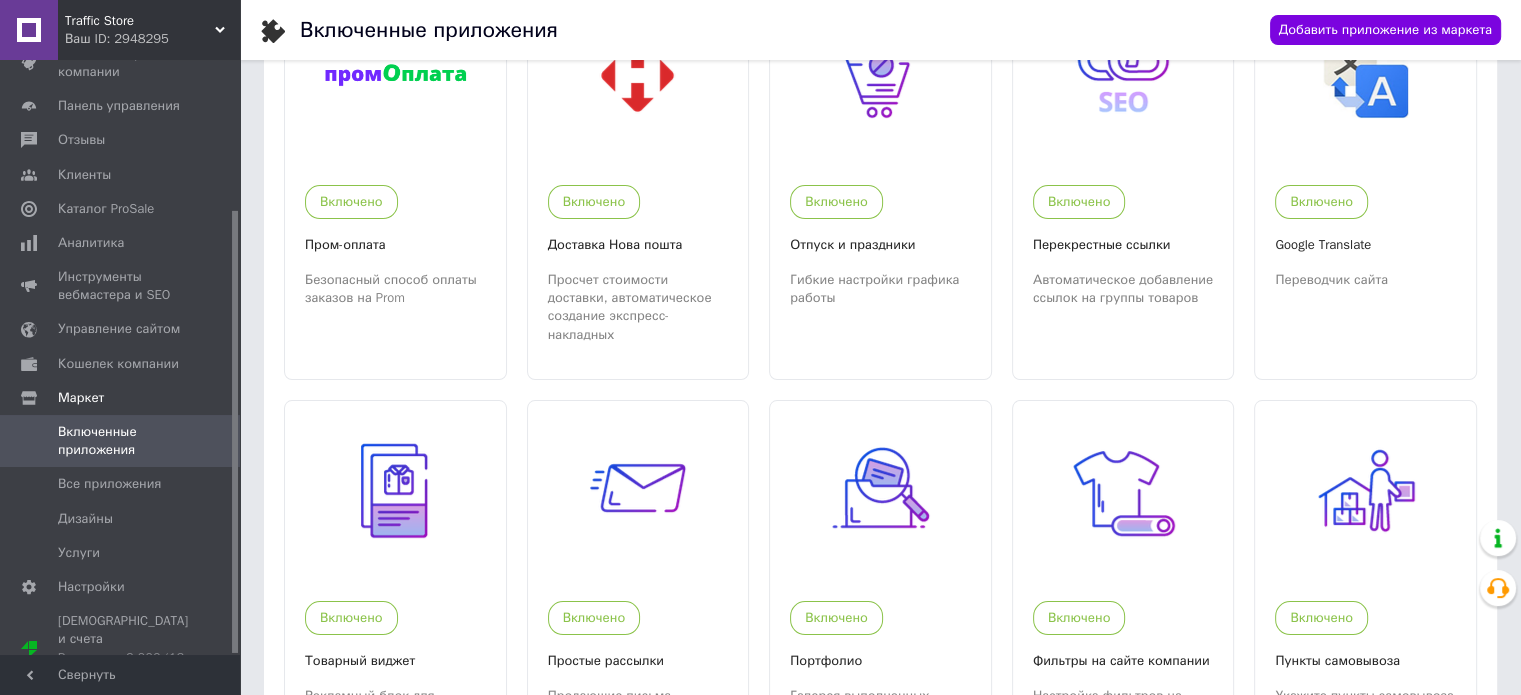 scroll, scrollTop: 0, scrollLeft: 0, axis: both 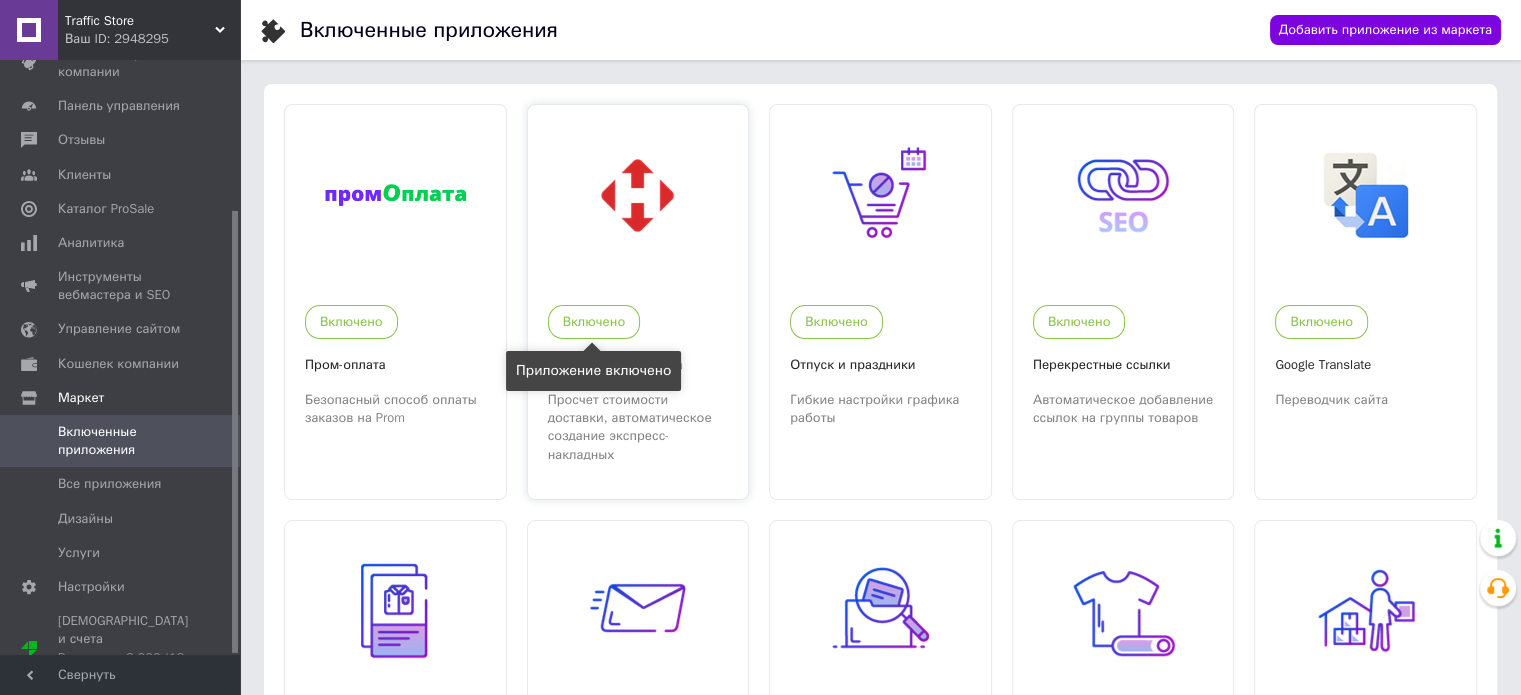 click on "Включено" at bounding box center (594, 322) 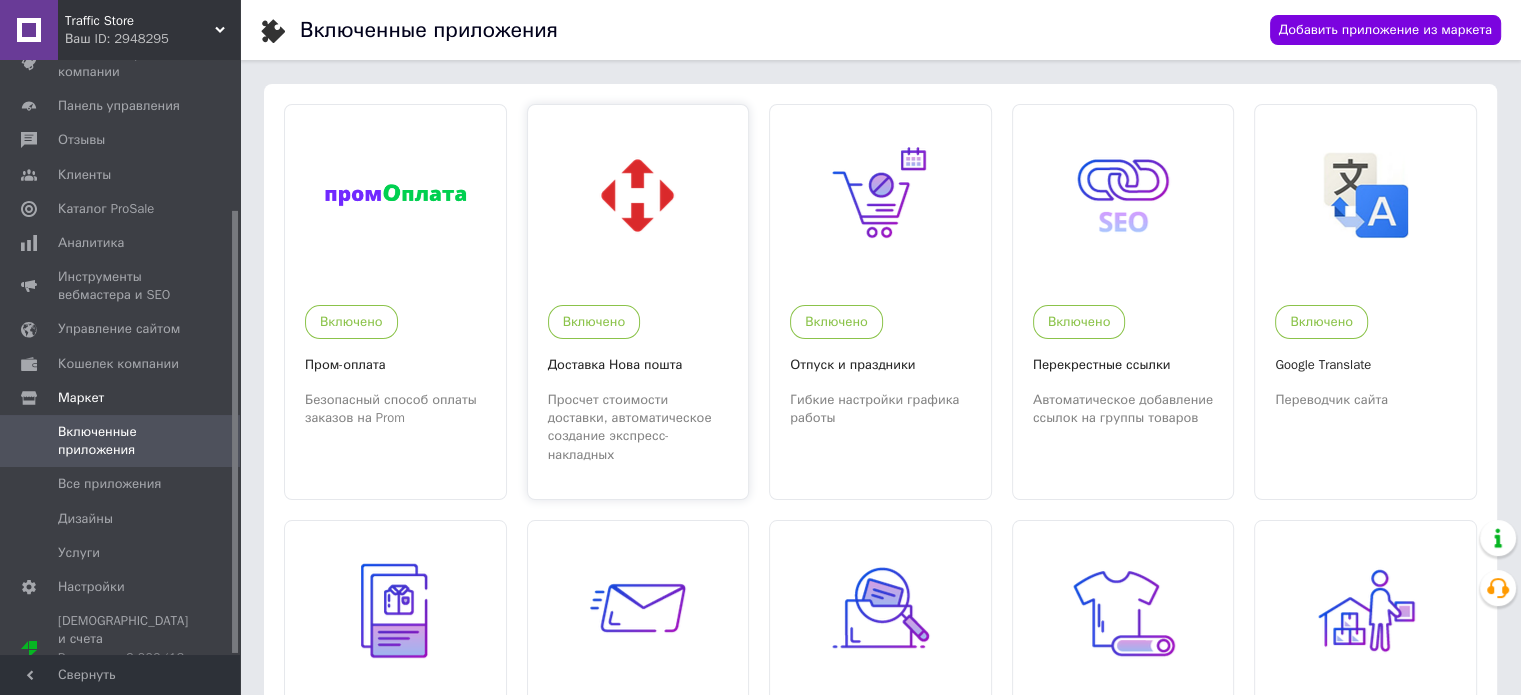 click on "Включено" at bounding box center (594, 322) 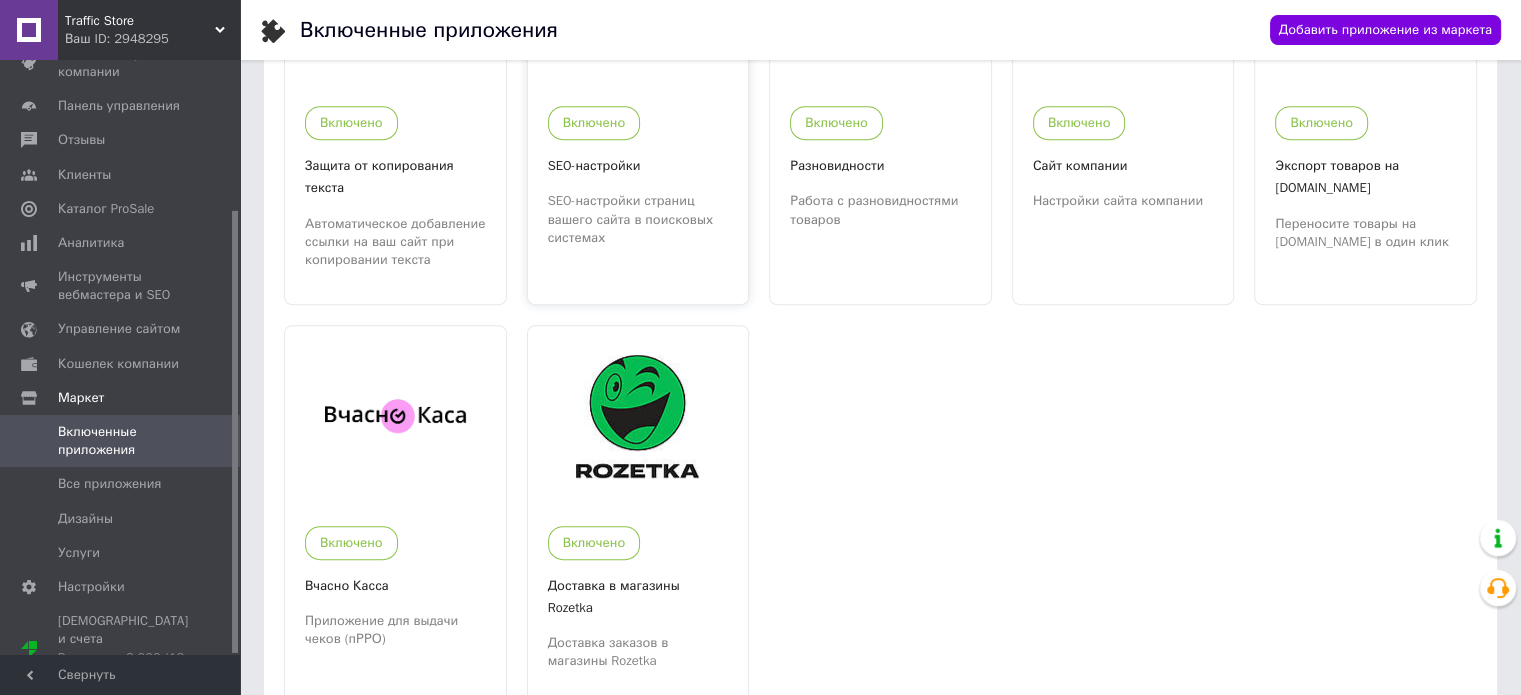 scroll, scrollTop: 1000, scrollLeft: 0, axis: vertical 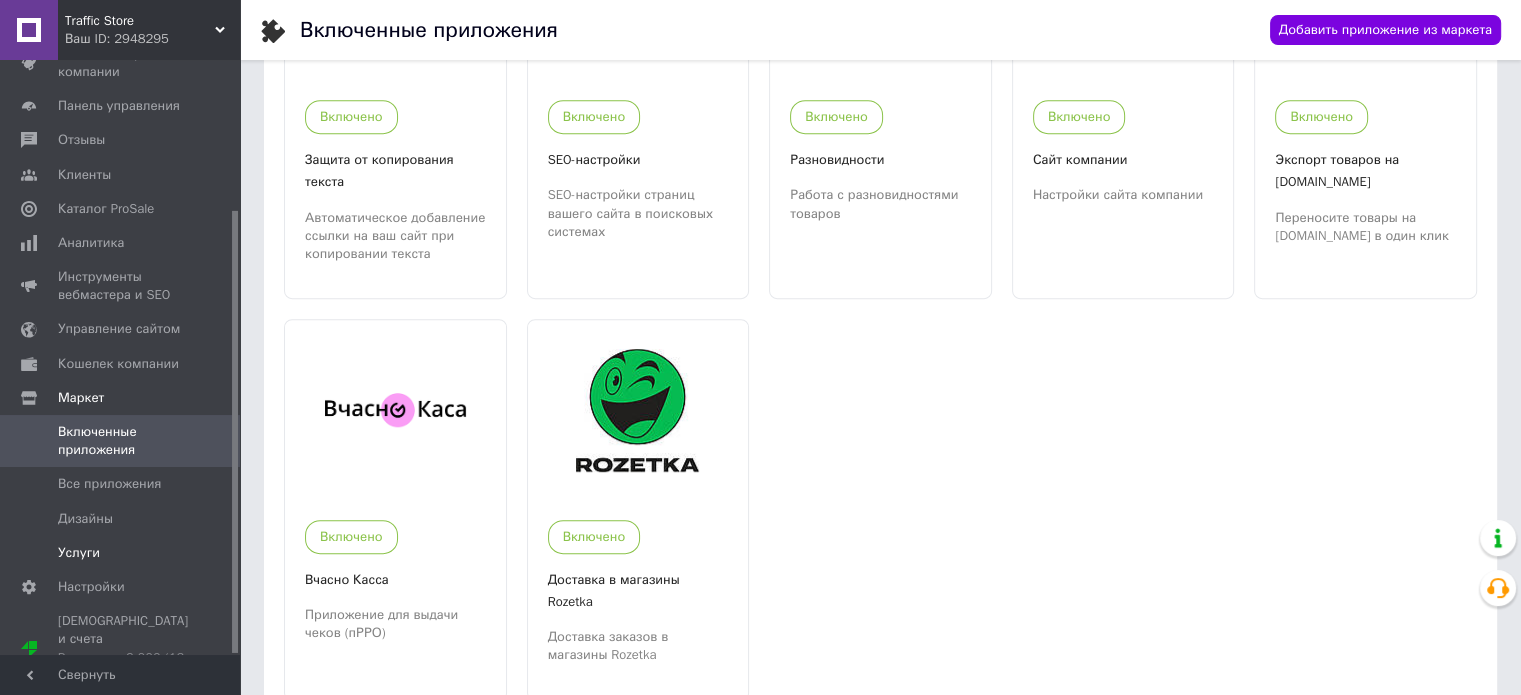click on "Услуги" at bounding box center (79, 553) 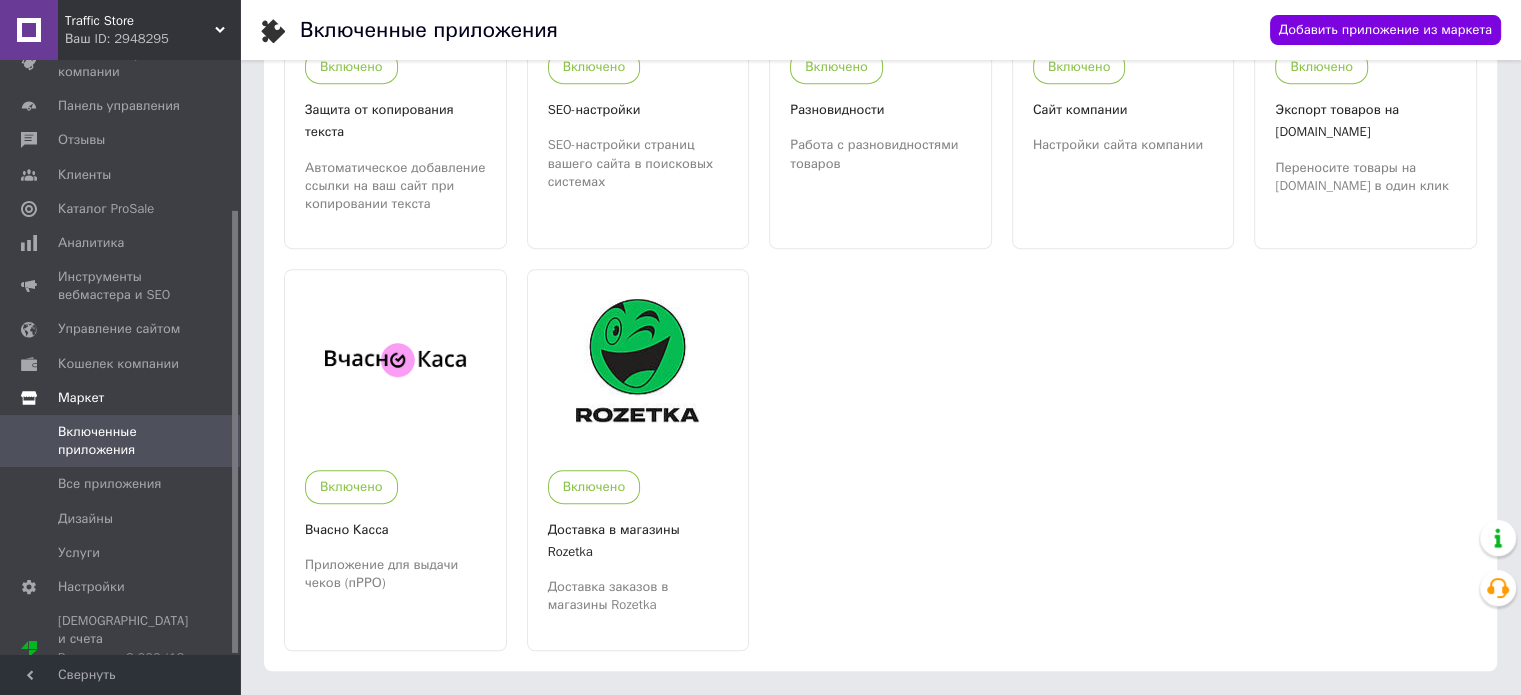 scroll, scrollTop: 1087, scrollLeft: 0, axis: vertical 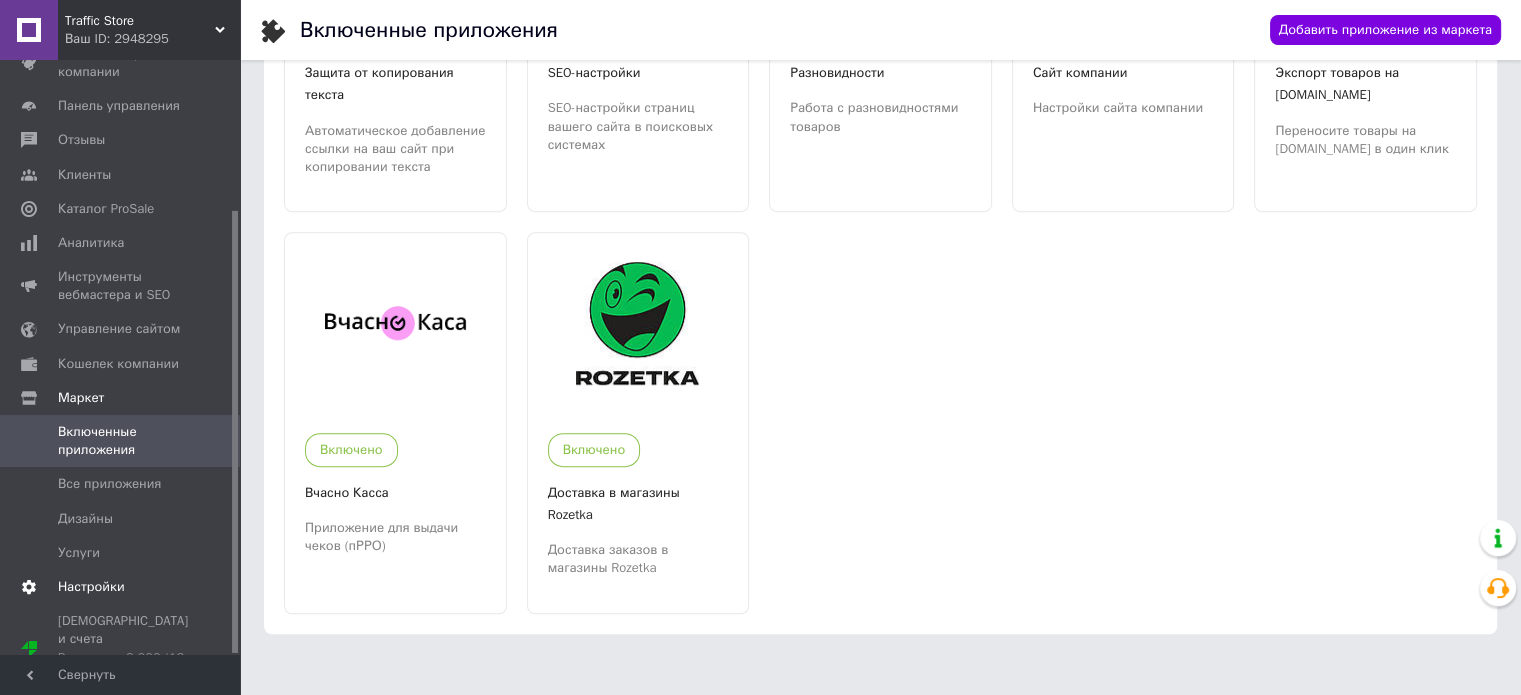 click on "Настройки" at bounding box center (91, 587) 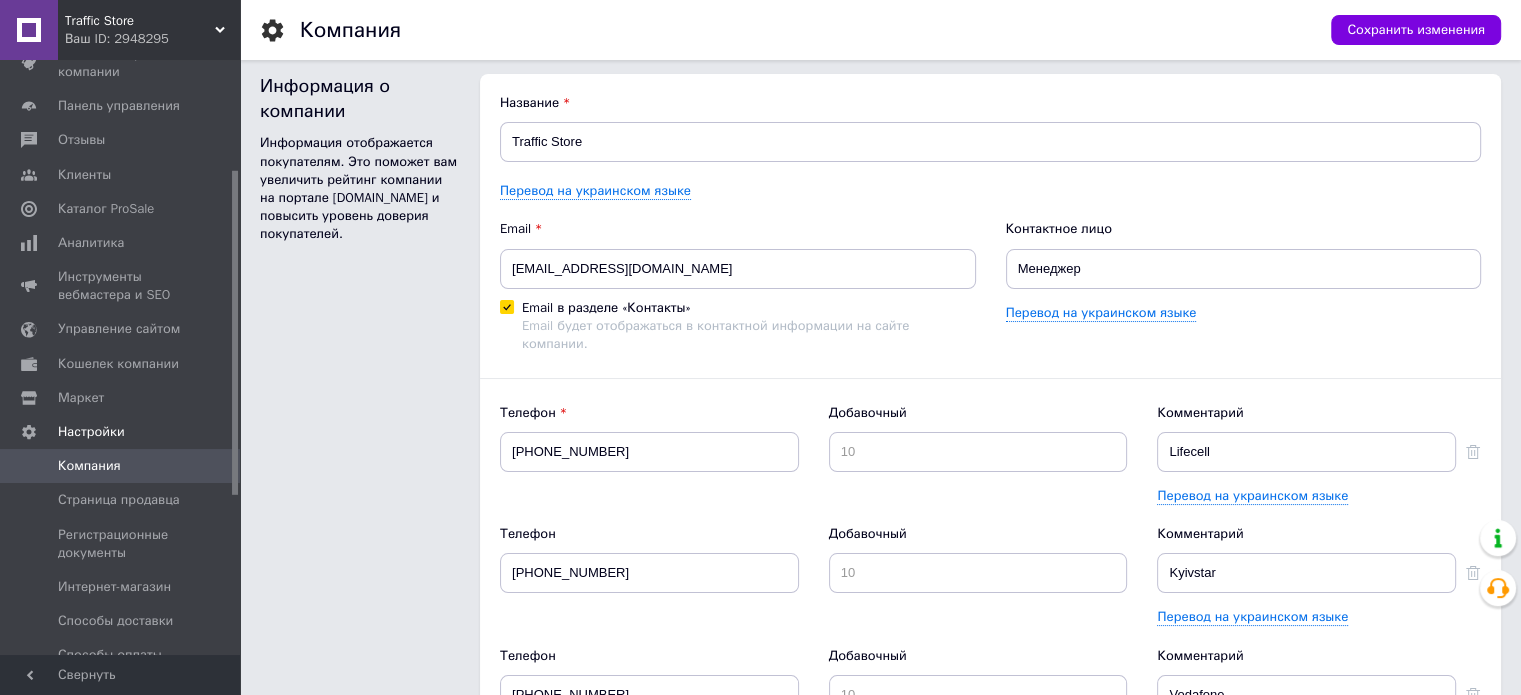 scroll, scrollTop: 400, scrollLeft: 0, axis: vertical 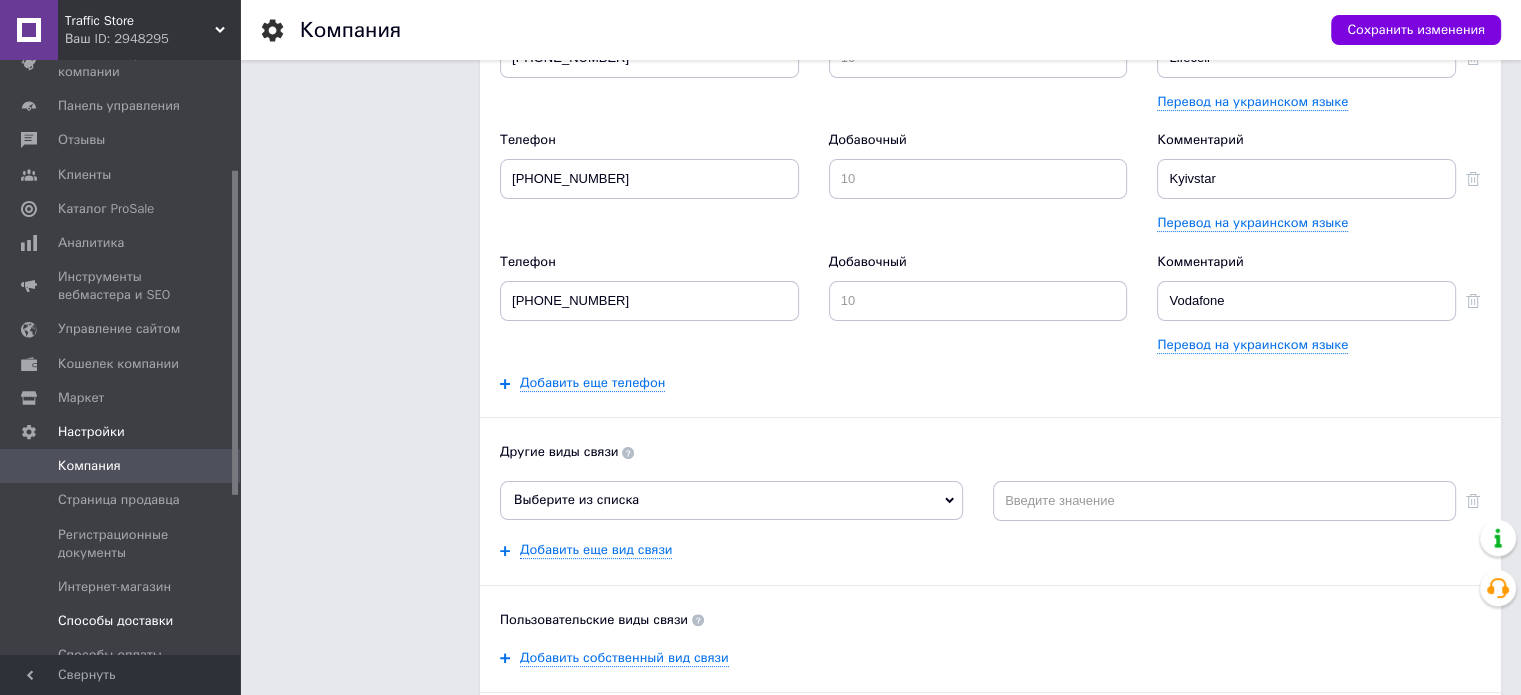click on "Способы доставки" at bounding box center [123, 621] 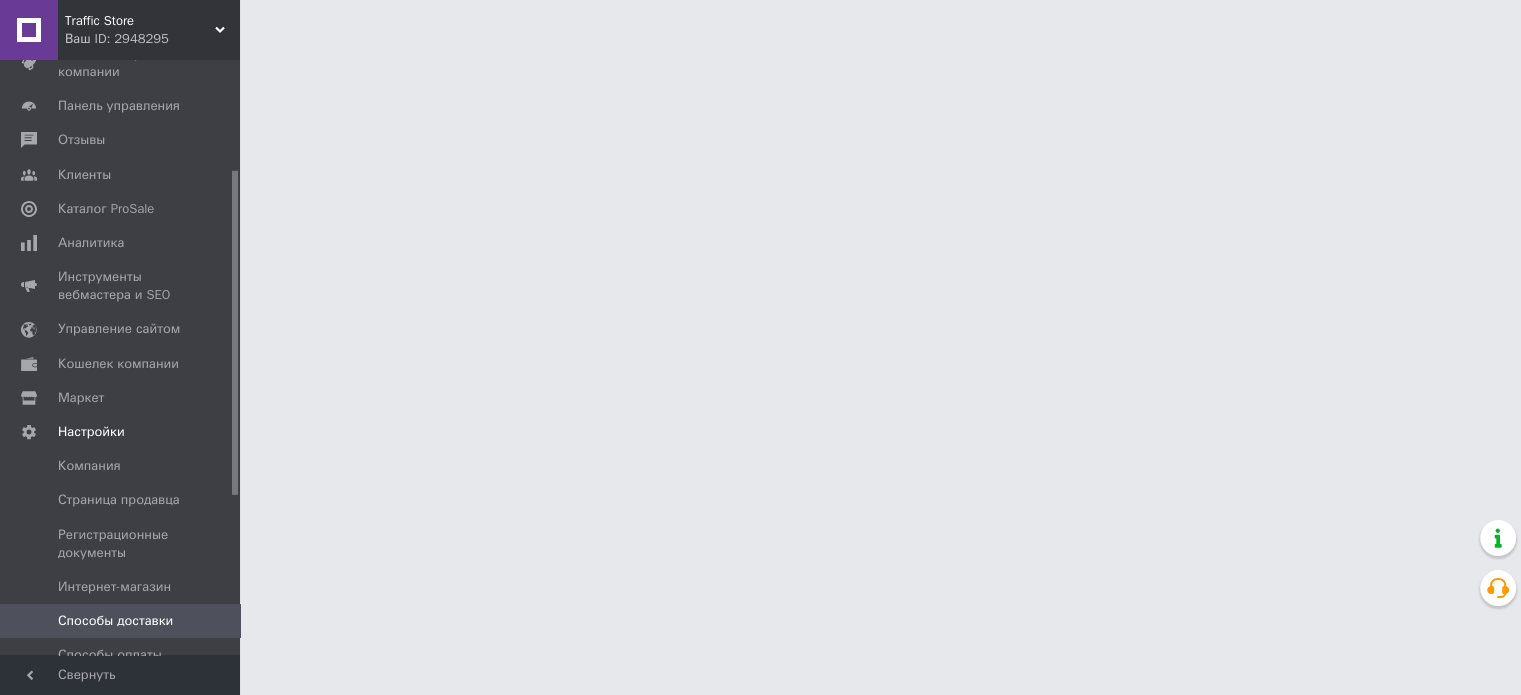 scroll, scrollTop: 0, scrollLeft: 0, axis: both 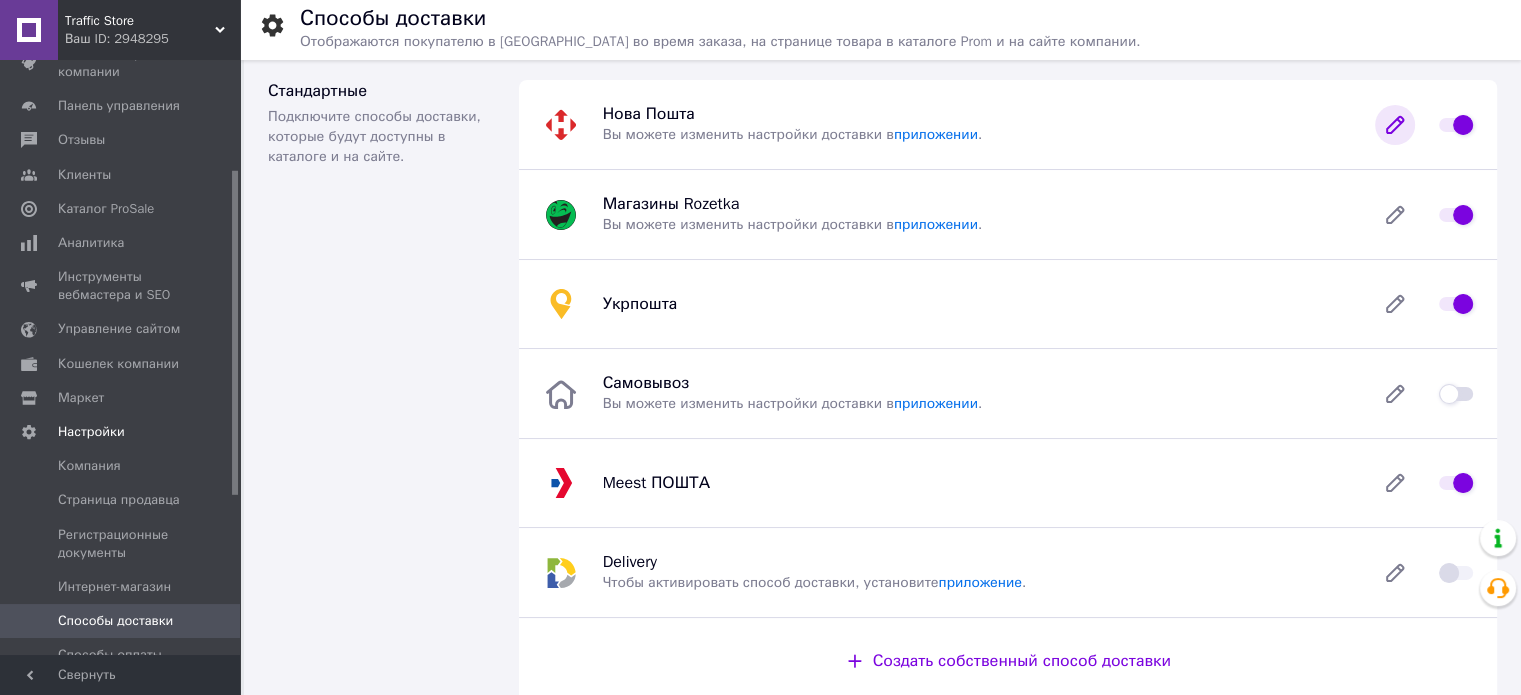 click 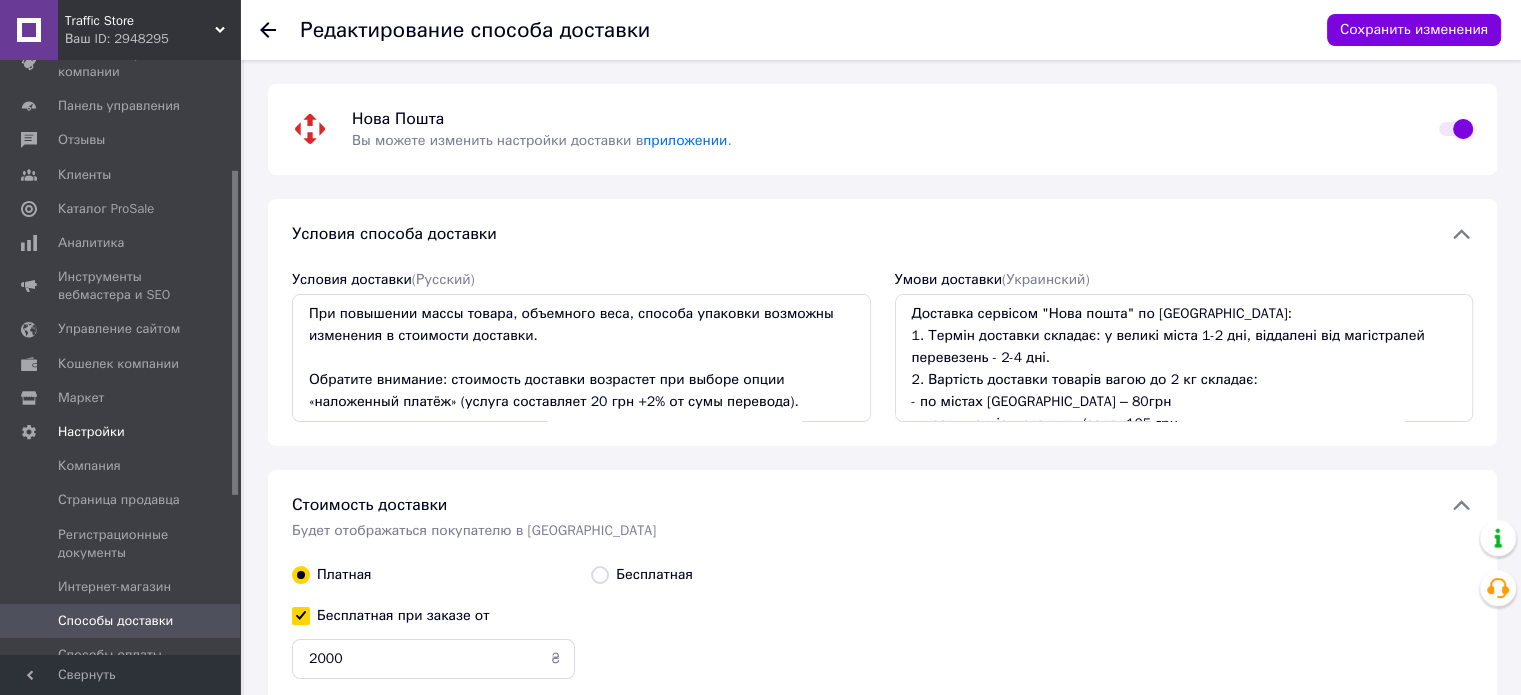 scroll, scrollTop: 176, scrollLeft: 0, axis: vertical 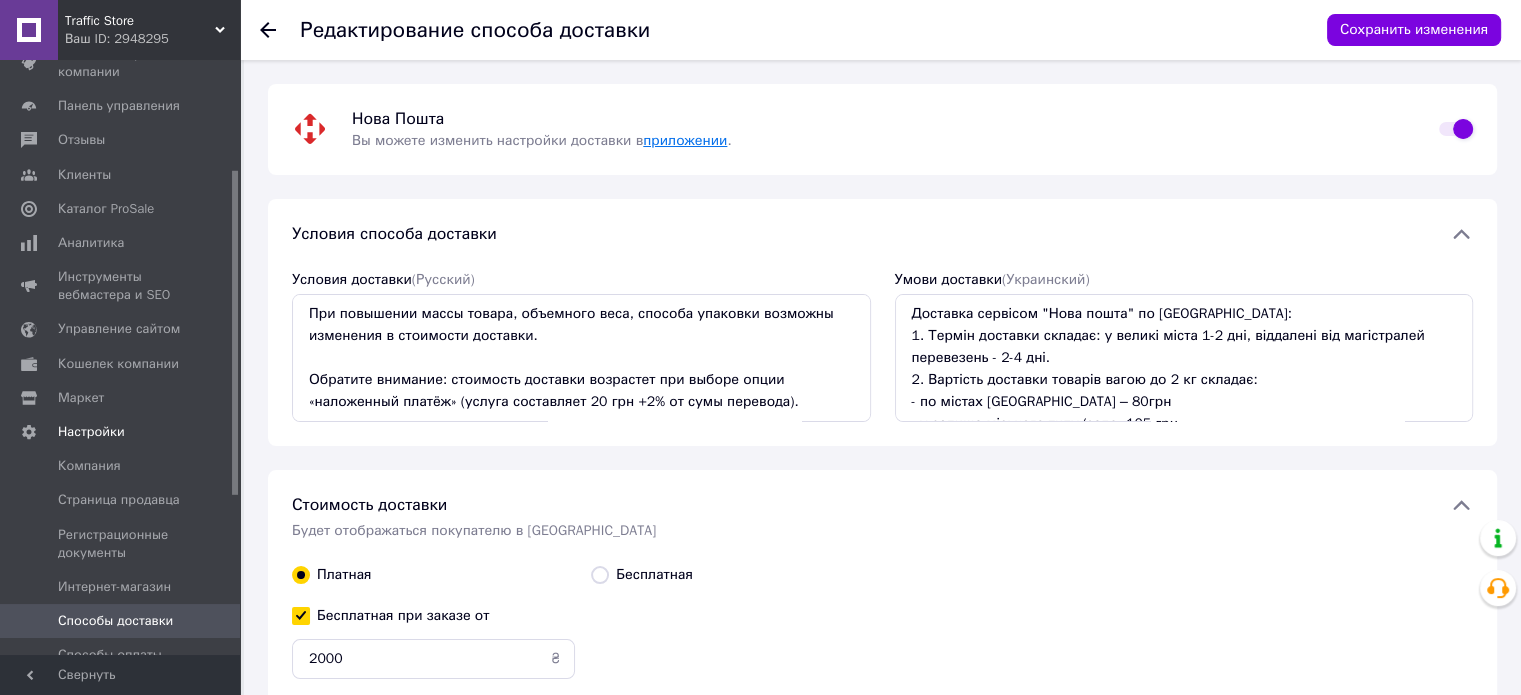 click on "приложении" at bounding box center (685, 140) 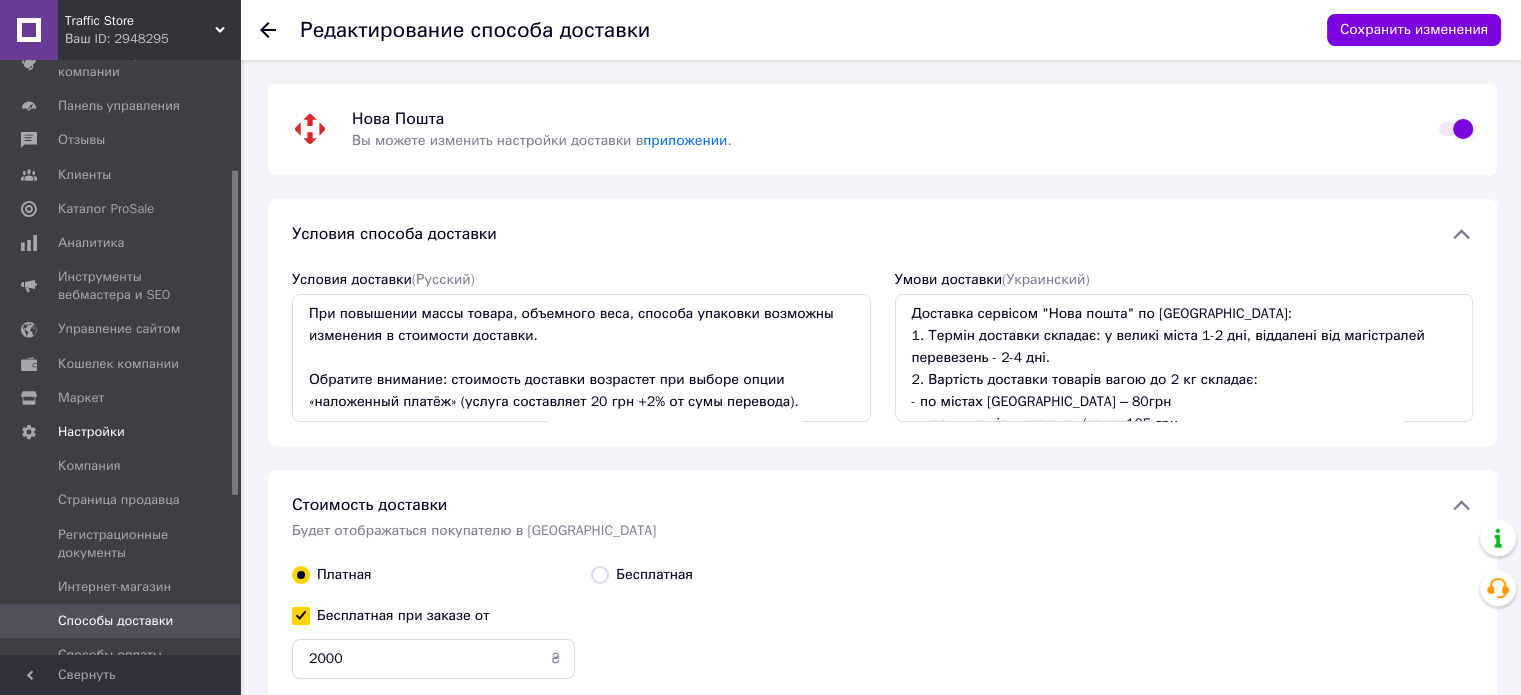 scroll, scrollTop: 0, scrollLeft: 0, axis: both 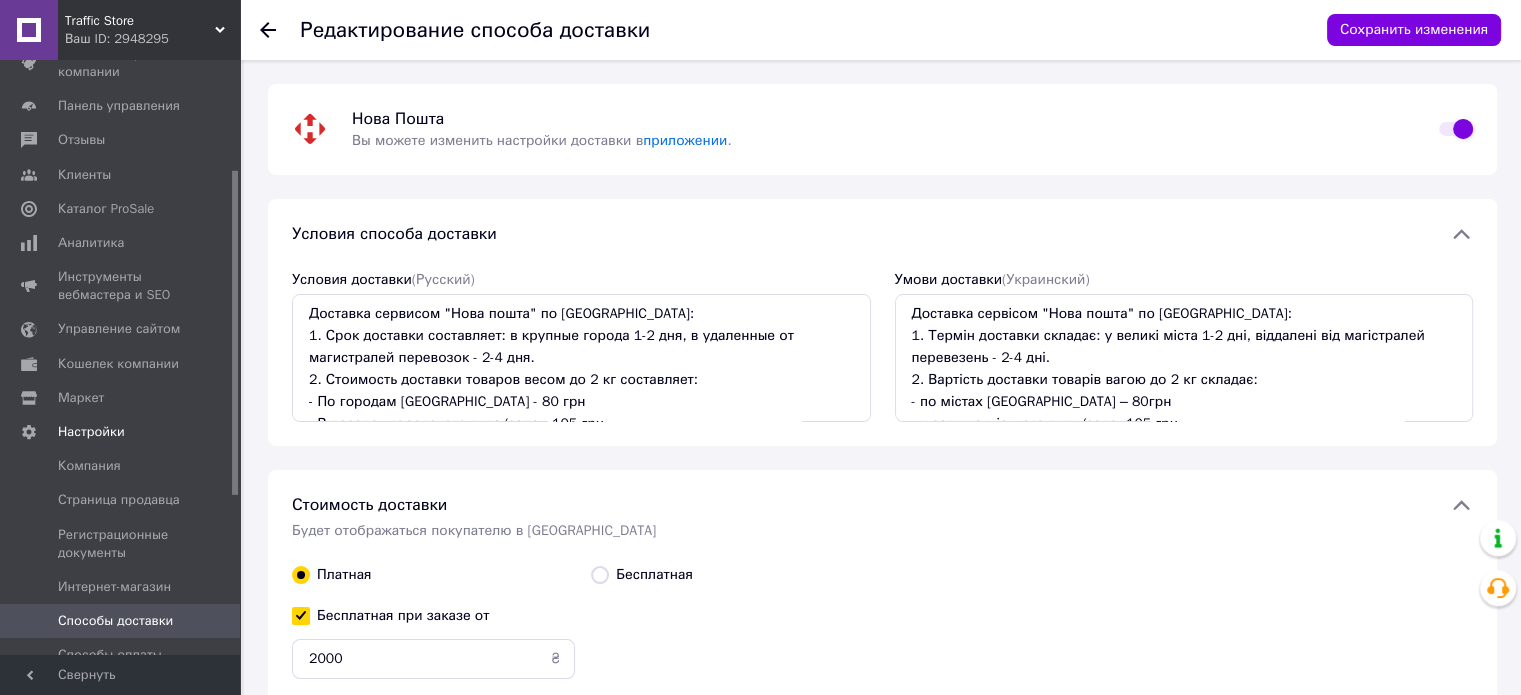 click on "Способы доставки" at bounding box center (115, 621) 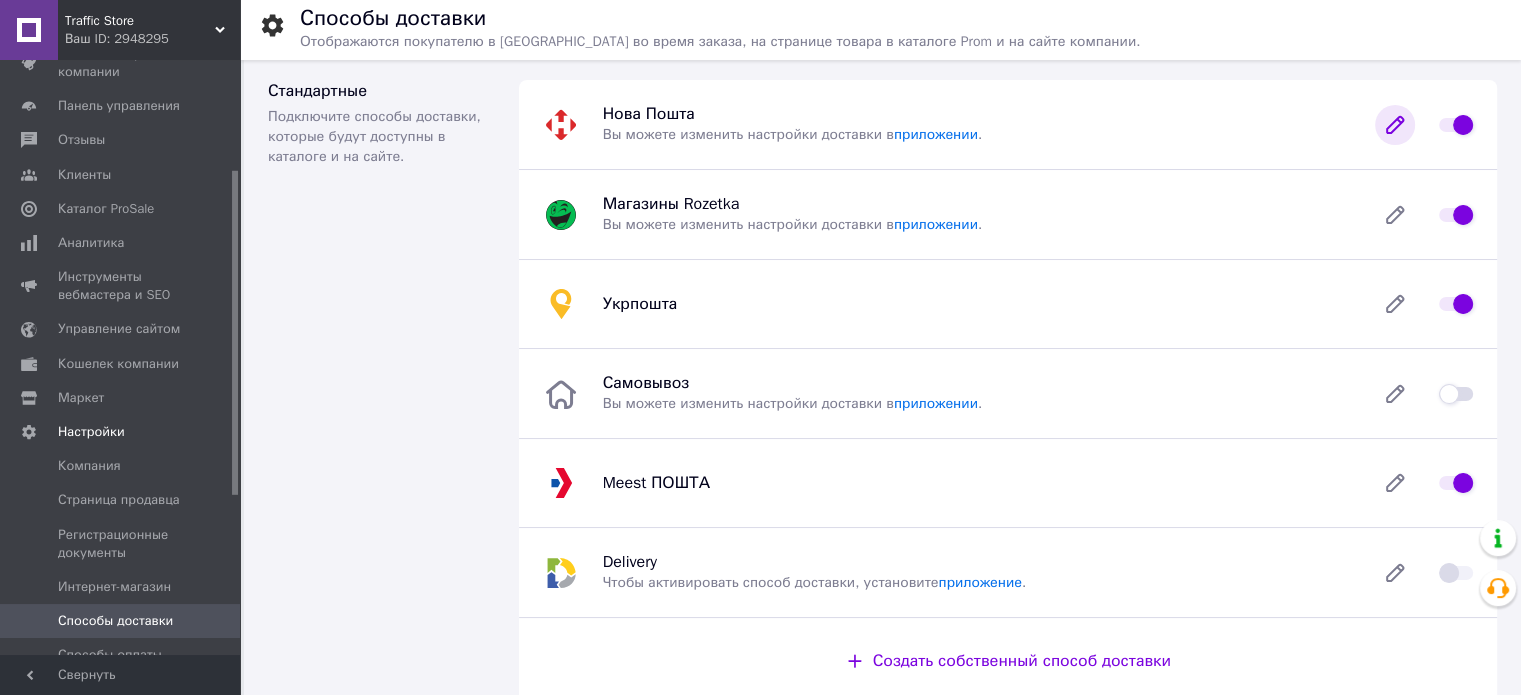 click 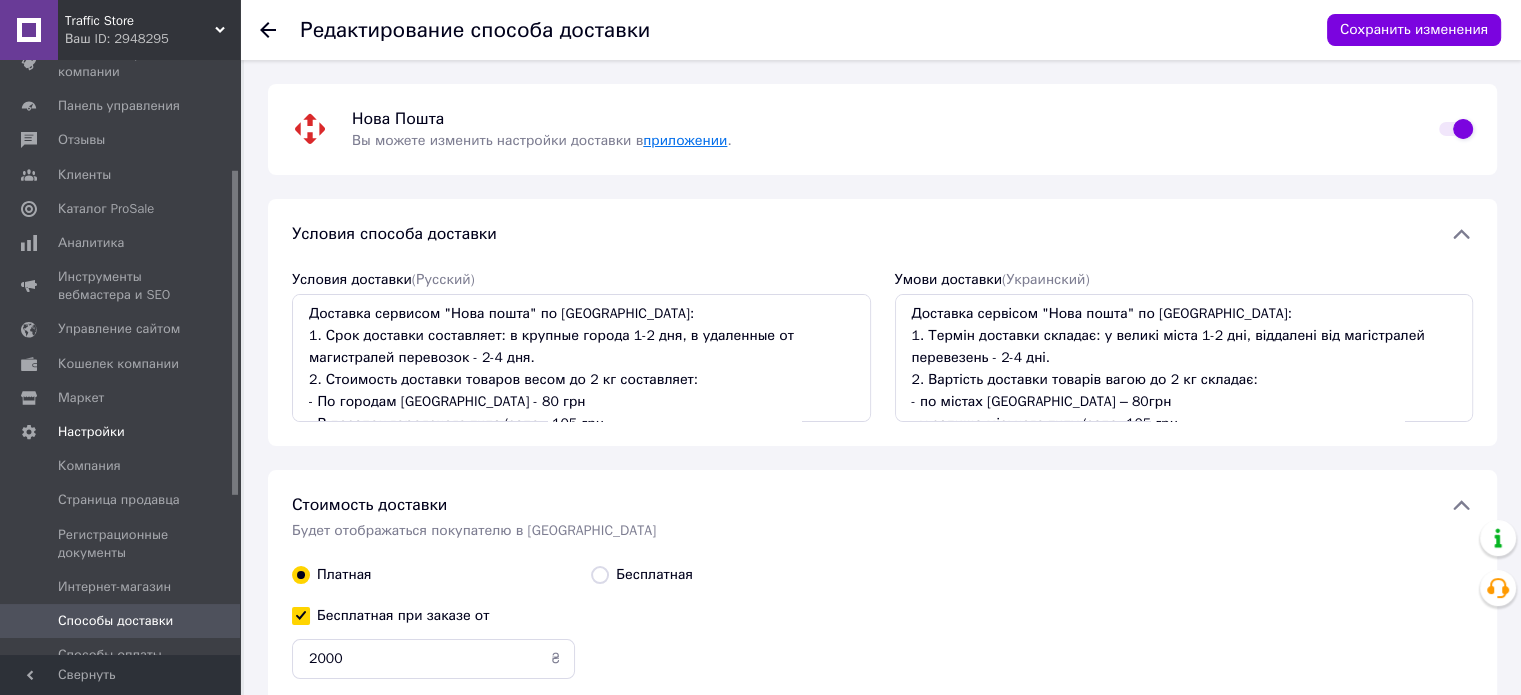 click on "приложении" at bounding box center [685, 140] 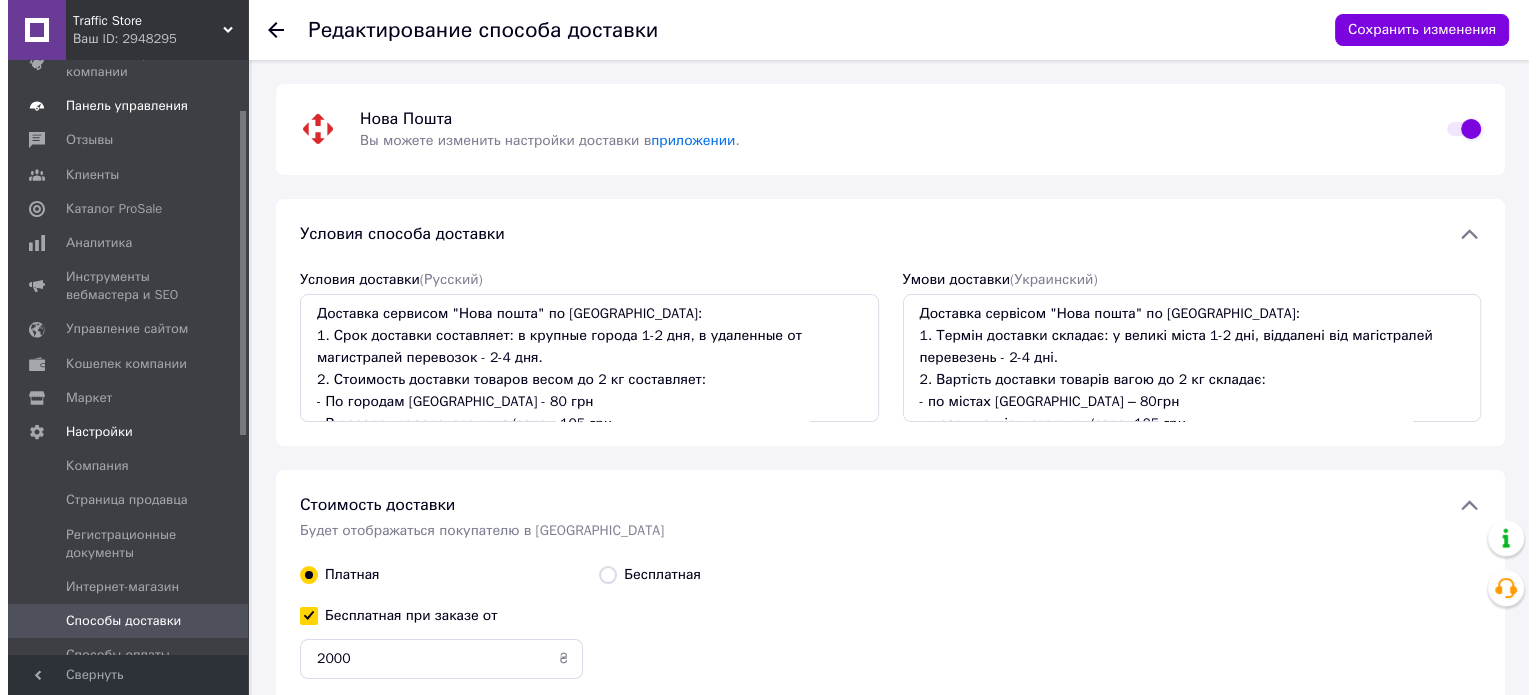 scroll, scrollTop: 0, scrollLeft: 0, axis: both 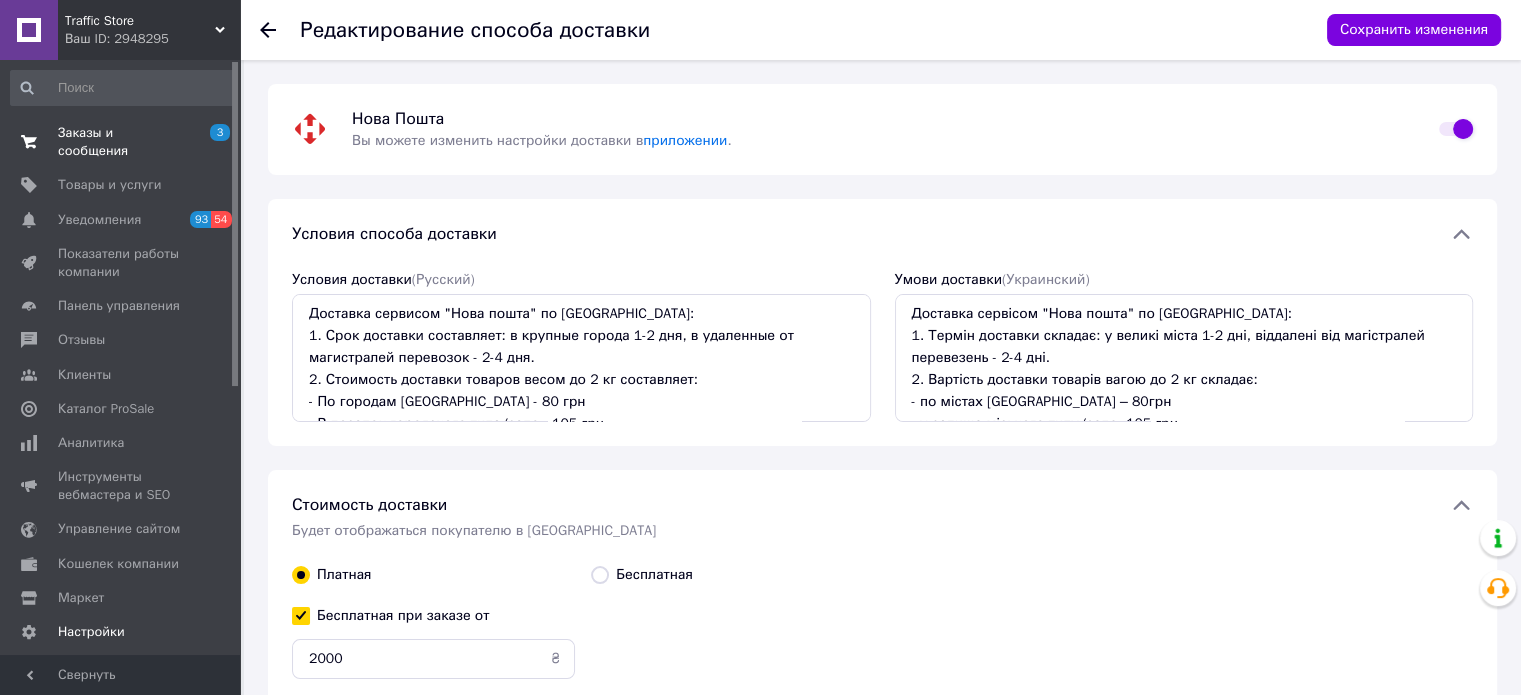 click on "Заказы и сообщения" at bounding box center (121, 142) 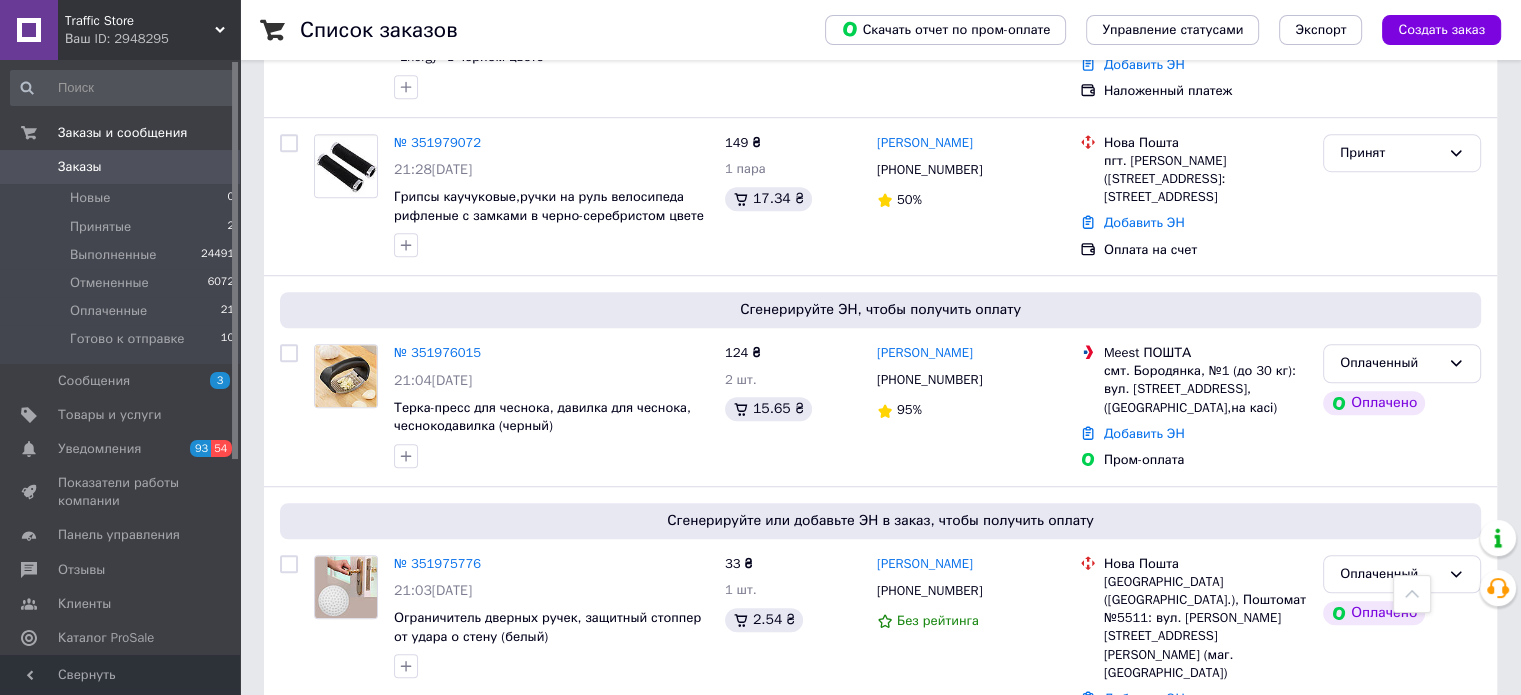 scroll, scrollTop: 1700, scrollLeft: 0, axis: vertical 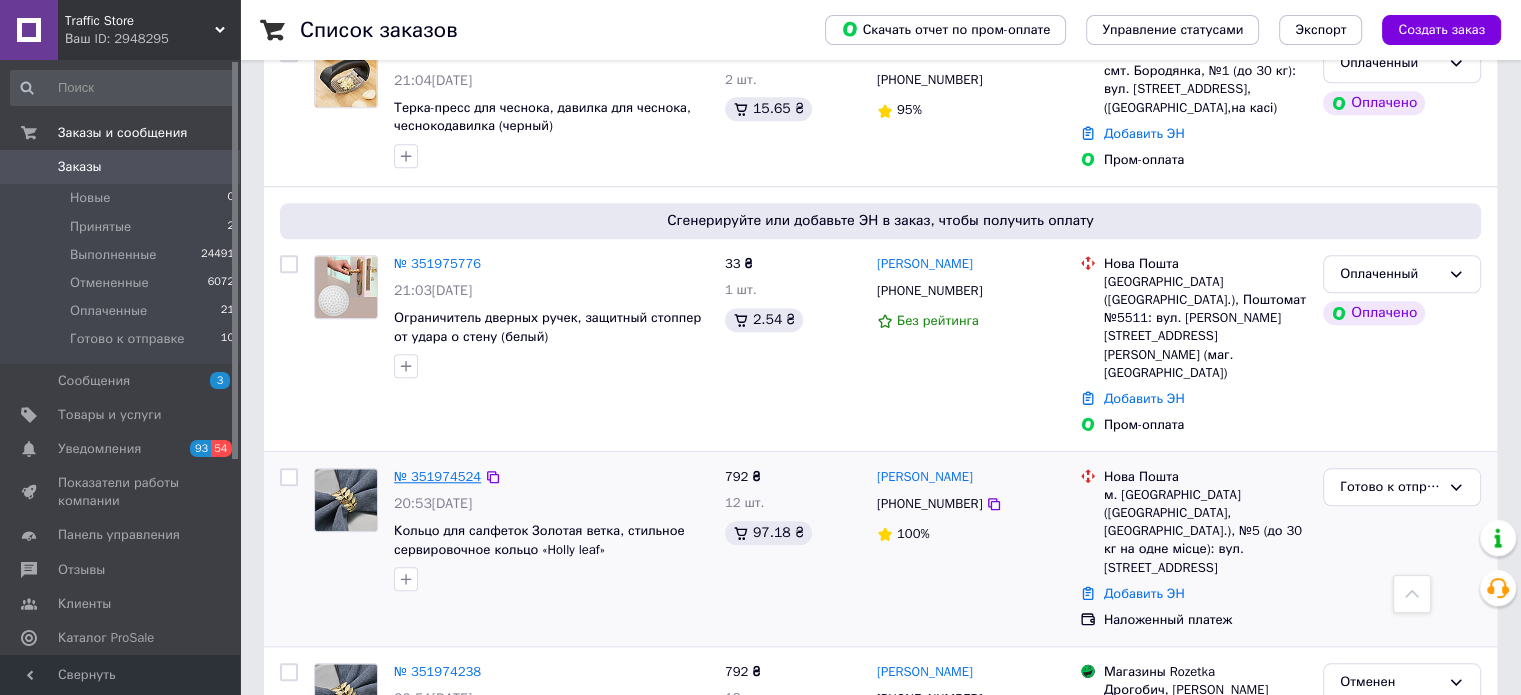 click on "№ 351974524" at bounding box center [437, 476] 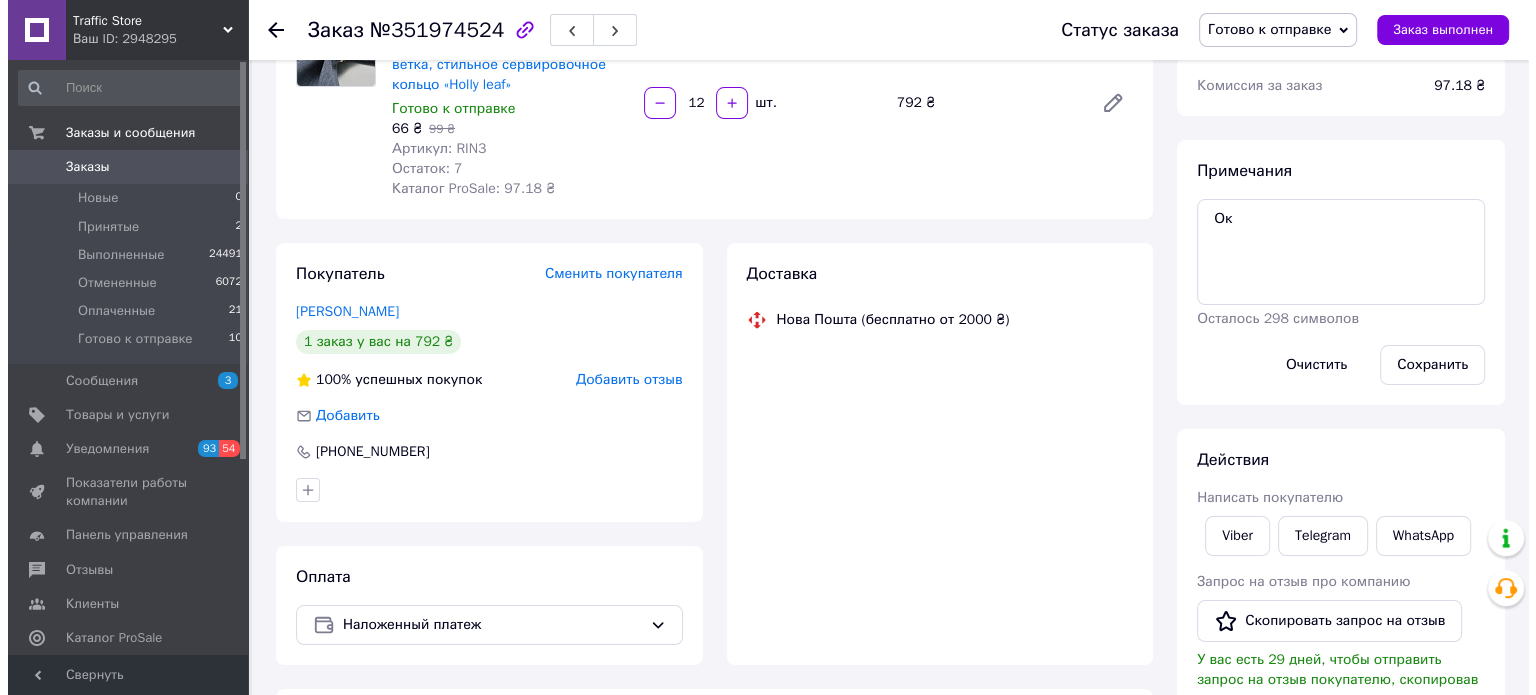 scroll, scrollTop: 247, scrollLeft: 0, axis: vertical 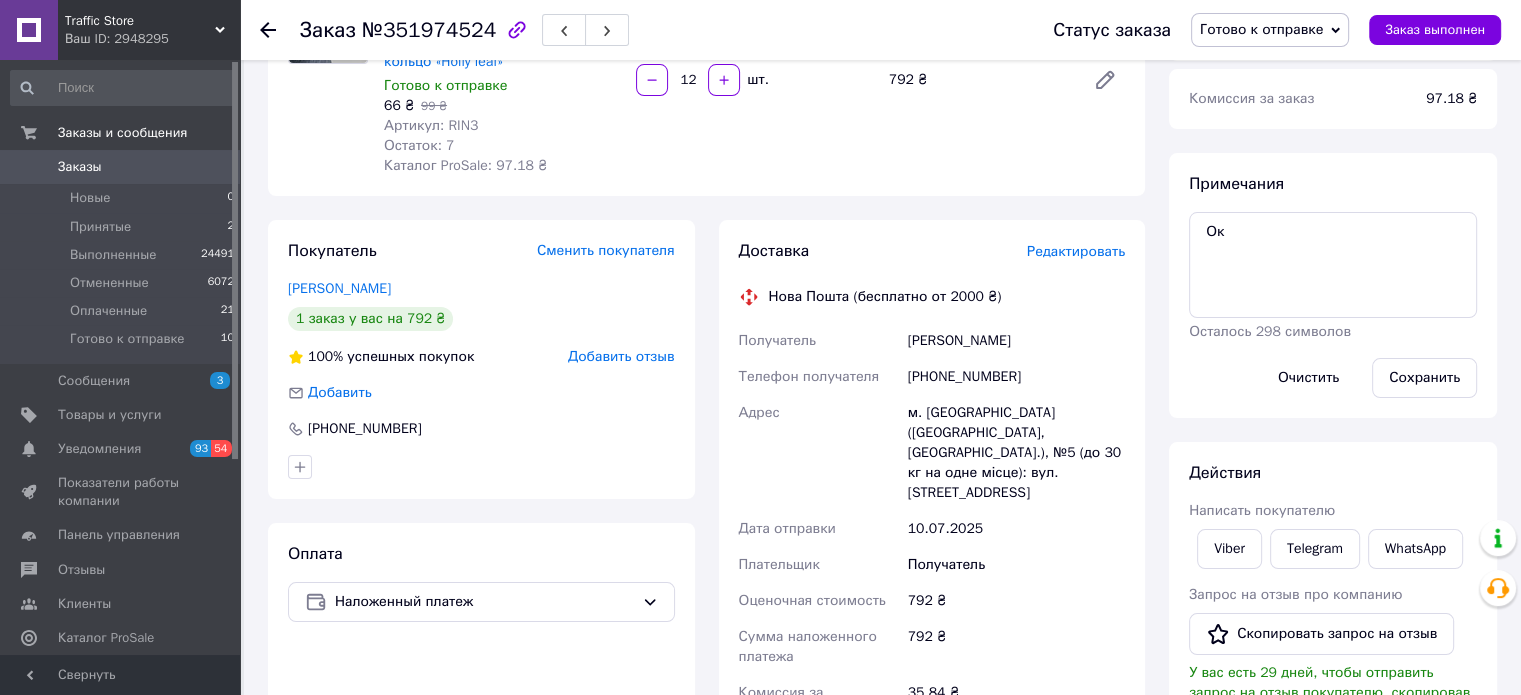 click on "Доставка Редактировать Нова Пошта (бесплатно от 2000 ₴) Получатель Горбаток Юлия Телефон получателя +380673176366 Адрес м. Запоріжжя (Запорізька обл., Запорізький р-н.), №5 (до 30 кг на одне місце): вул. Гоголя, 163 Дата отправки 10.07.2025 Плательщик Получатель Оценочная стоимость 792 ₴ Сумма наложенного платежа 792 ₴ Комиссия за наложенный платёж 35.84 ₴ Плательщик комиссии наложенного платежа Получатель Передать номер или Сгенерировать ЭН" at bounding box center [932, 610] 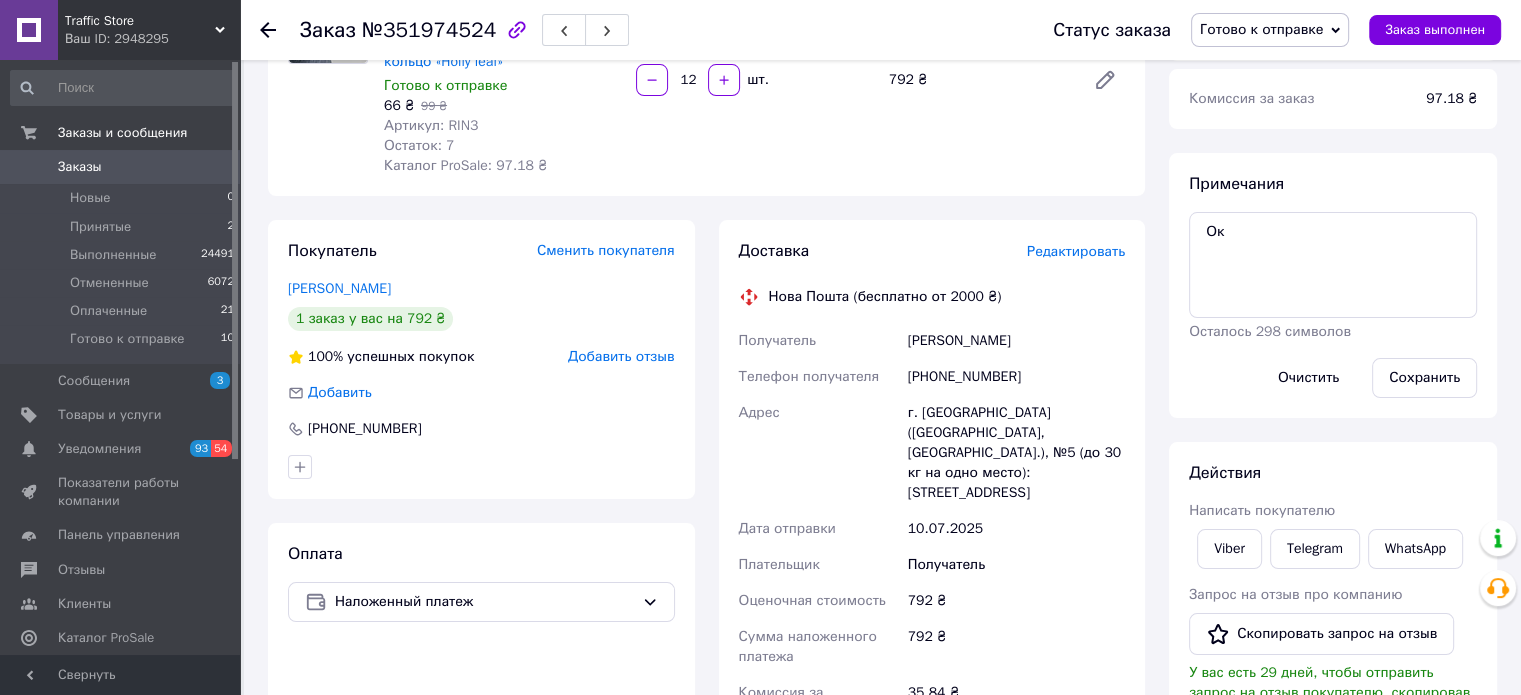 click on "Редактировать" at bounding box center [1076, 251] 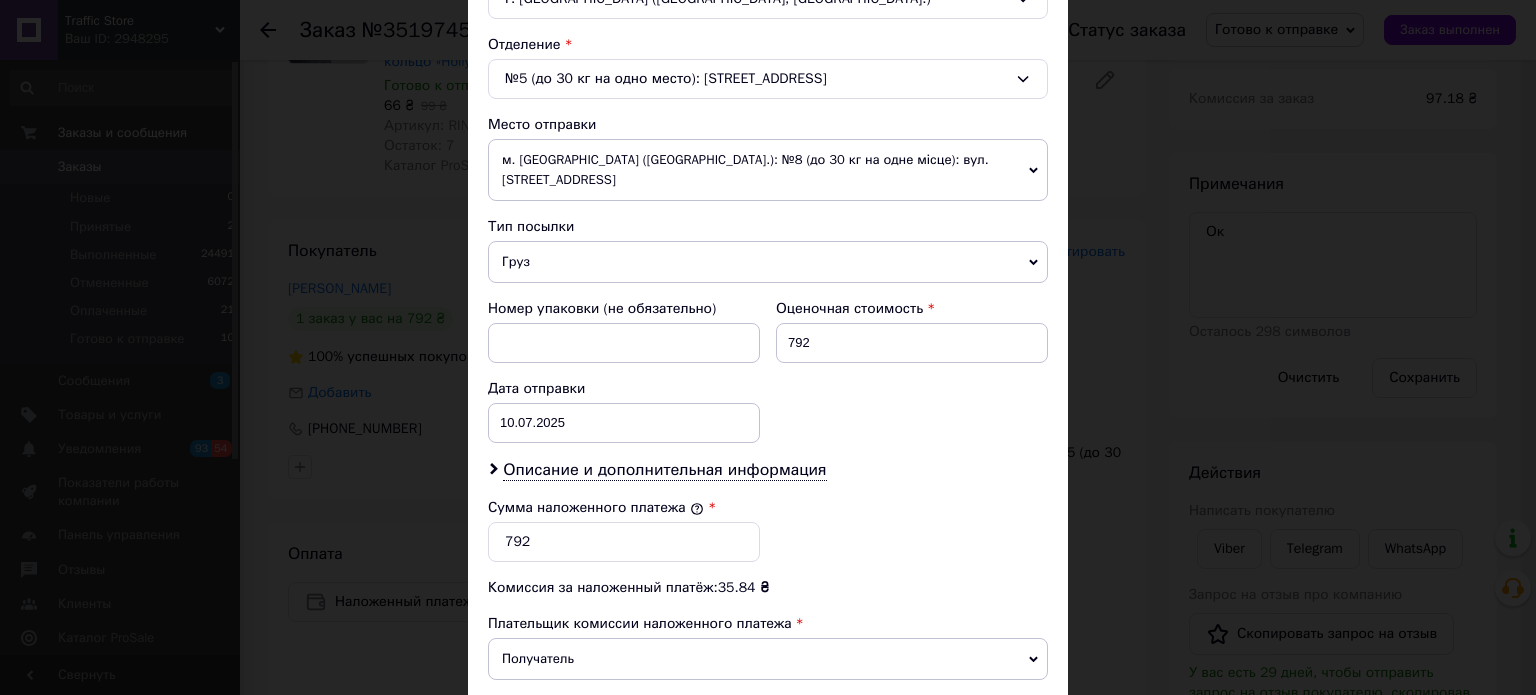 scroll, scrollTop: 844, scrollLeft: 0, axis: vertical 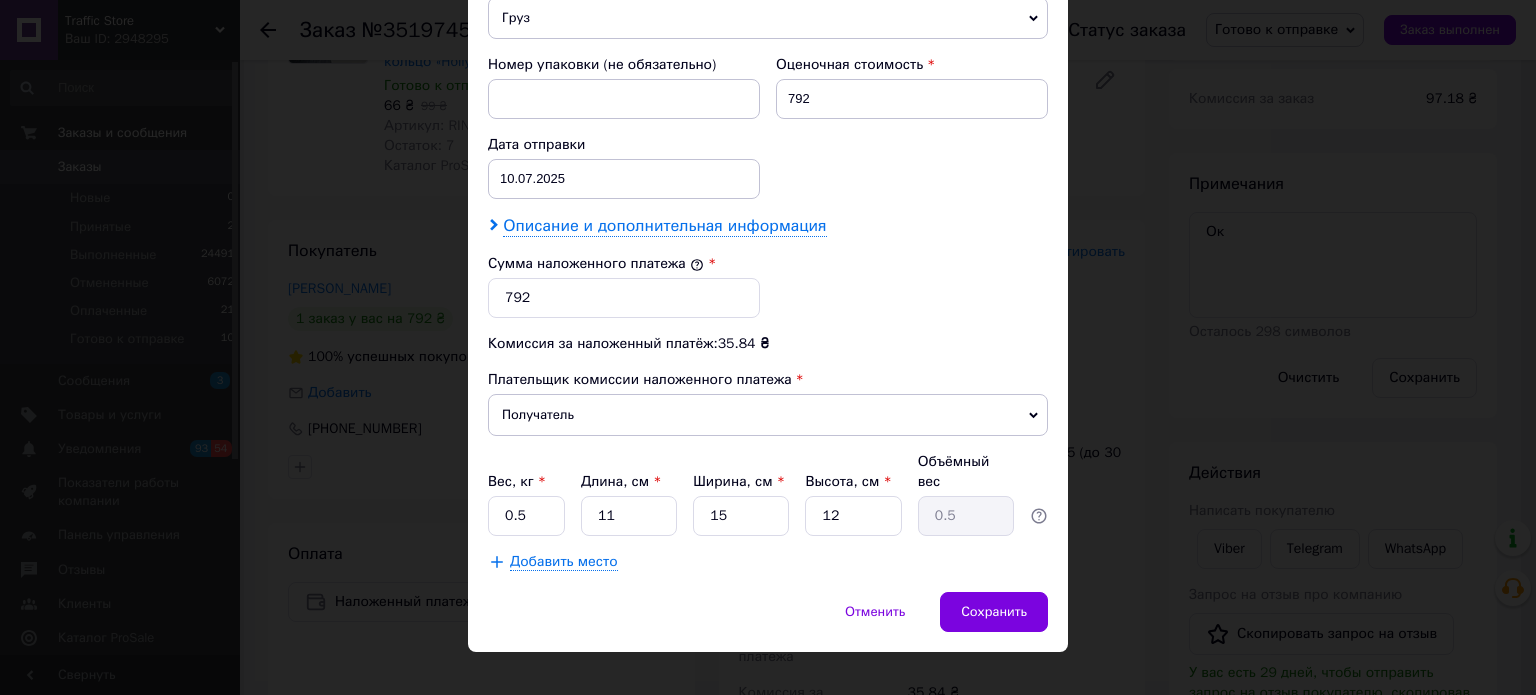 click on "Описание и дополнительная информация" at bounding box center [664, 226] 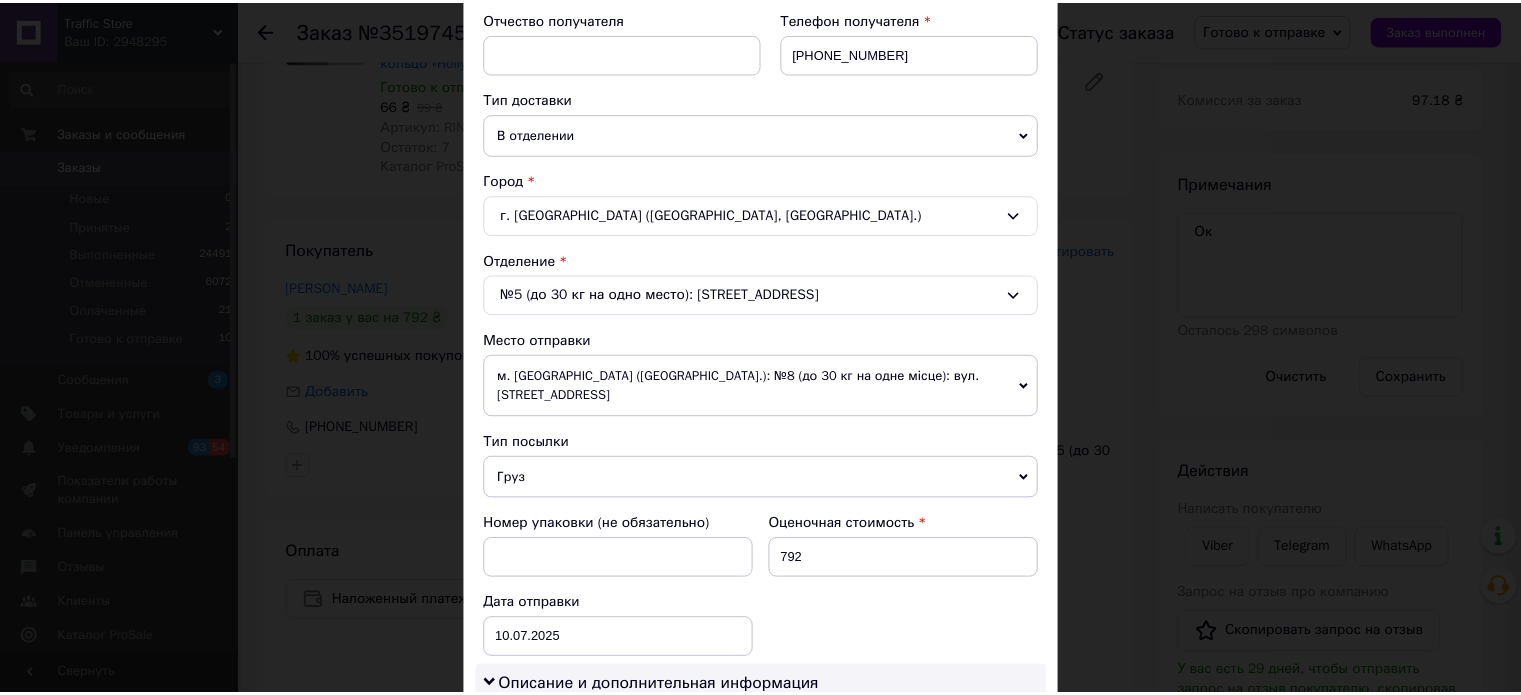 scroll, scrollTop: 400, scrollLeft: 0, axis: vertical 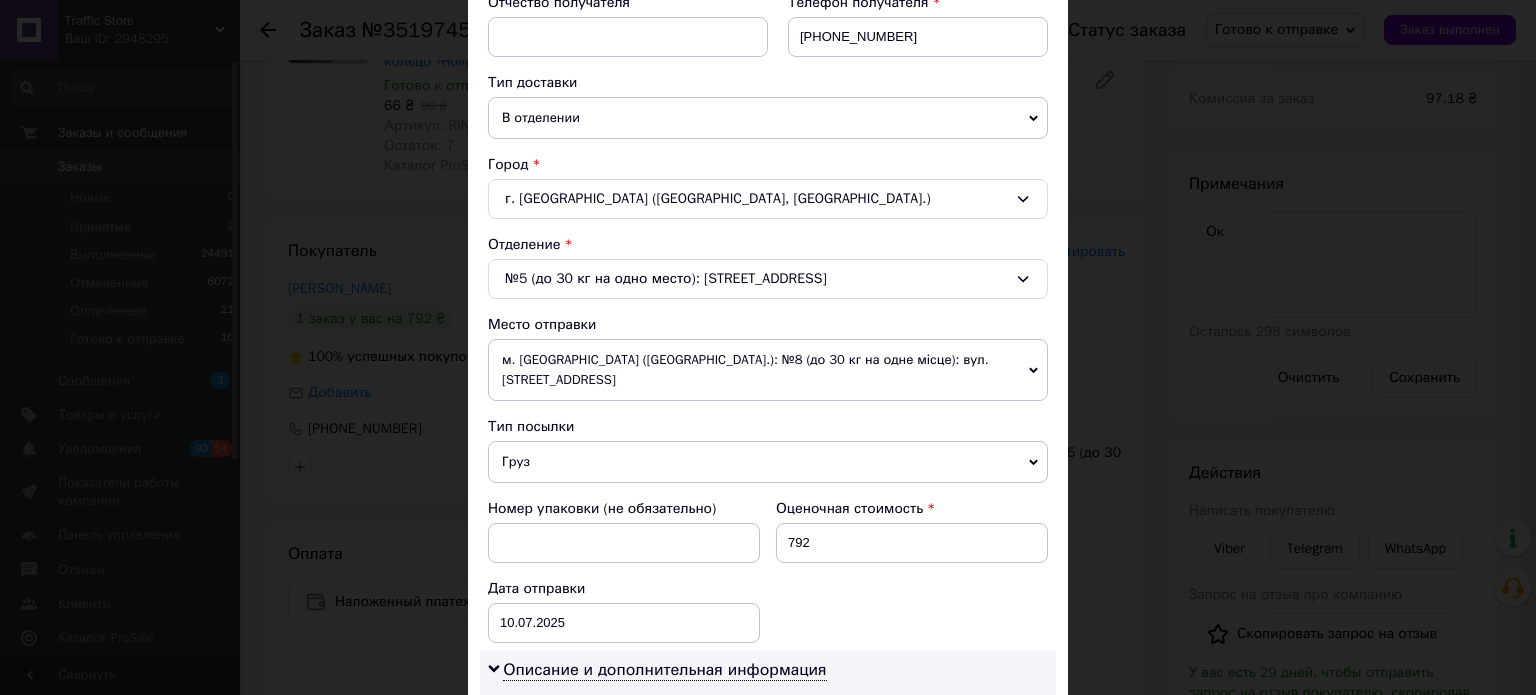 click on "× Редактирование доставки Способ доставки Нова Пошта (бесплатно от 2000 ₴) Плательщик Получатель Отправитель Фамилия получателя Горбаток Имя получателя Юлия Отчество получателя Телефон получателя +380673176366 Тип доставки В отделении Курьером В почтомате Город г. Запорожье (Запорожская обл., Запорожский р-н.) Отделение №5 (до 30 кг на одно место): ул. Гоголя, 163 Место отправки м. Київ (Київська обл.): №8 (до 30 кг на одне місце): вул. Набережно-Хрещатицька, 33 Нет совпадений. Попробуйте изменить условия поиска Добавить еще место отправки Тип посылки Груз Документы 792 < > <" at bounding box center (768, 347) 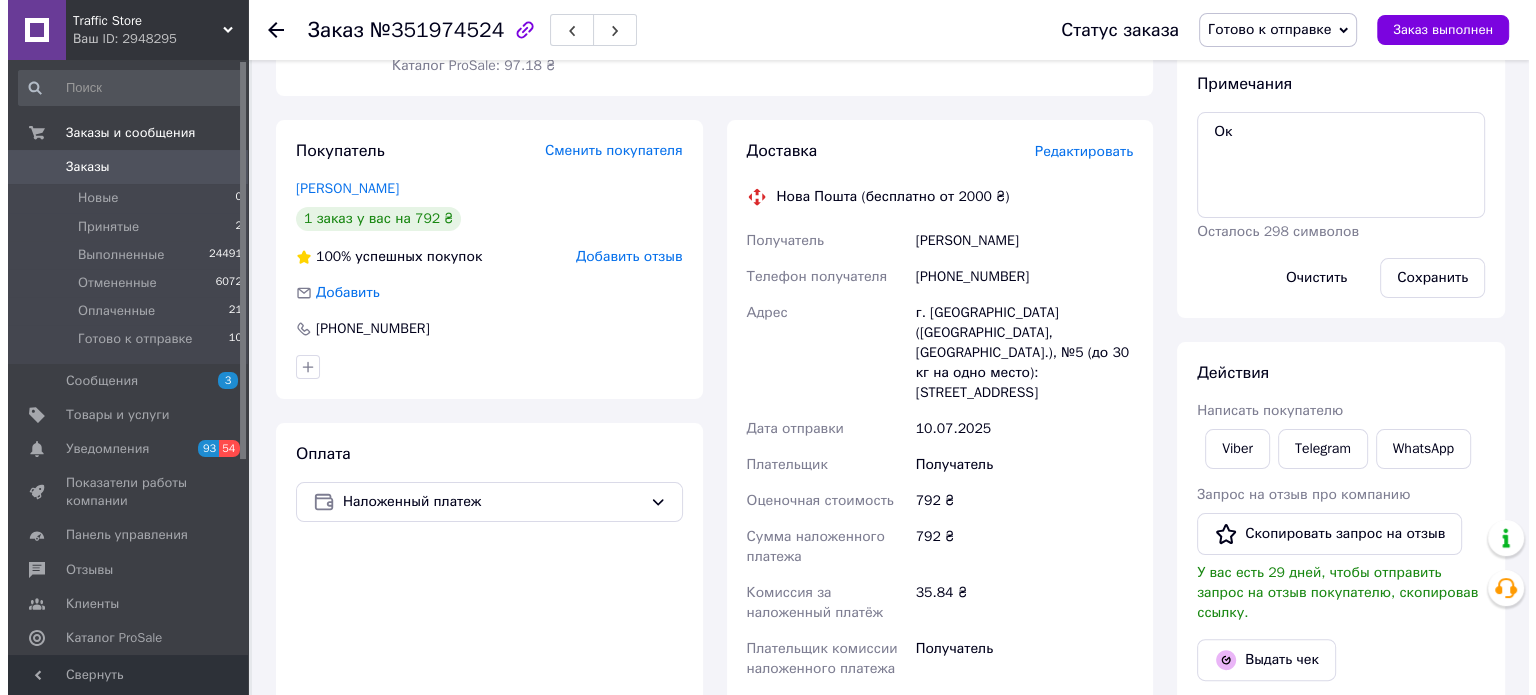 scroll, scrollTop: 247, scrollLeft: 0, axis: vertical 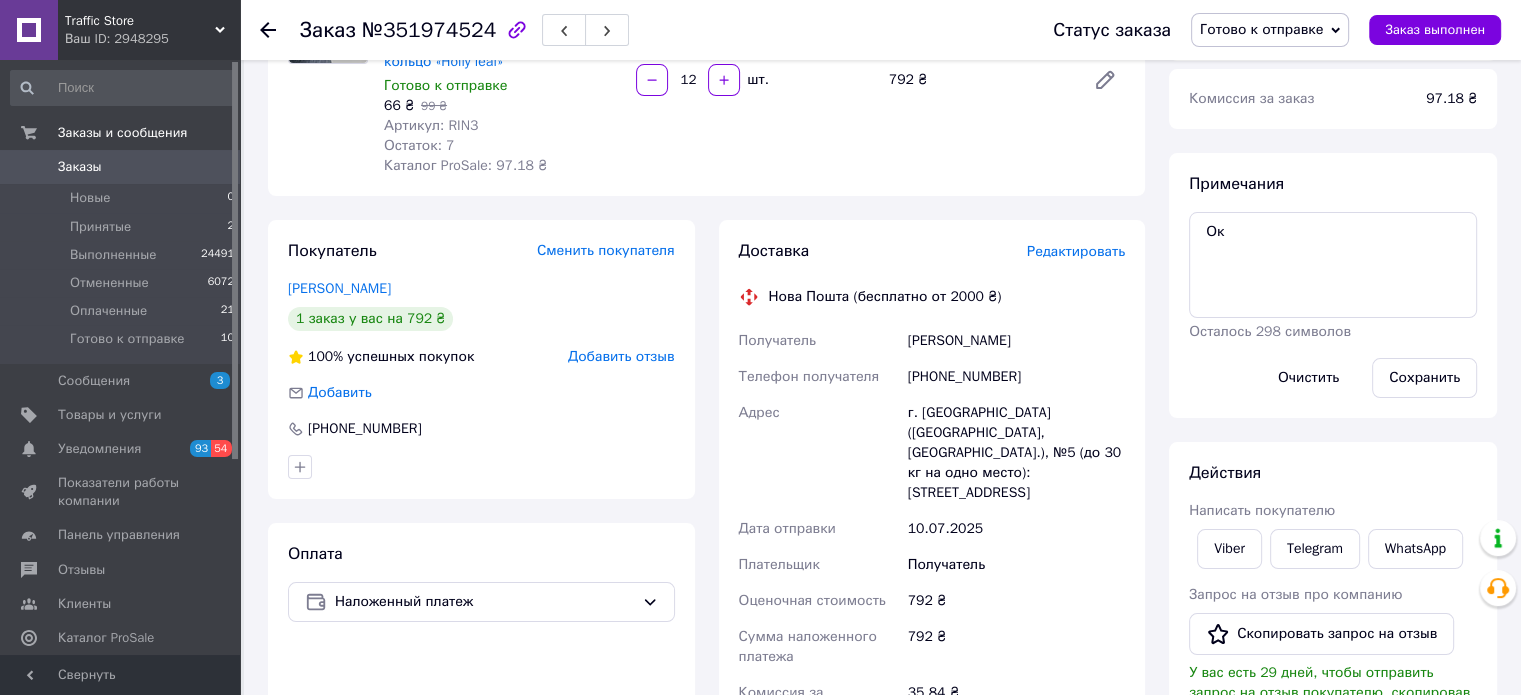 click on "Редактировать" at bounding box center [1076, 252] 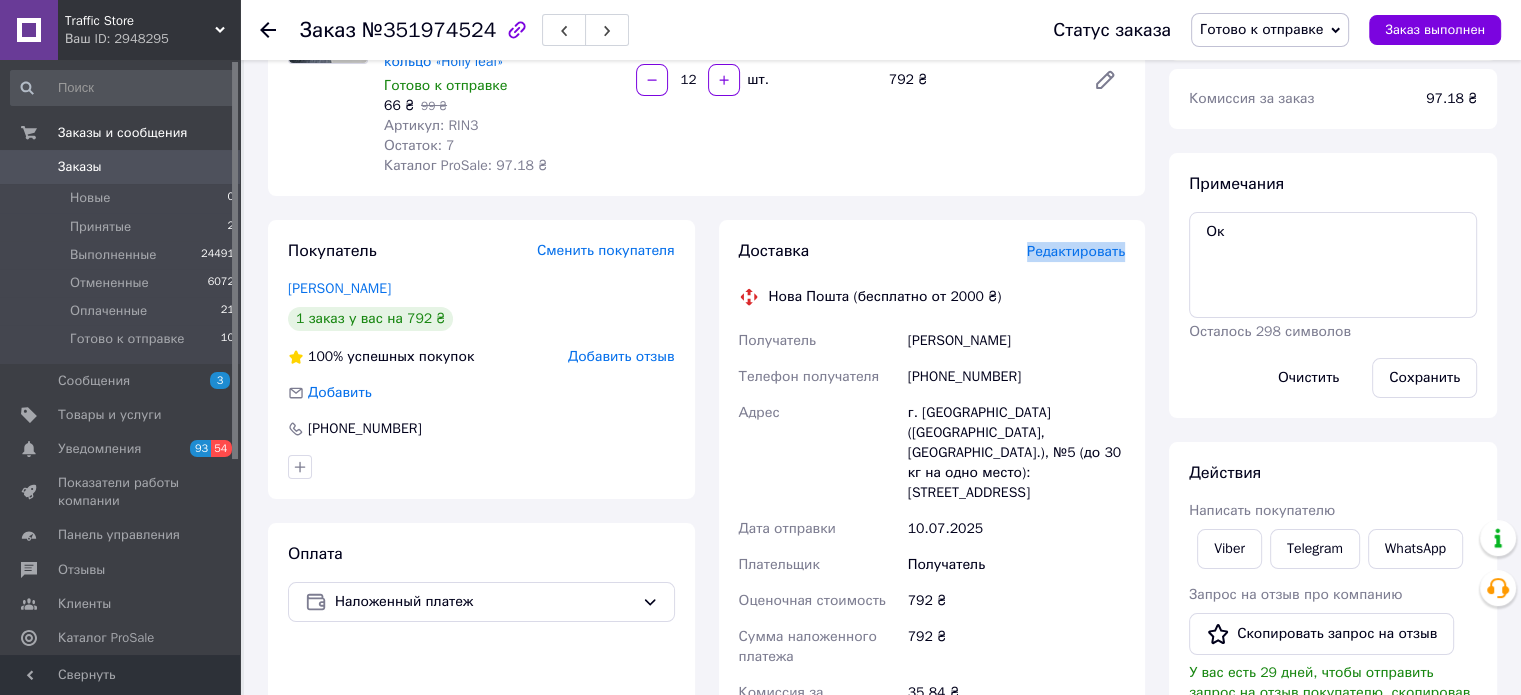 click on "Редактировать" at bounding box center (1076, 251) 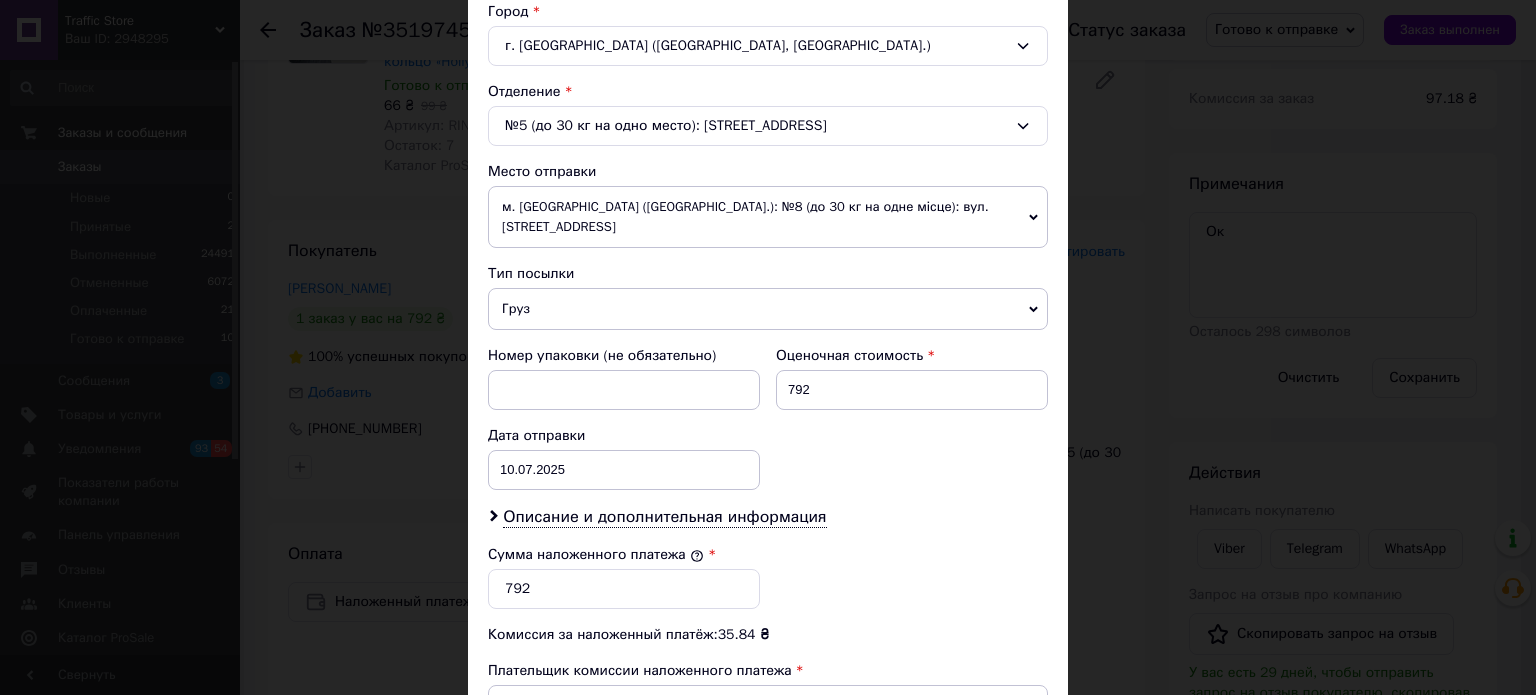 scroll, scrollTop: 700, scrollLeft: 0, axis: vertical 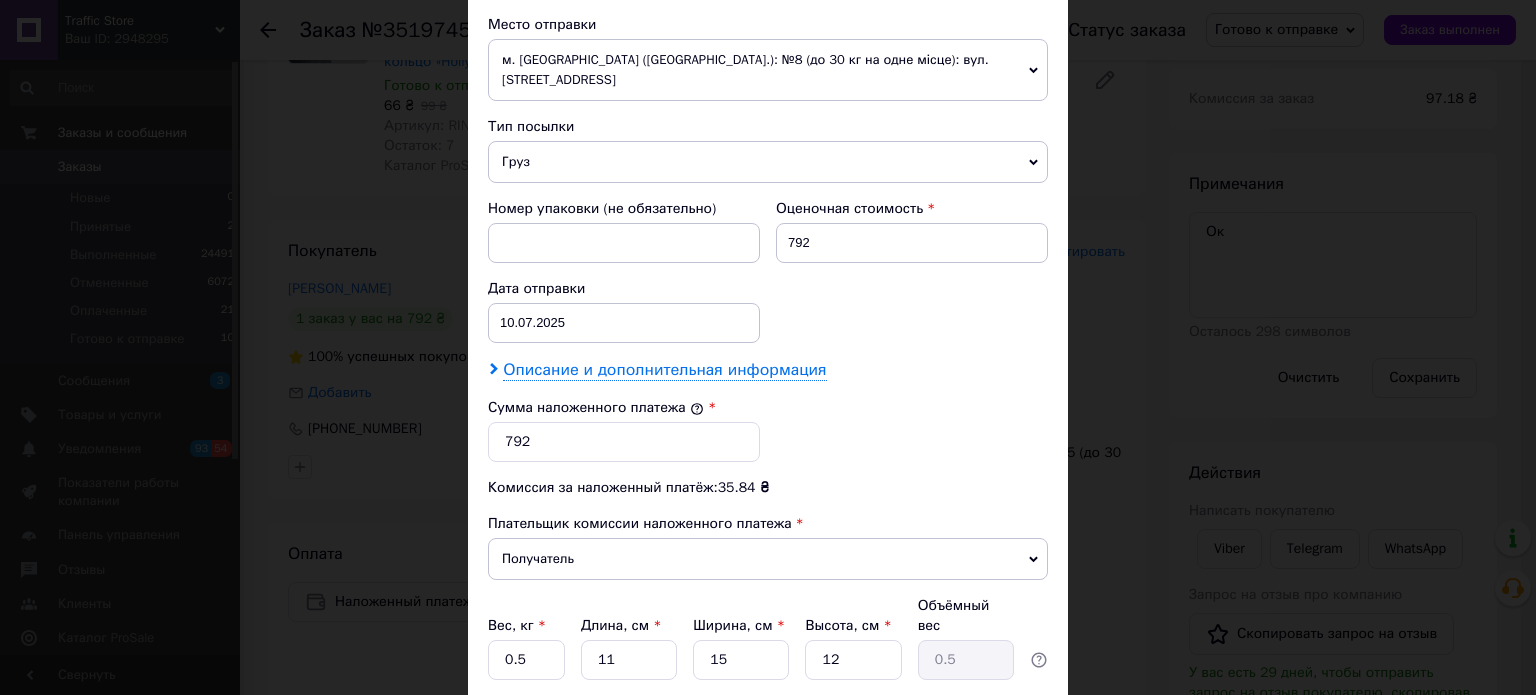 click on "Описание и дополнительная информация" at bounding box center [664, 370] 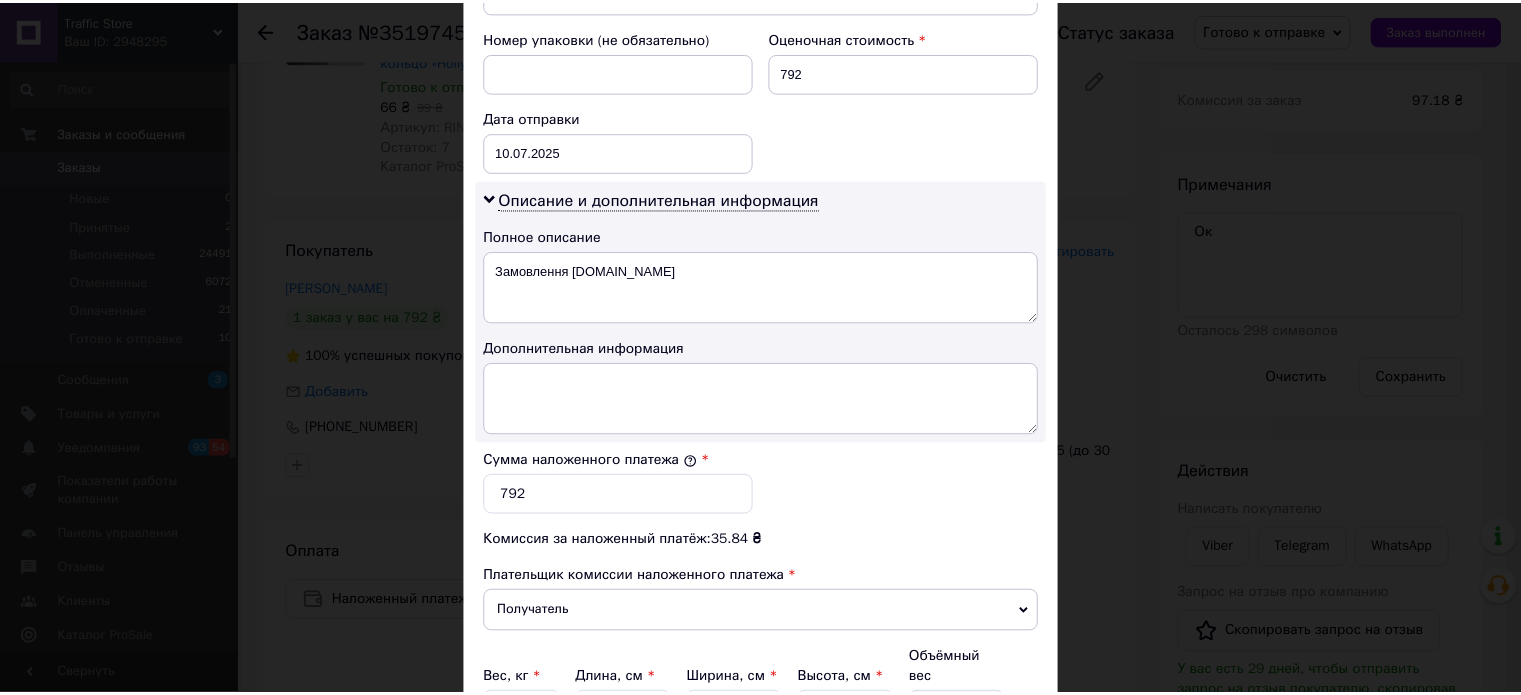 scroll, scrollTop: 1068, scrollLeft: 0, axis: vertical 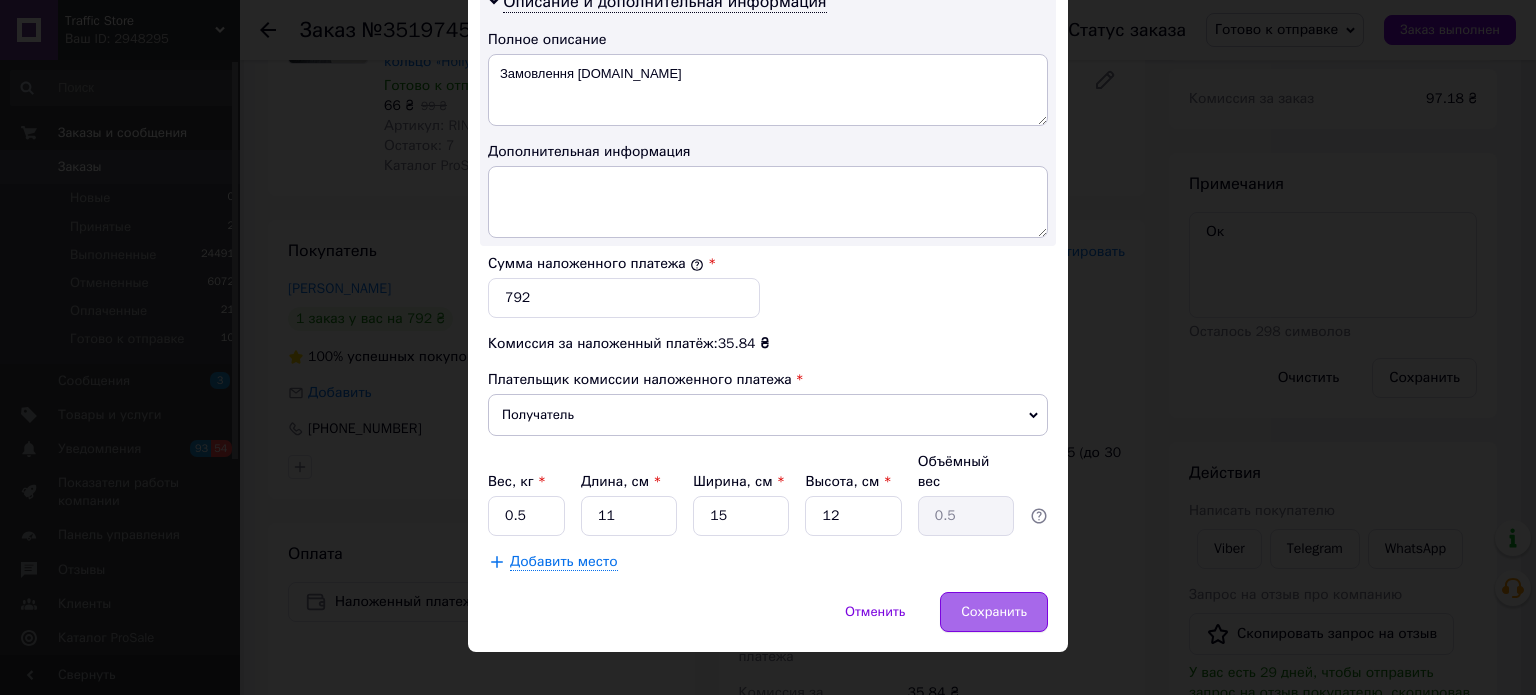 click on "Сохранить" at bounding box center (994, 612) 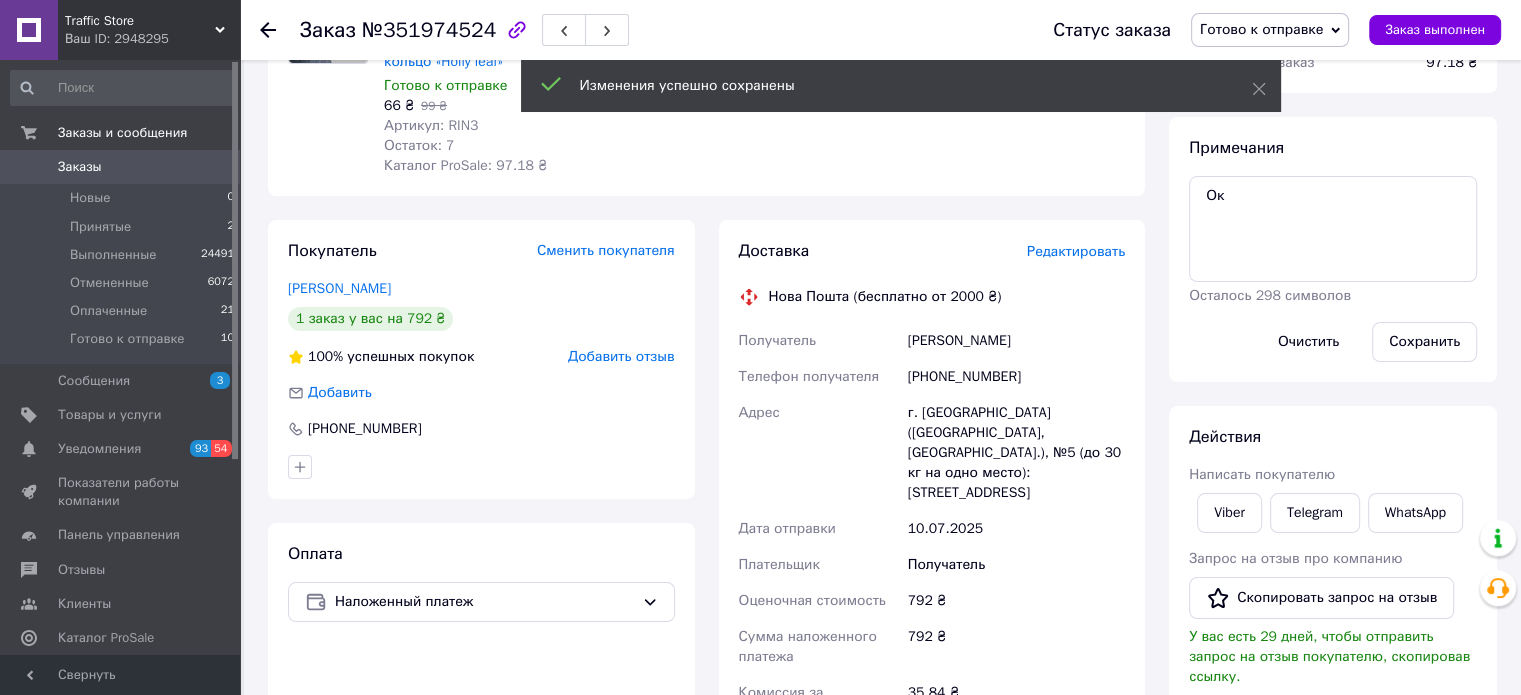 scroll, scrollTop: 747, scrollLeft: 0, axis: vertical 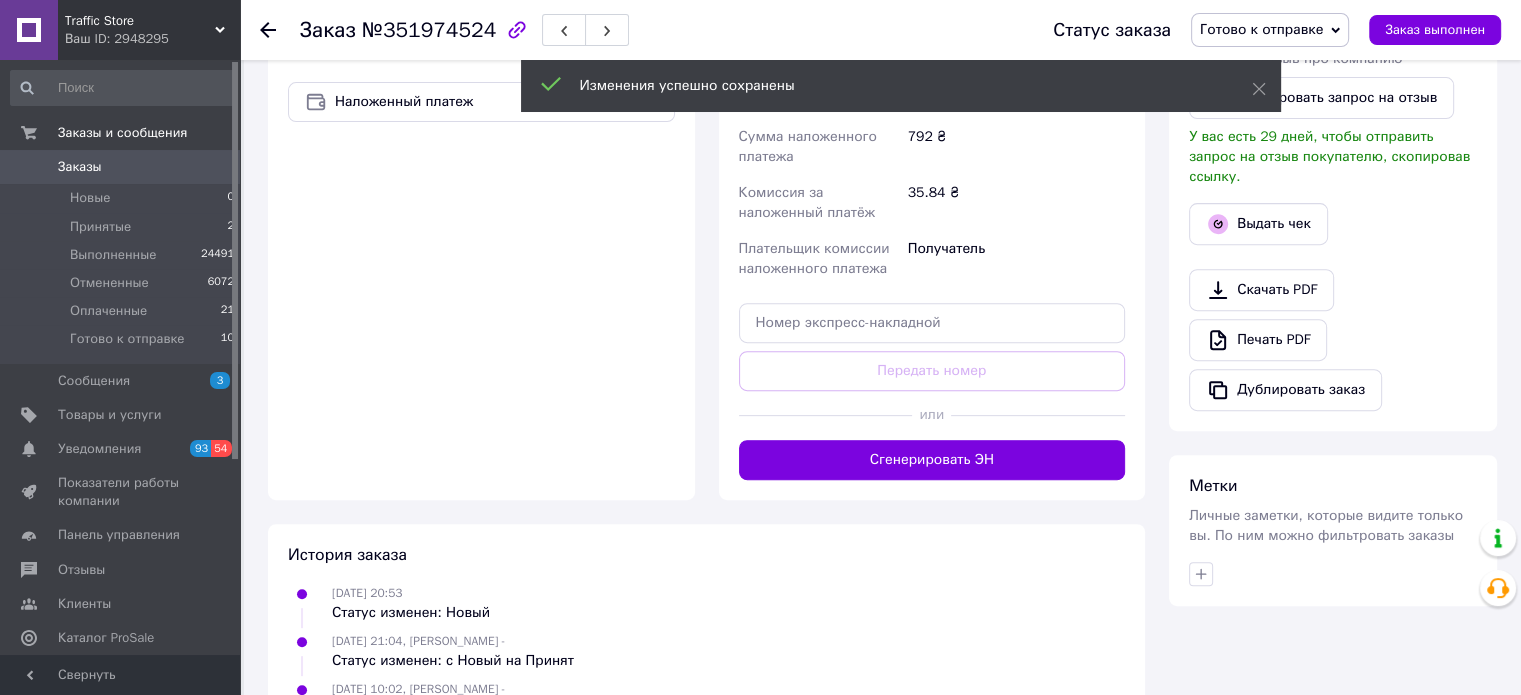 click on "Доставка Редактировать Нова Пошта (бесплатно от 2000 ₴) Получатель Горбаток Юлия Телефон получателя +380673176366 Адрес г. Запорожье (Запорожская обл., Запорожский р-н.), №5 (до 30 кг на одно место): ул. Гоголя, 163 Дата отправки 10.07.2025 Плательщик Получатель Оценочная стоимость 792 ₴ Сумма наложенного платежа 792 ₴ Комиссия за наложенный платёж 35.84 ₴ Плательщик комиссии наложенного платежа Получатель Передать номер или Сгенерировать ЭН Плательщик Получатель Отправитель Фамилия получателя Горбаток Имя получателя Юлия Отчество получателя Телефон получателя +380673176366 <" at bounding box center (932, 110) 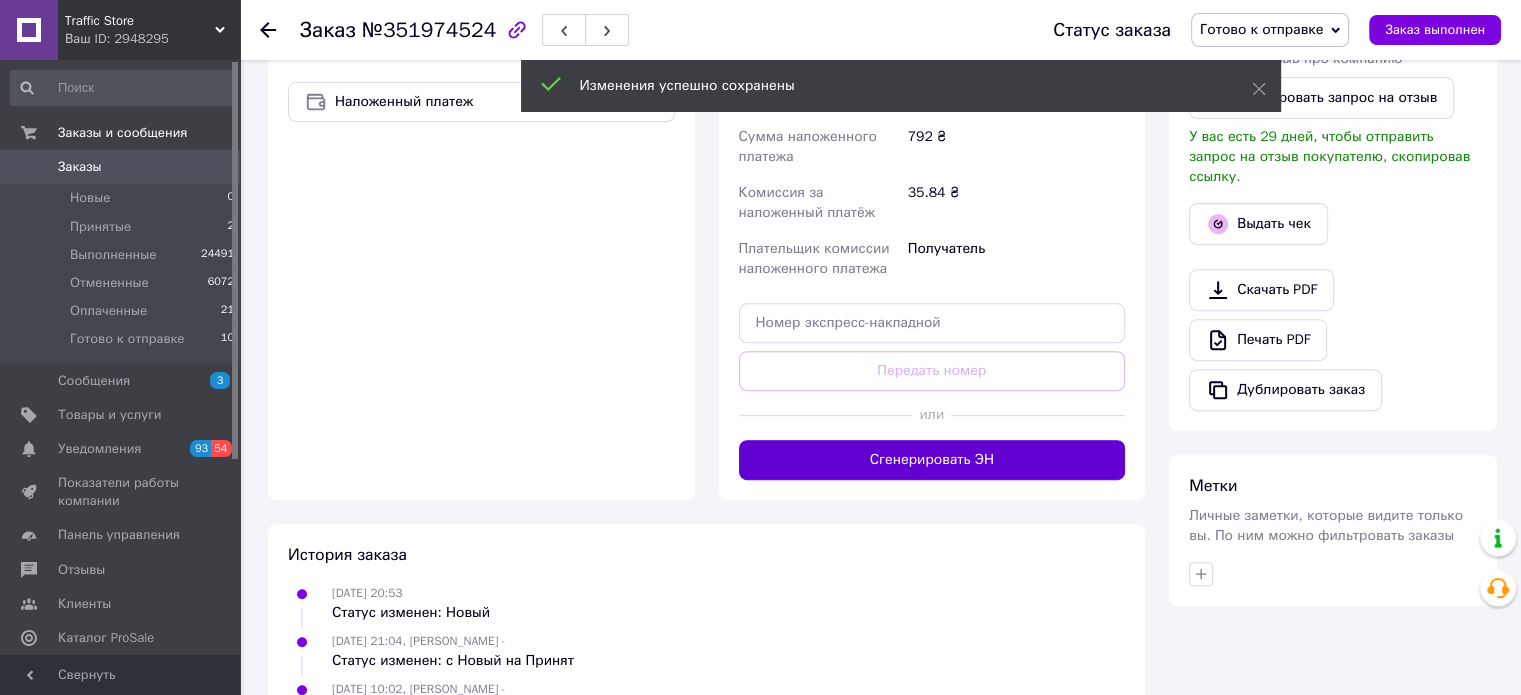 click on "Сгенерировать ЭН" at bounding box center (932, 460) 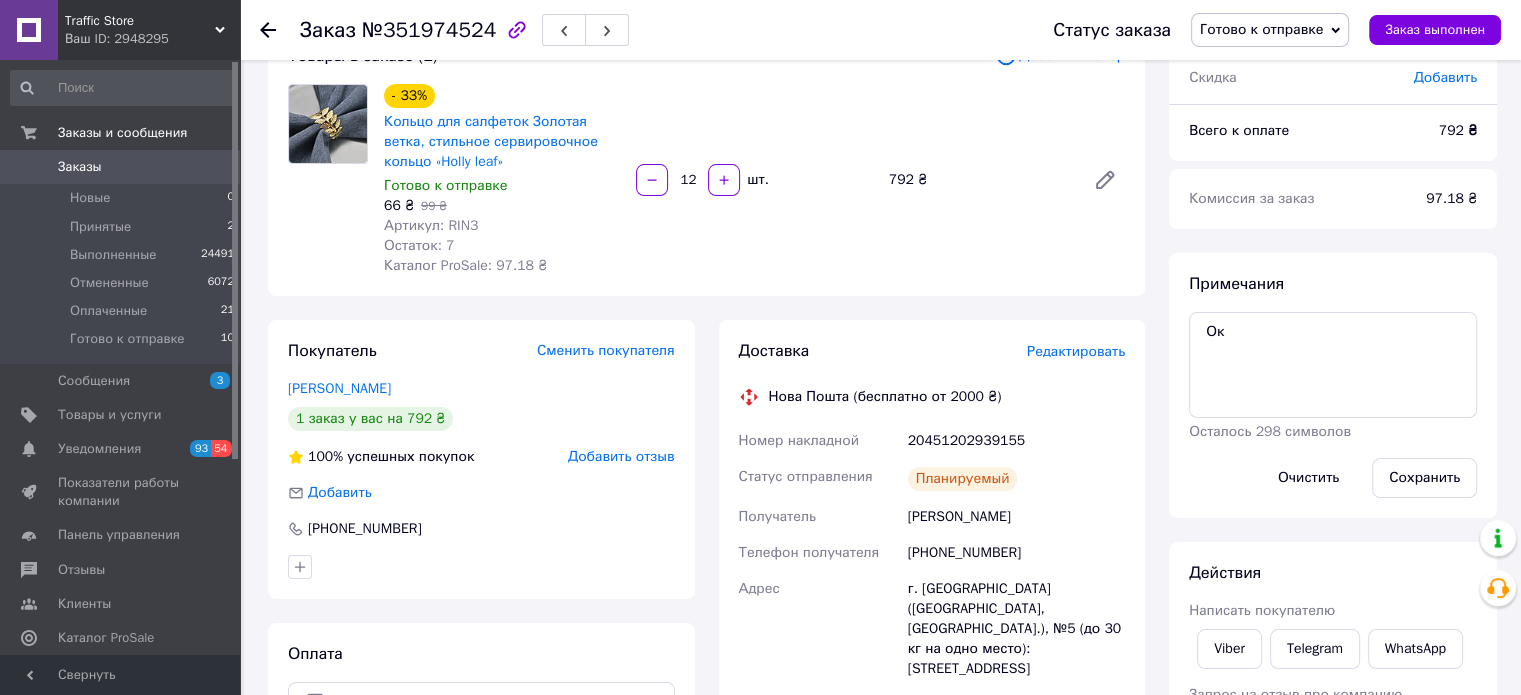 scroll, scrollTop: 547, scrollLeft: 0, axis: vertical 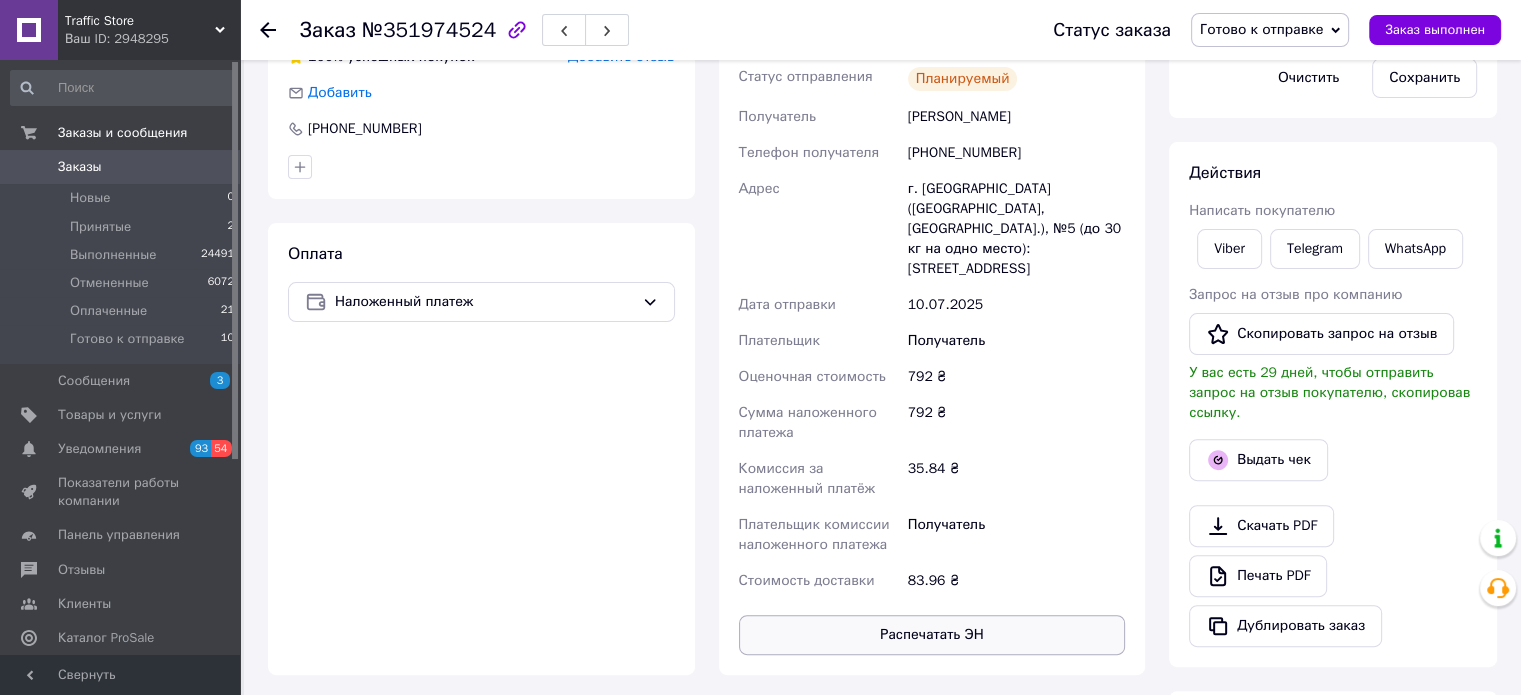 click on "Распечатать ЭН" at bounding box center (932, 635) 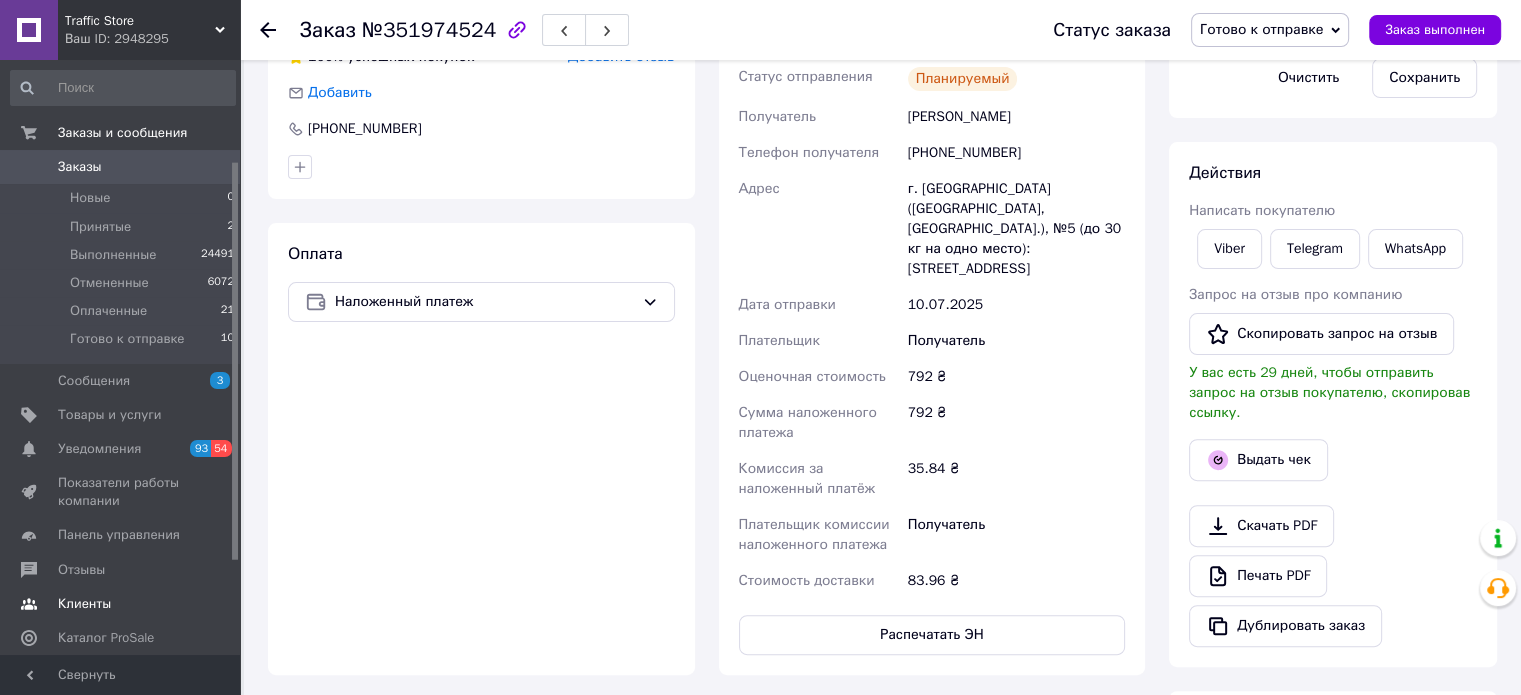scroll, scrollTop: 293, scrollLeft: 0, axis: vertical 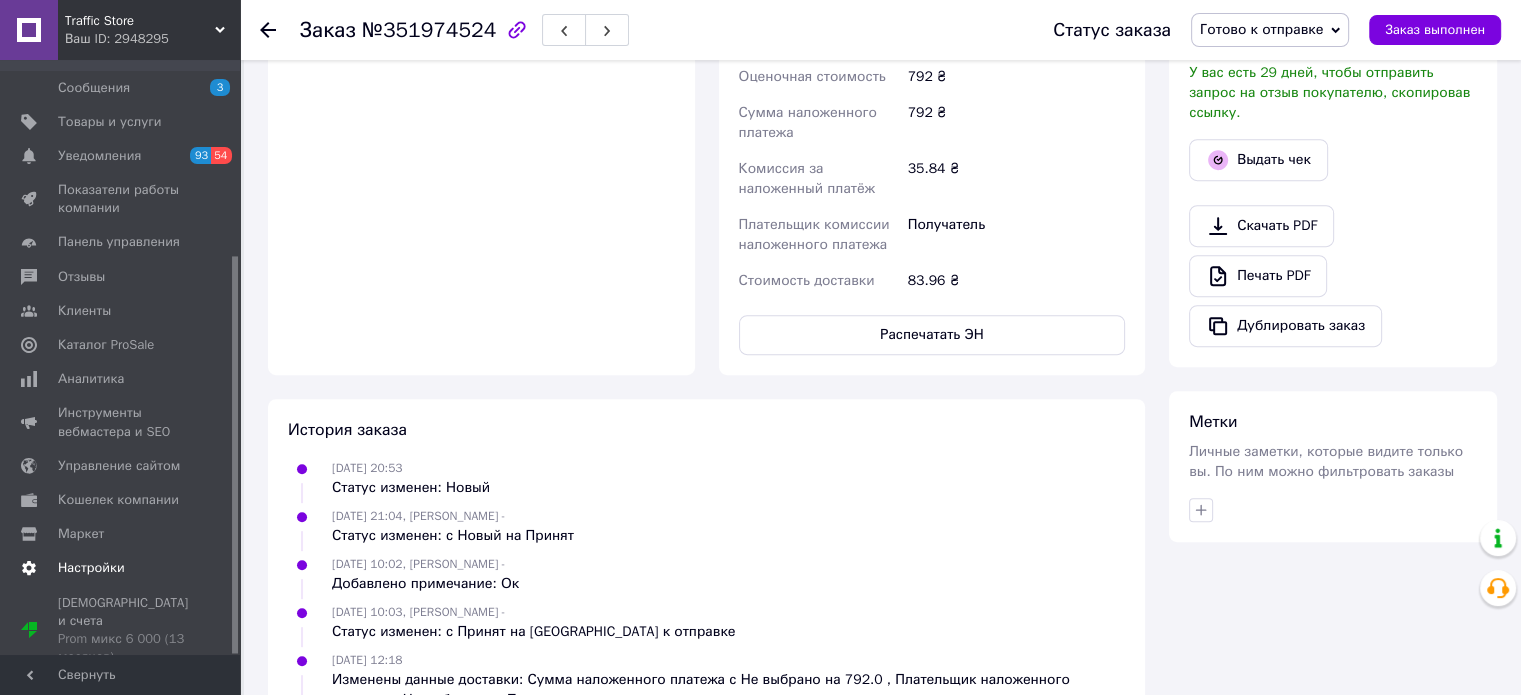 click on "Настройки" at bounding box center (123, 568) 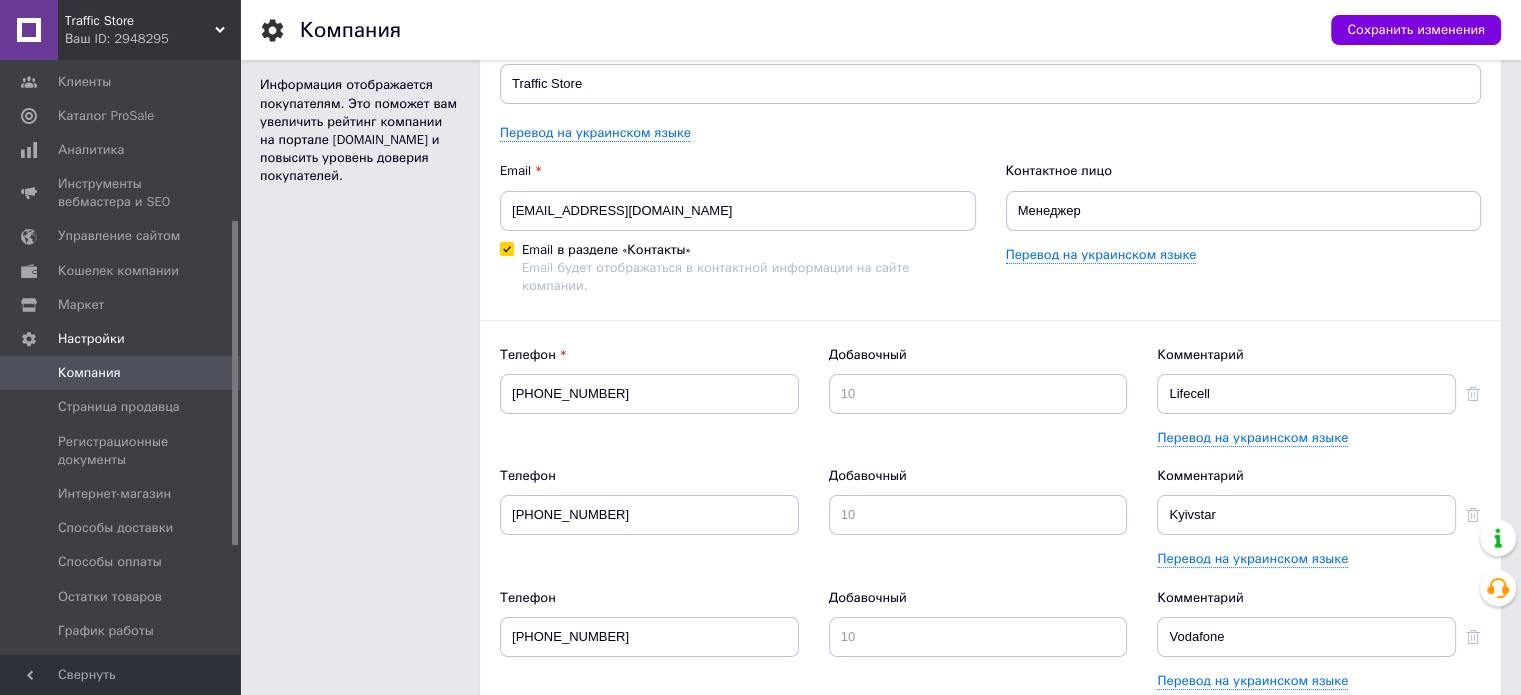 scroll, scrollTop: 0, scrollLeft: 0, axis: both 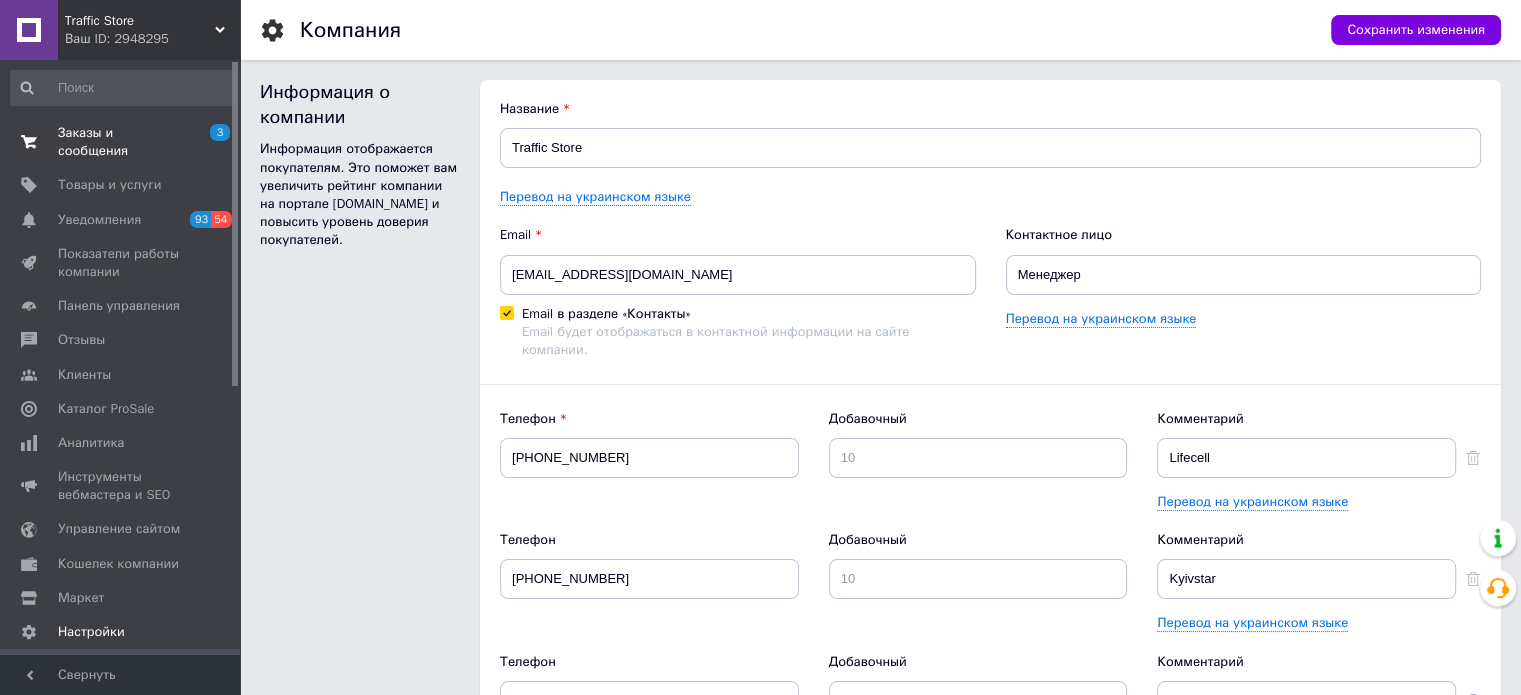 click on "Заказы и сообщения" at bounding box center [121, 142] 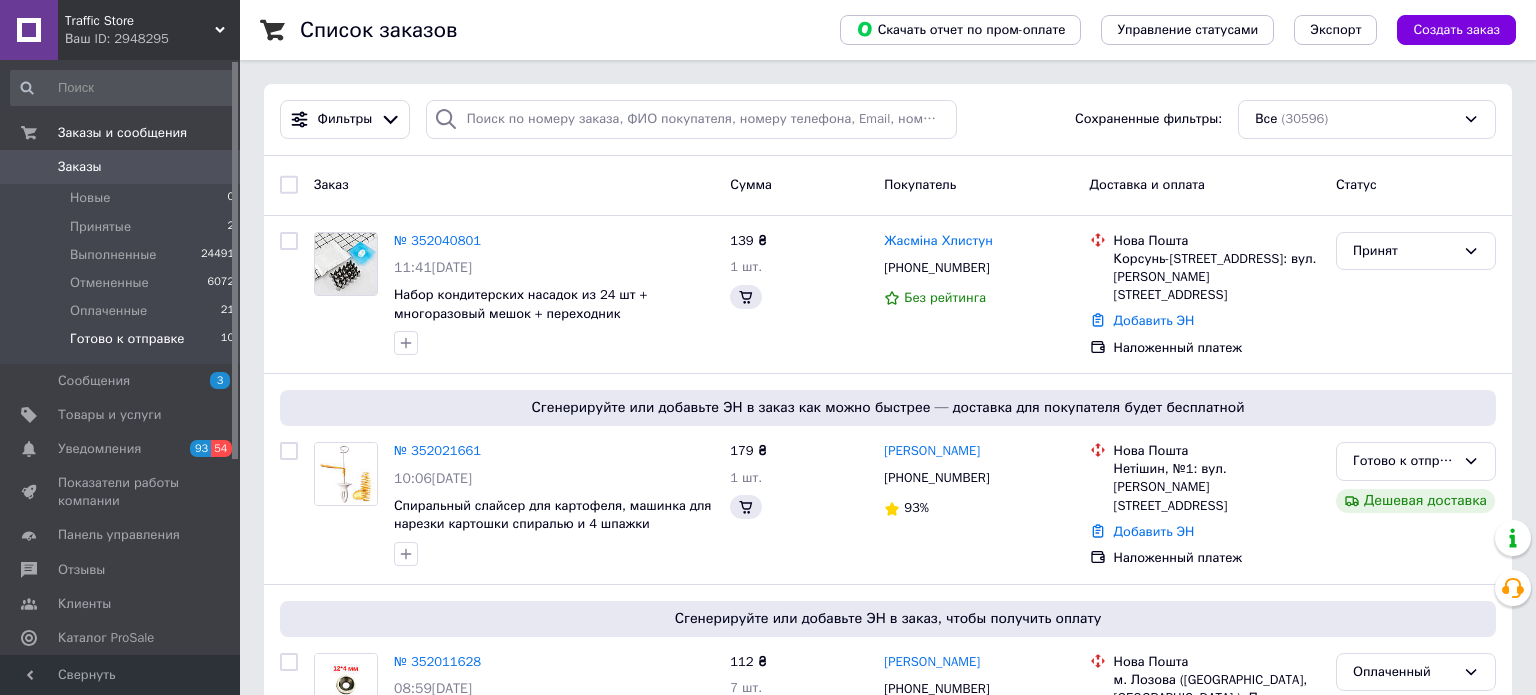 click on "Готово к отправке" at bounding box center [127, 339] 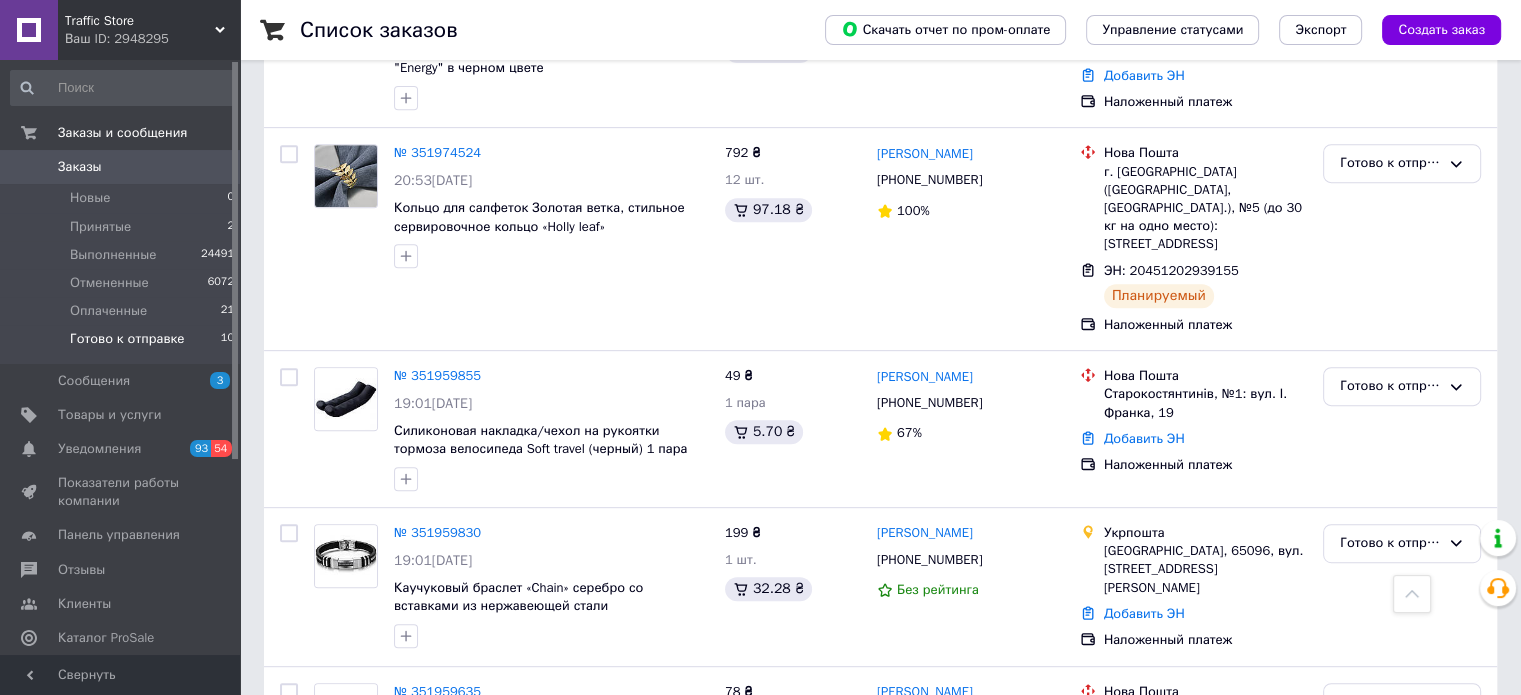 scroll, scrollTop: 663, scrollLeft: 0, axis: vertical 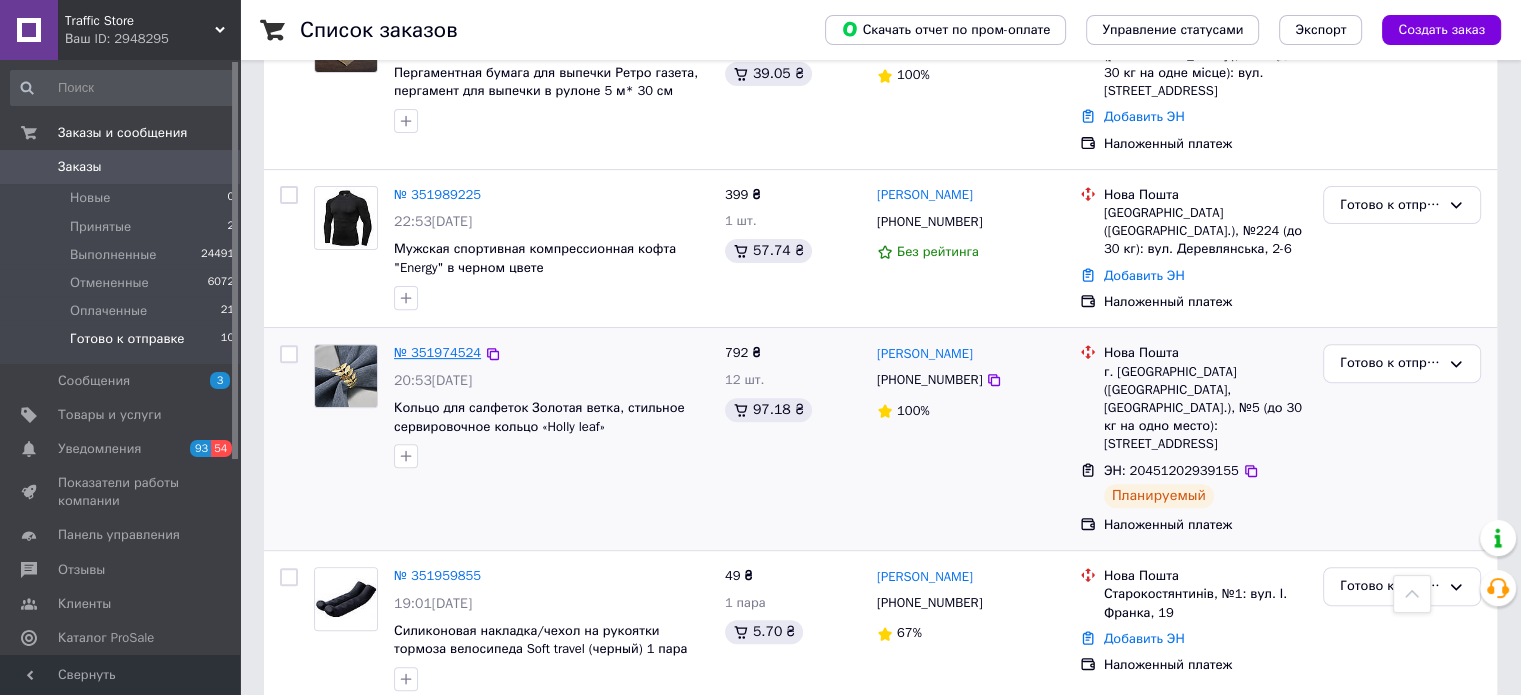 click on "№ 351974524" at bounding box center [437, 352] 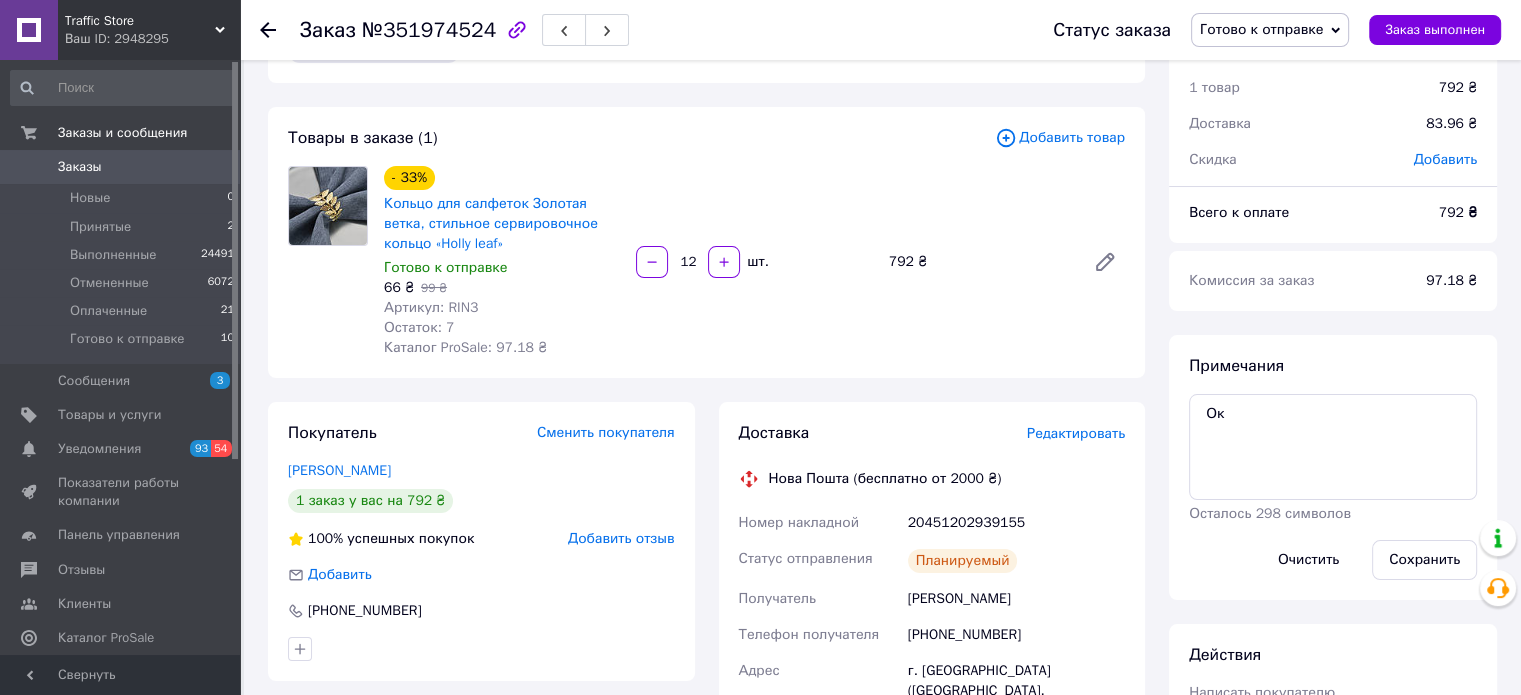 scroll, scrollTop: 0, scrollLeft: 0, axis: both 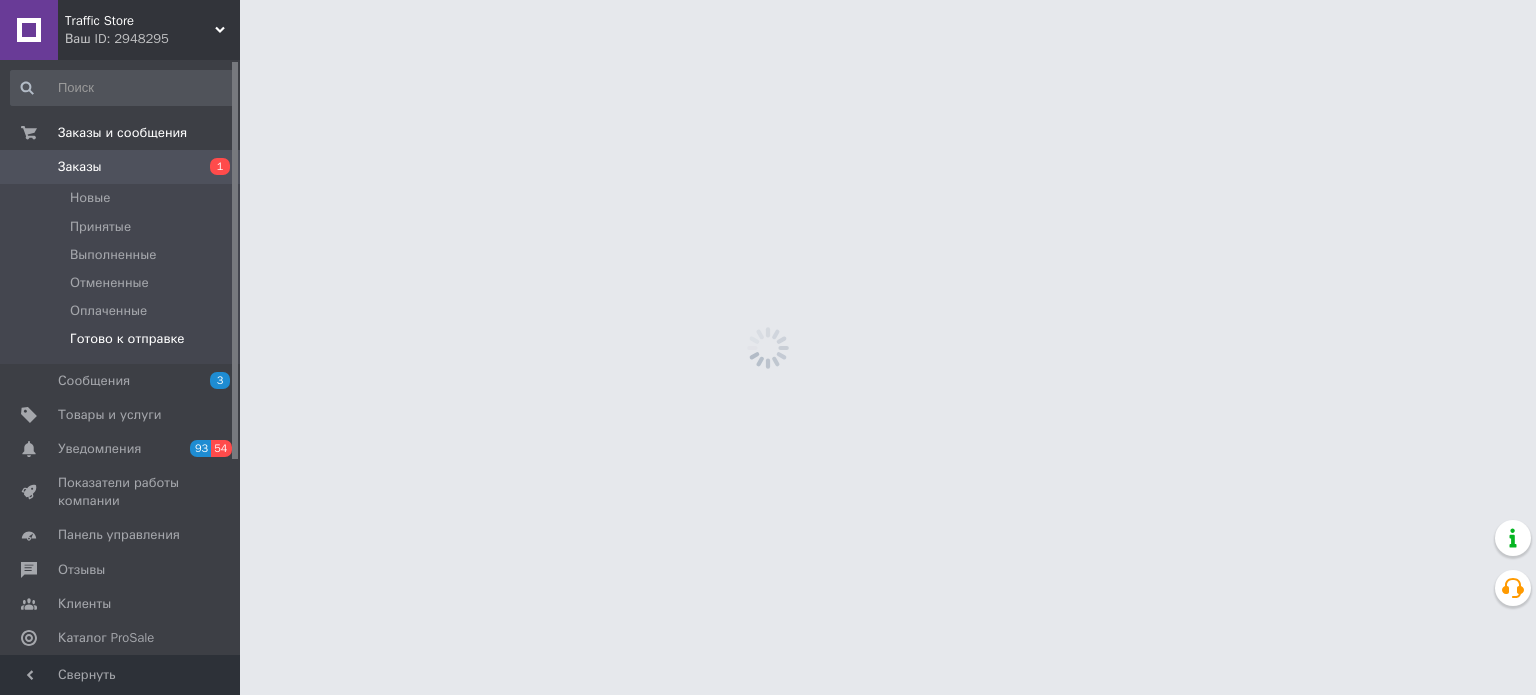 click on "Готово к отправке" at bounding box center [127, 339] 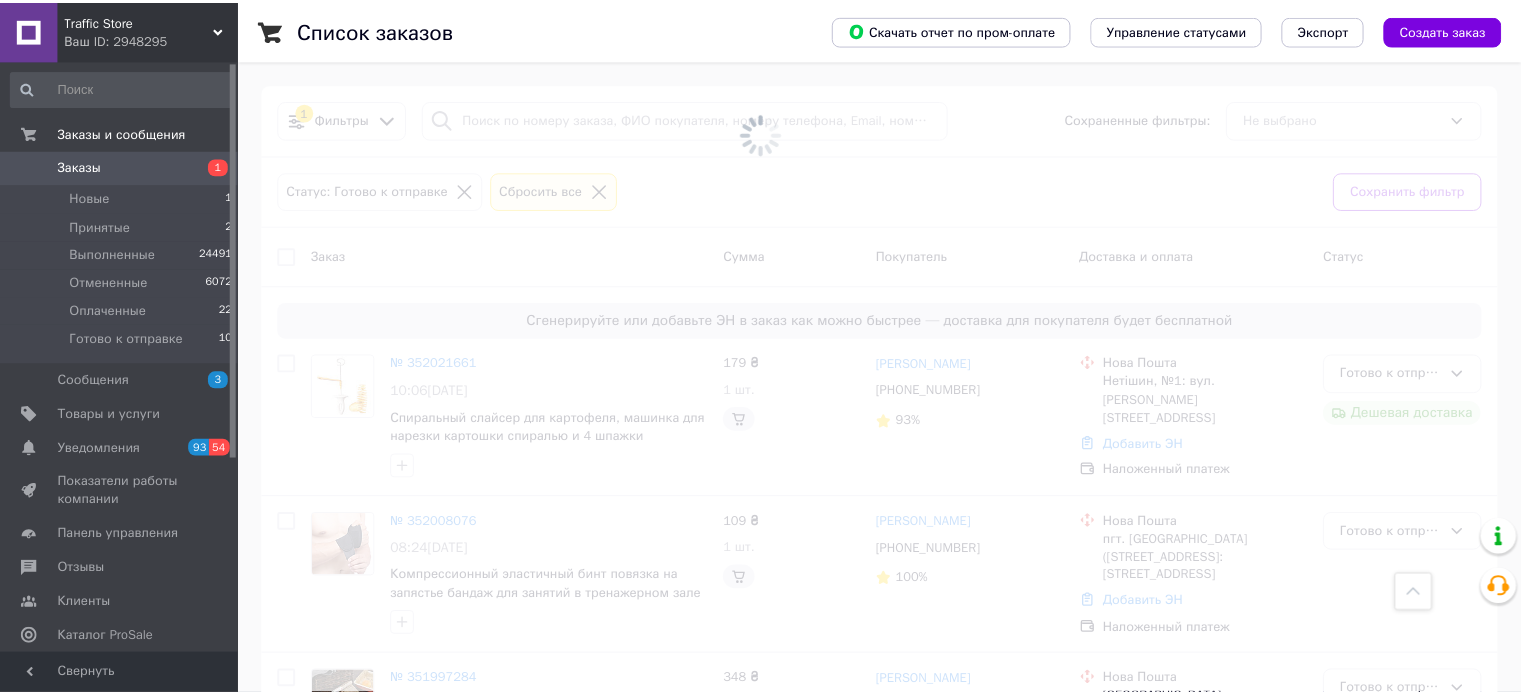scroll, scrollTop: 663, scrollLeft: 0, axis: vertical 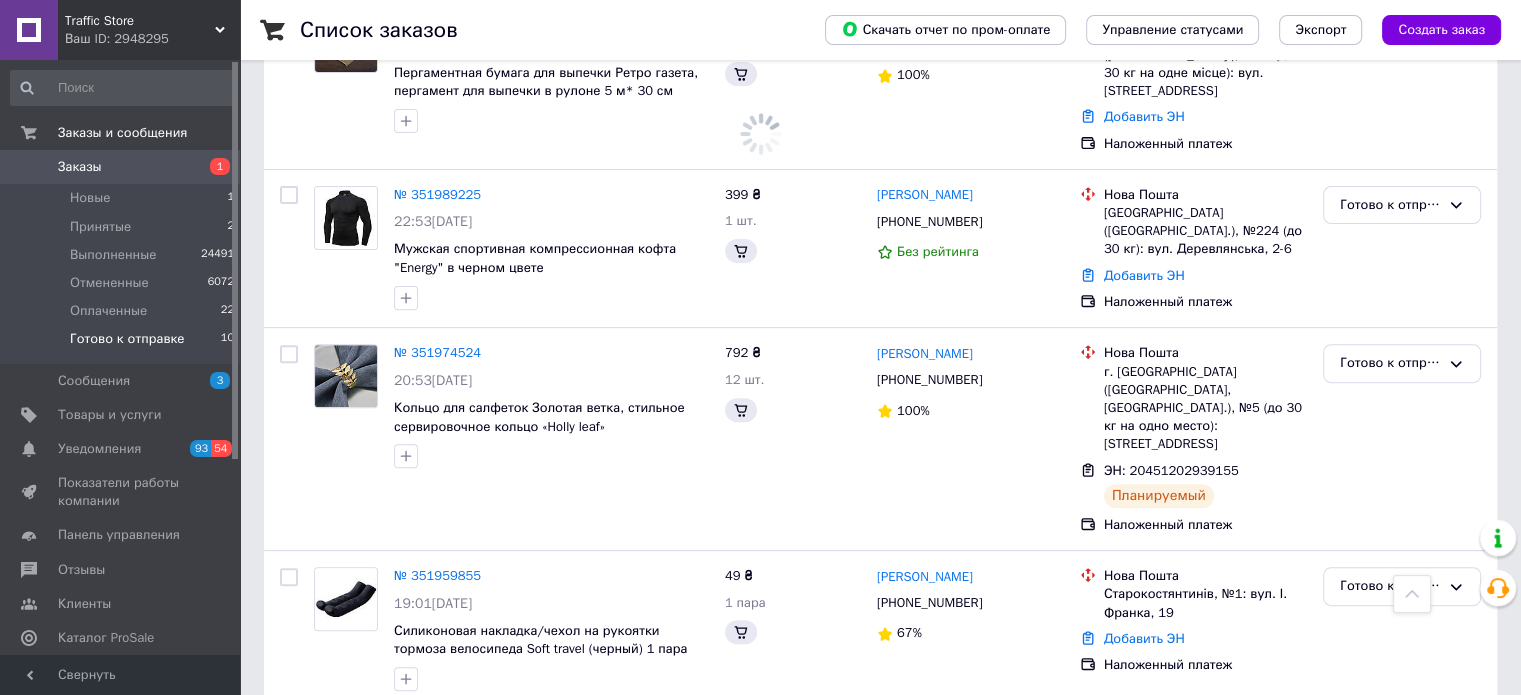 click on "Готово к отправке 10" at bounding box center (123, 344) 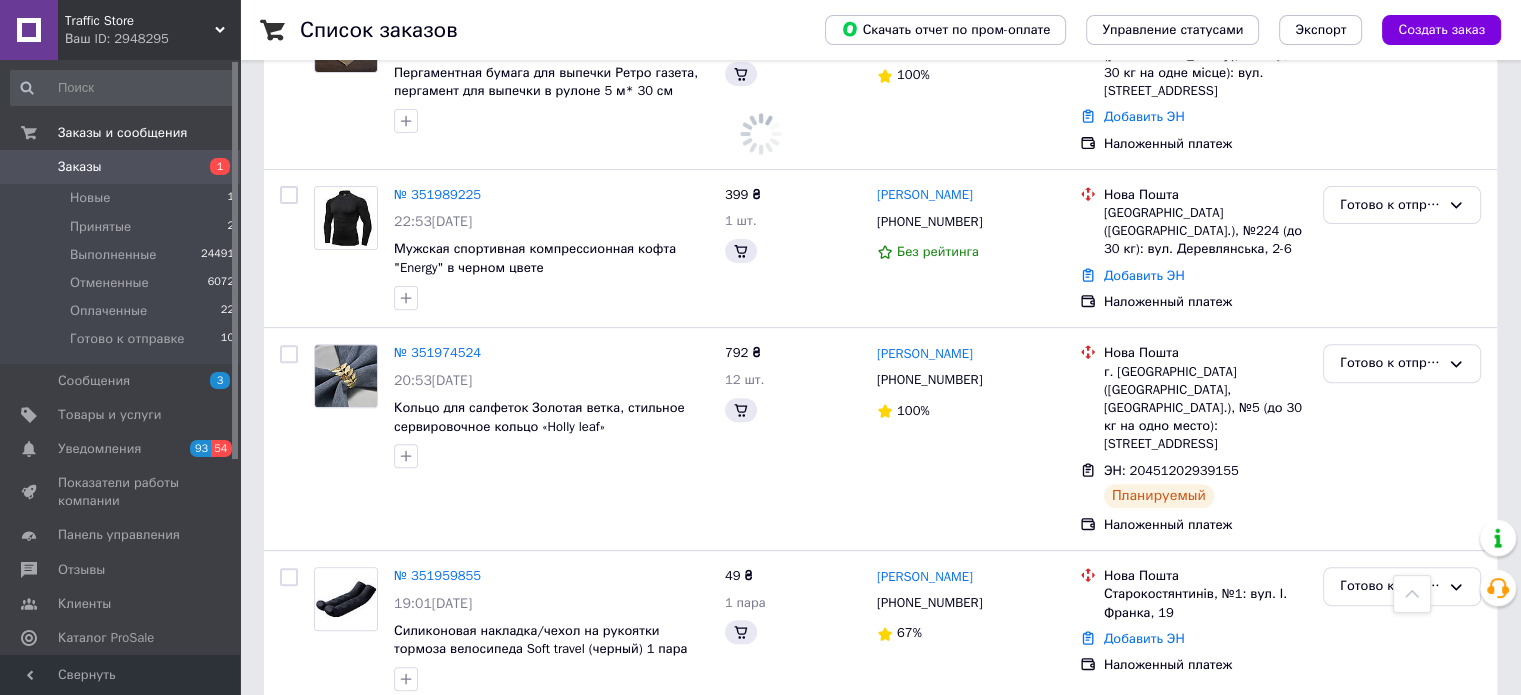 scroll, scrollTop: 1263, scrollLeft: 0, axis: vertical 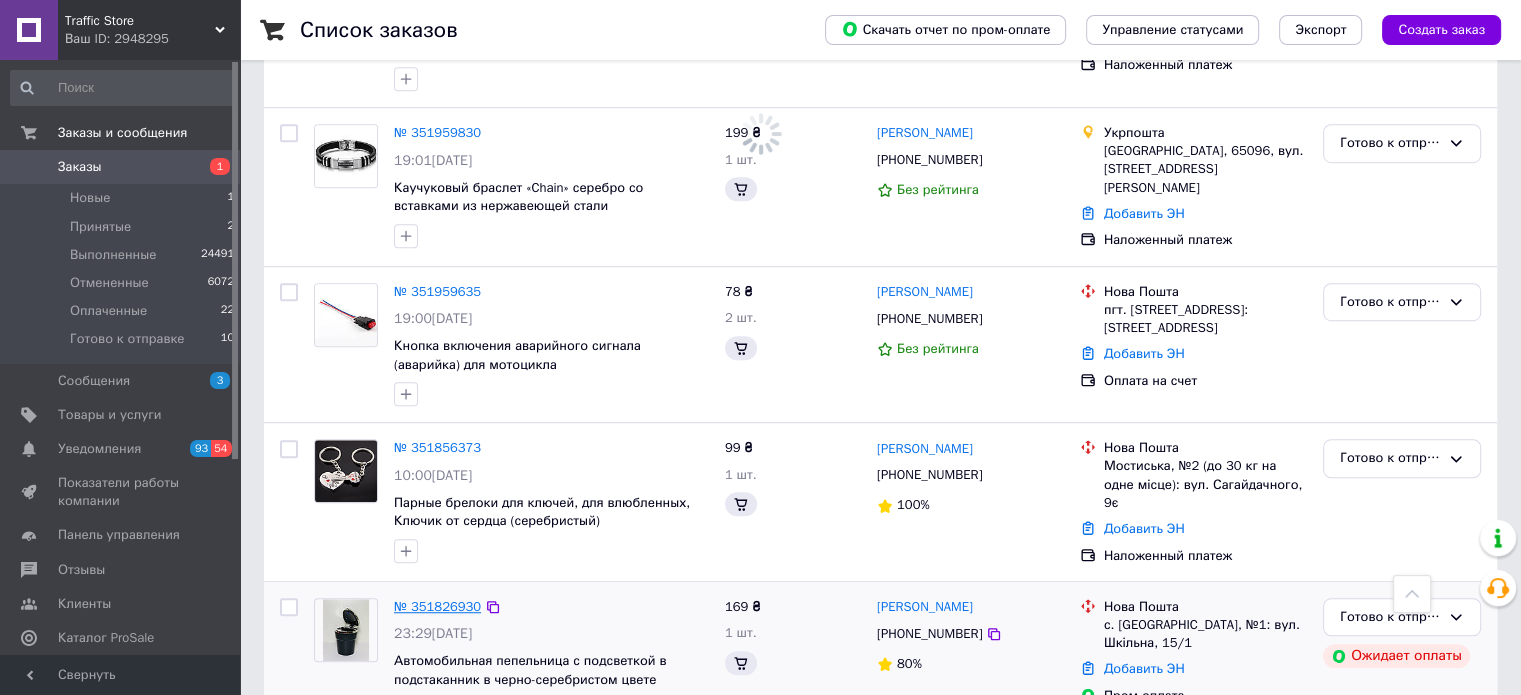 click on "№ 351826930" at bounding box center [437, 606] 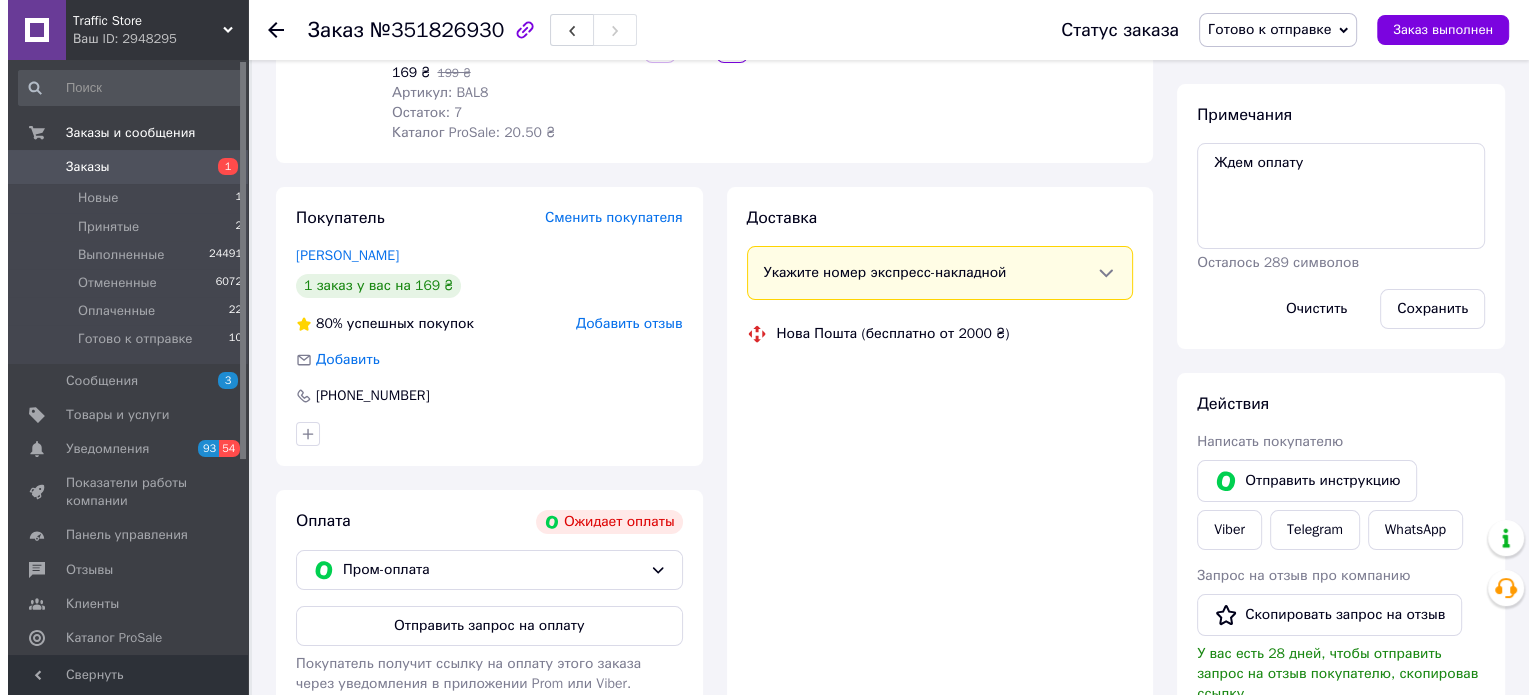 scroll, scrollTop: 372, scrollLeft: 0, axis: vertical 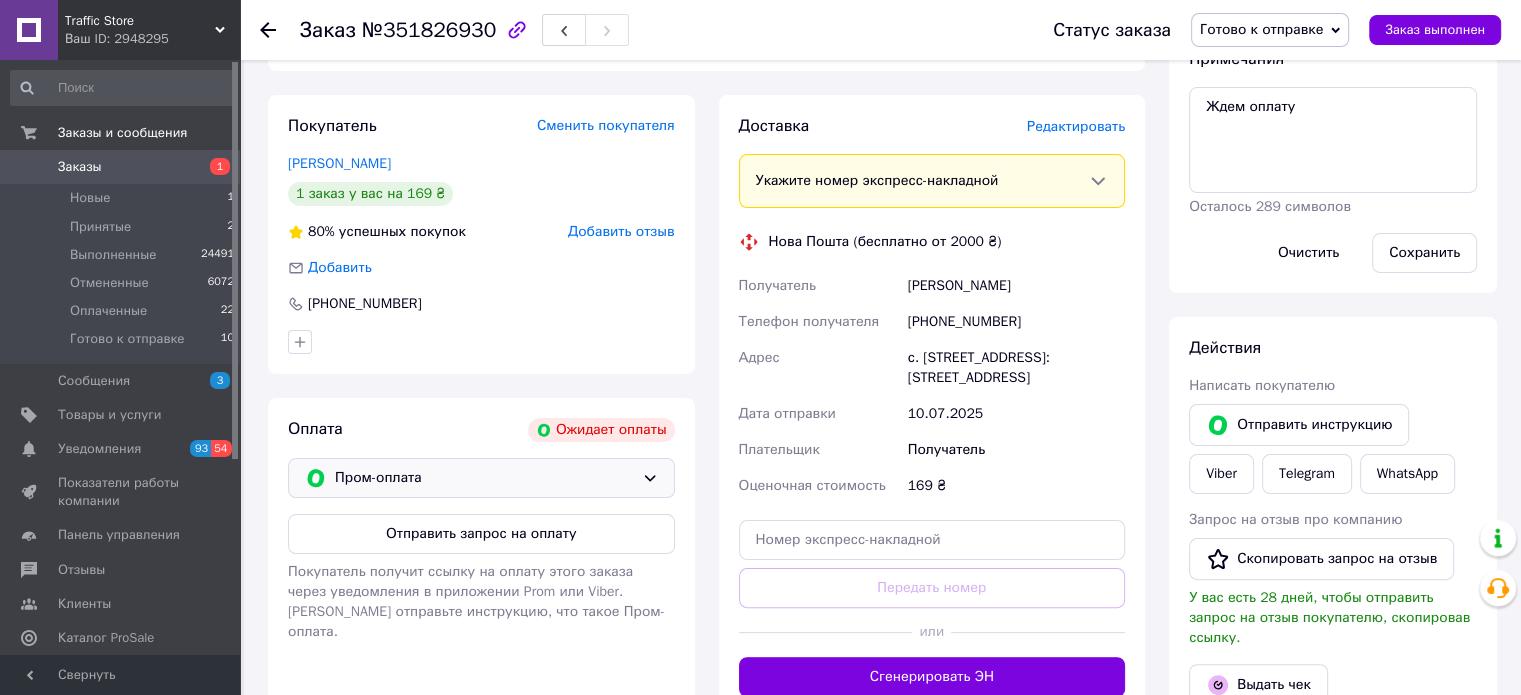 click on "Пром-оплата" at bounding box center (484, 478) 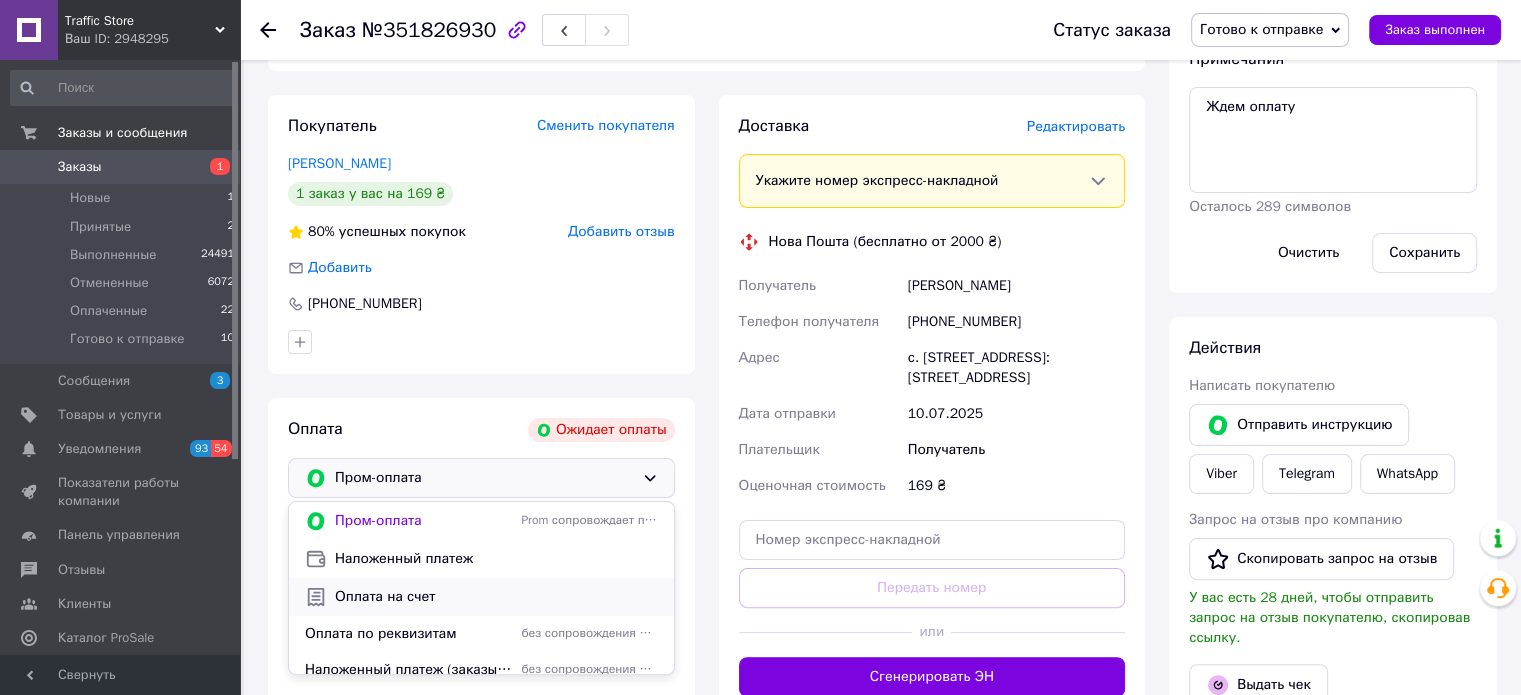 click on "Оплата на счет" at bounding box center [496, 597] 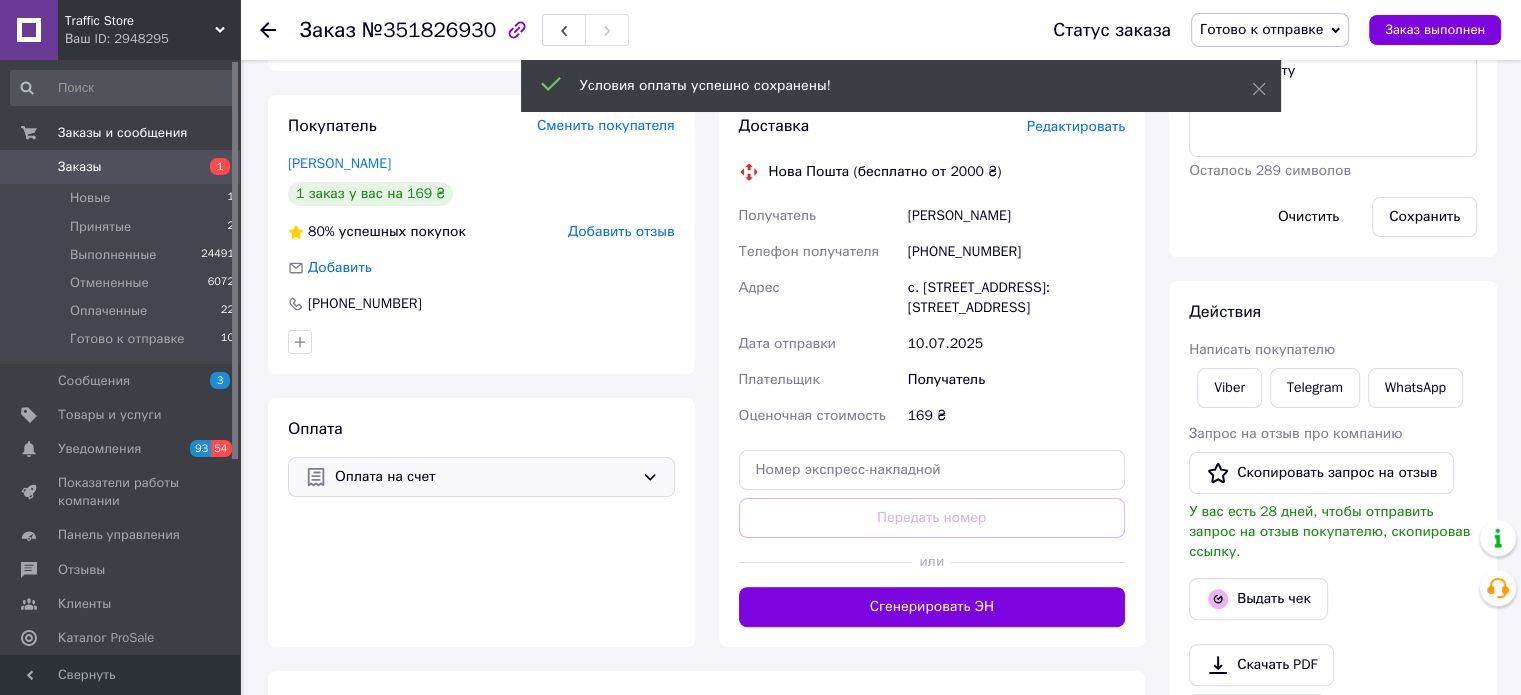click on "Редактировать" at bounding box center [1076, 126] 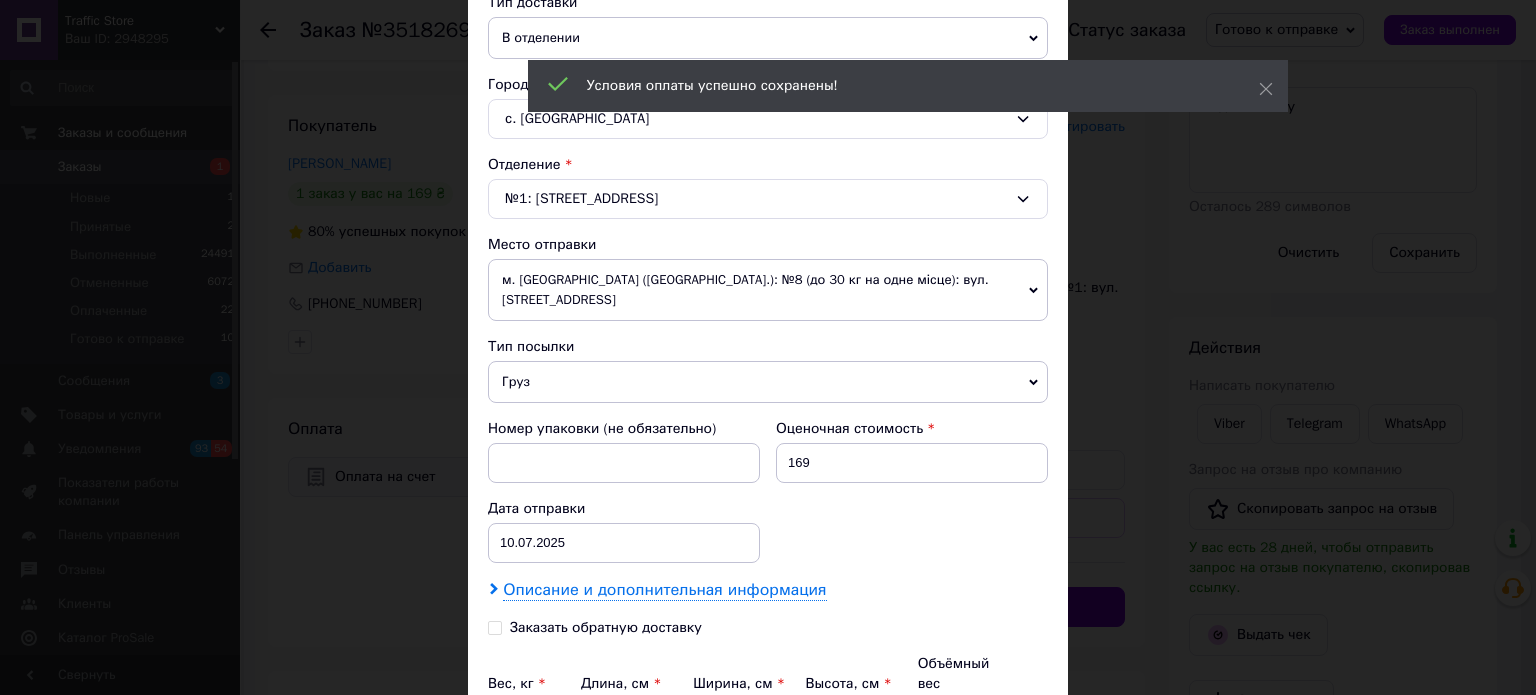 scroll, scrollTop: 683, scrollLeft: 0, axis: vertical 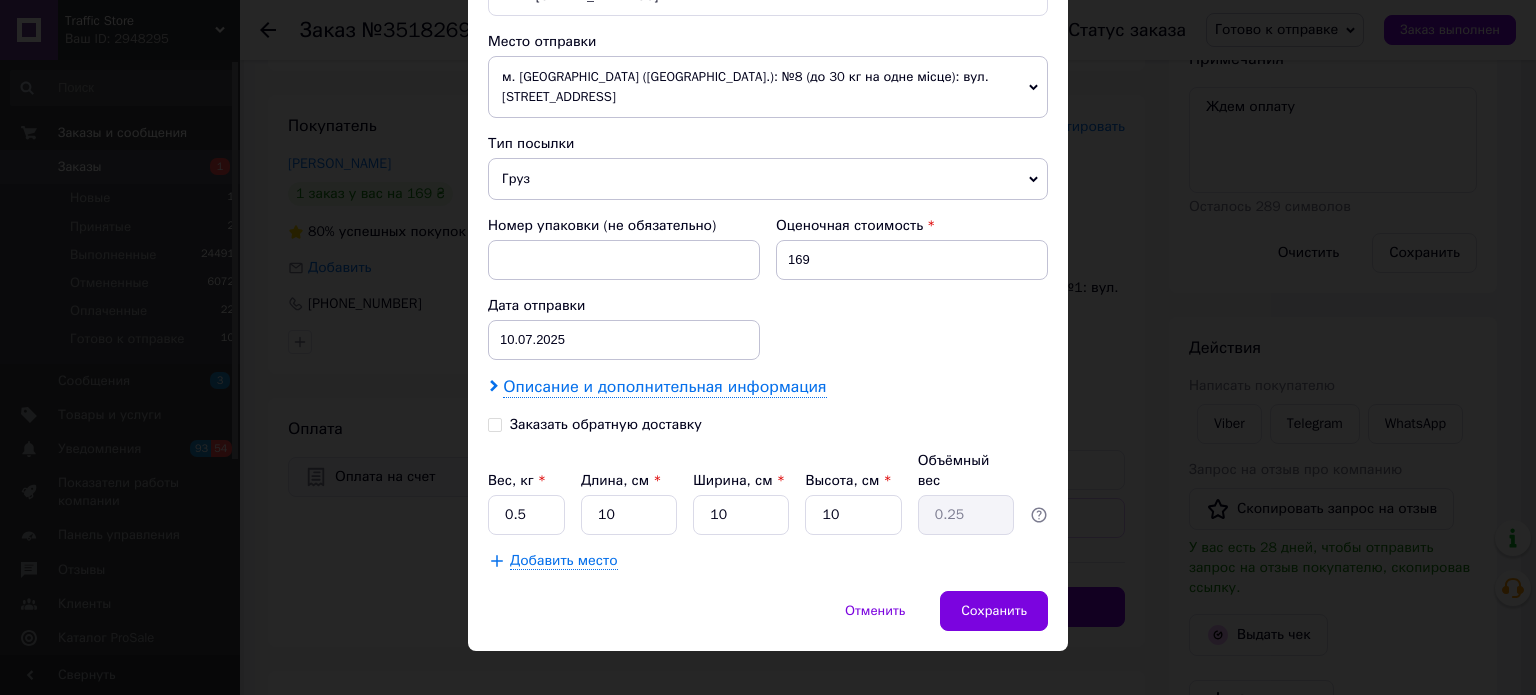 click on "Описание и дополнительная информация" at bounding box center [664, 387] 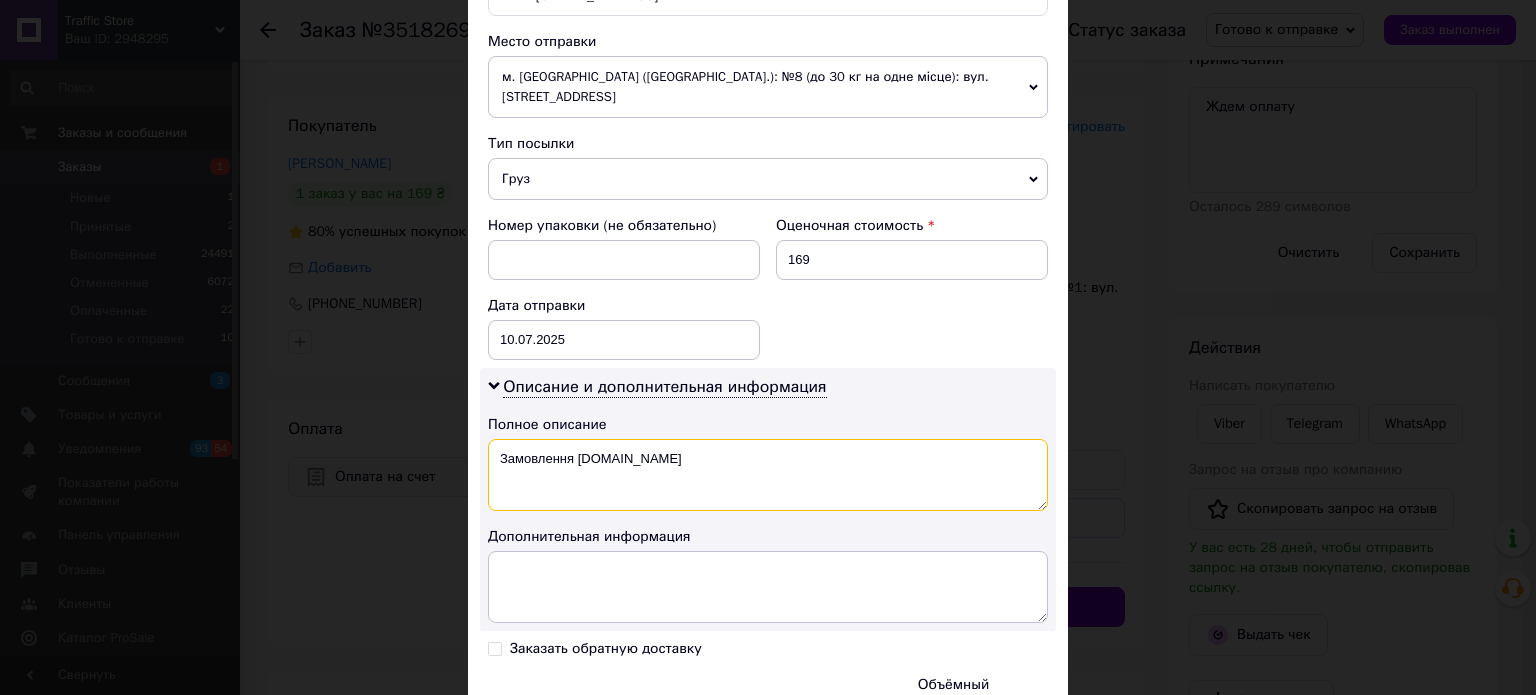 click on "Замовлення [DOMAIN_NAME]" at bounding box center (768, 475) 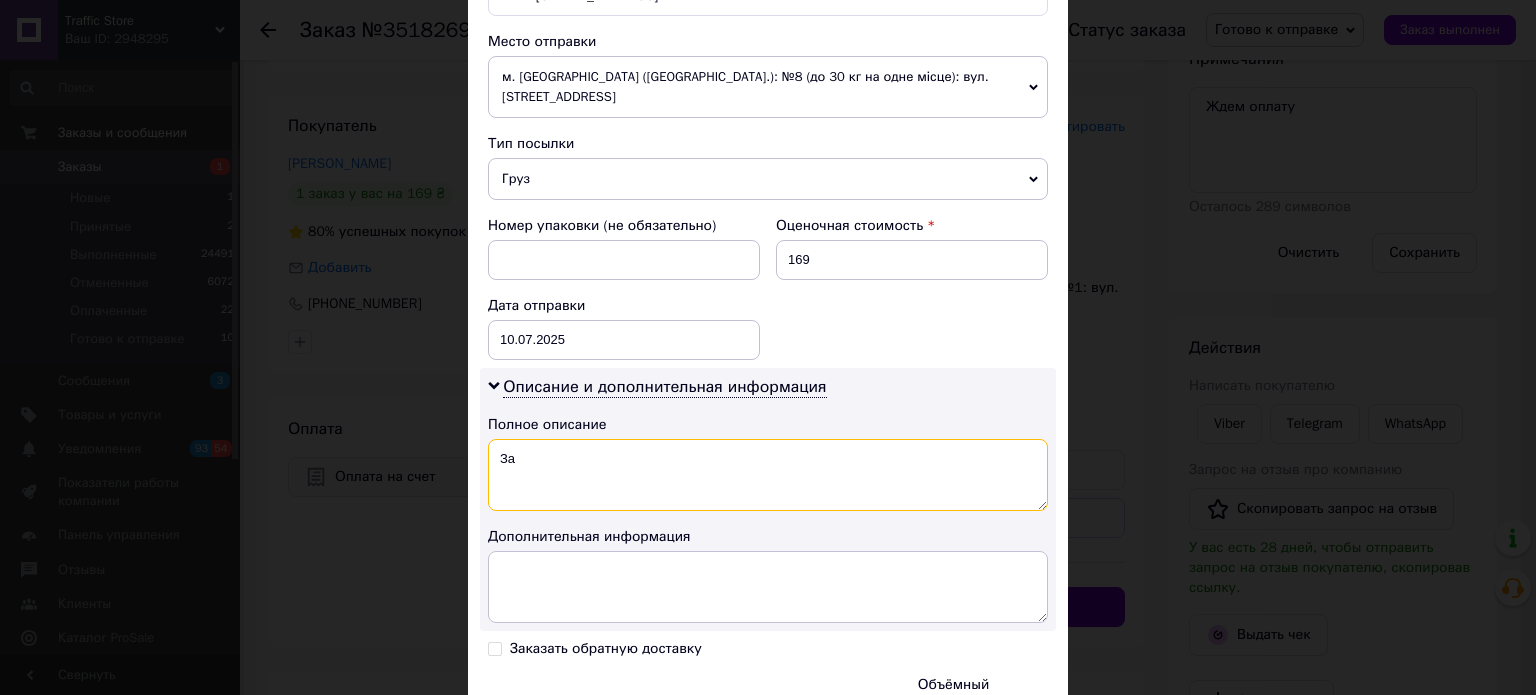 type on "З" 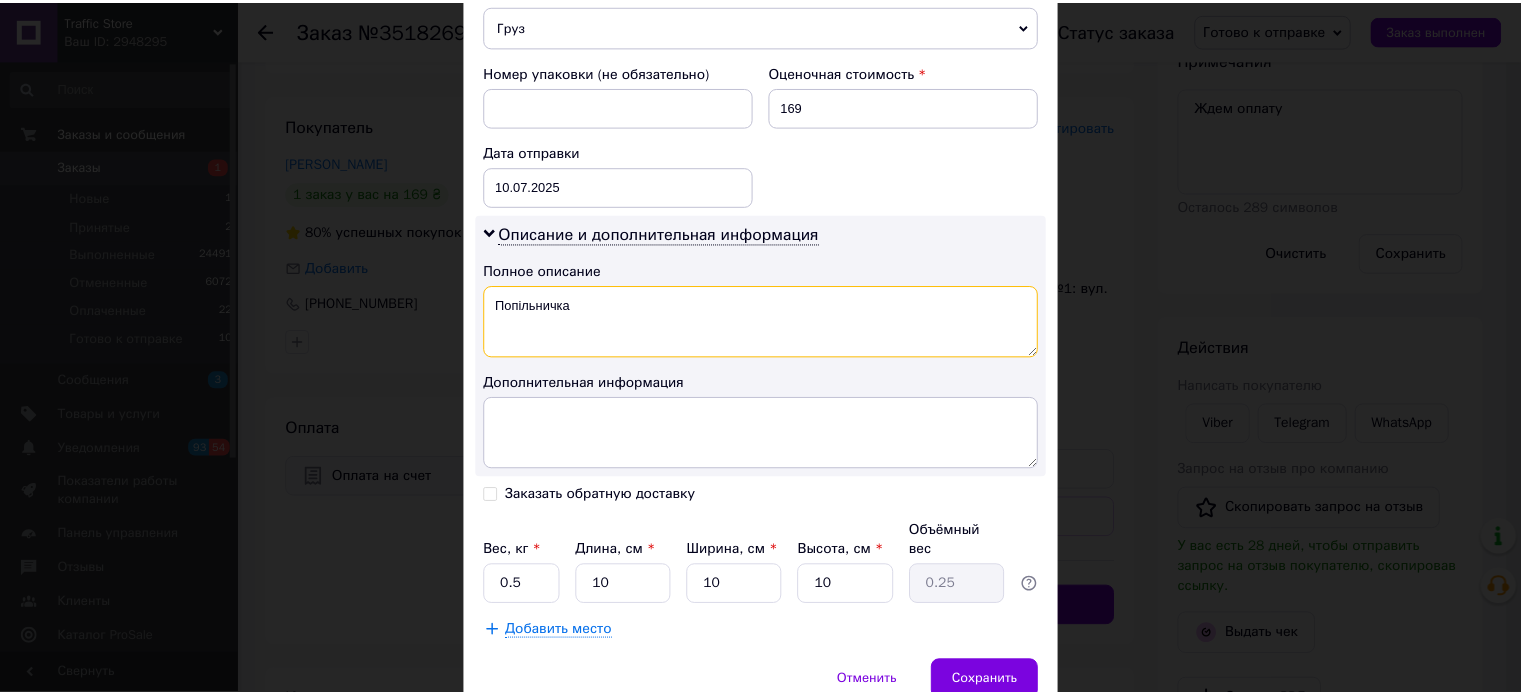 scroll, scrollTop: 906, scrollLeft: 0, axis: vertical 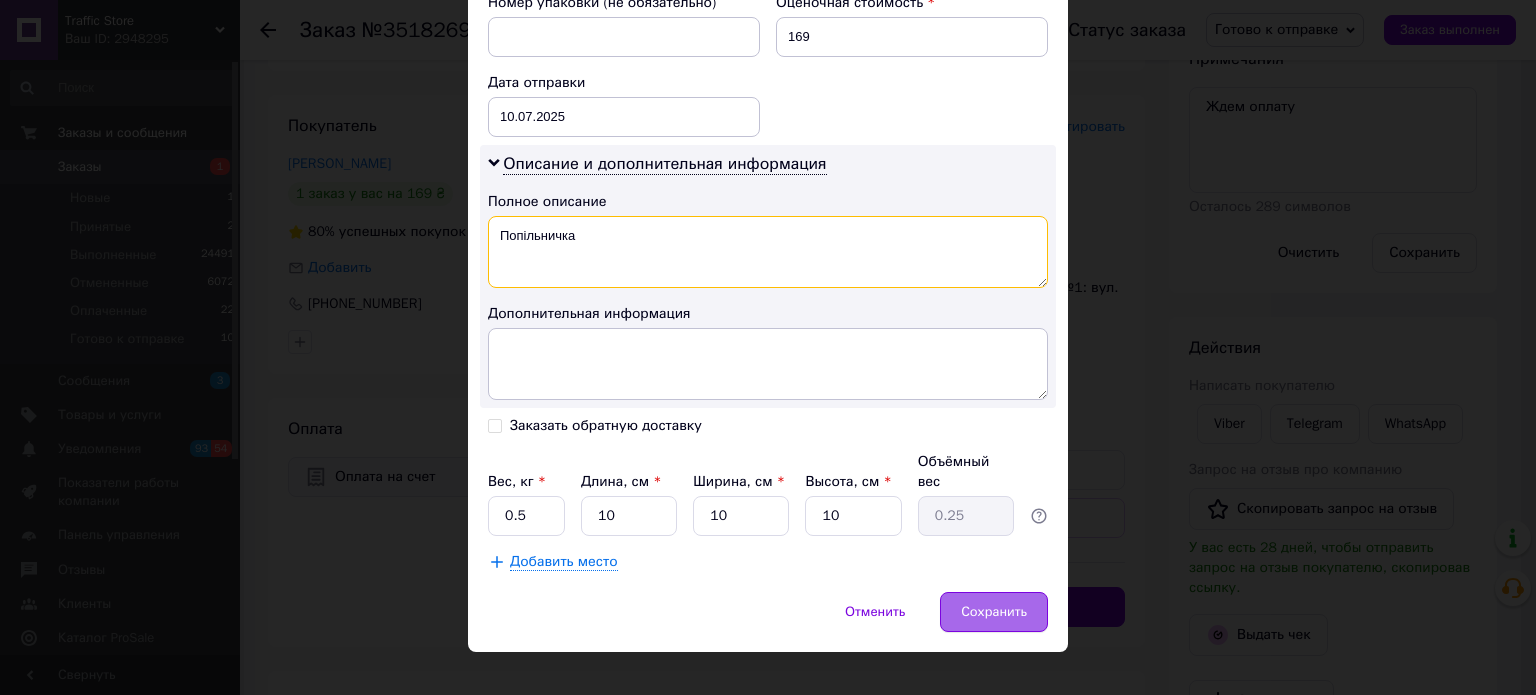 type on "Попільничка" 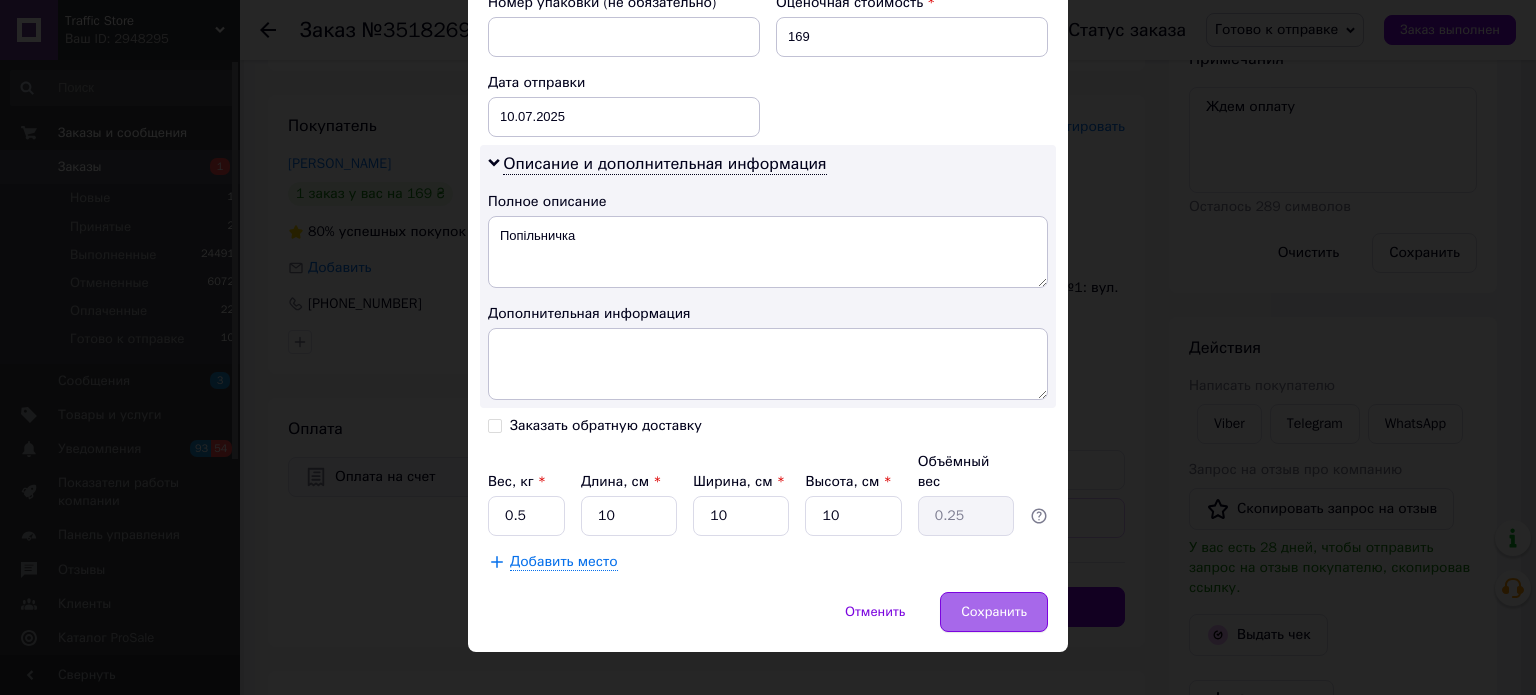 click on "Сохранить" at bounding box center (994, 612) 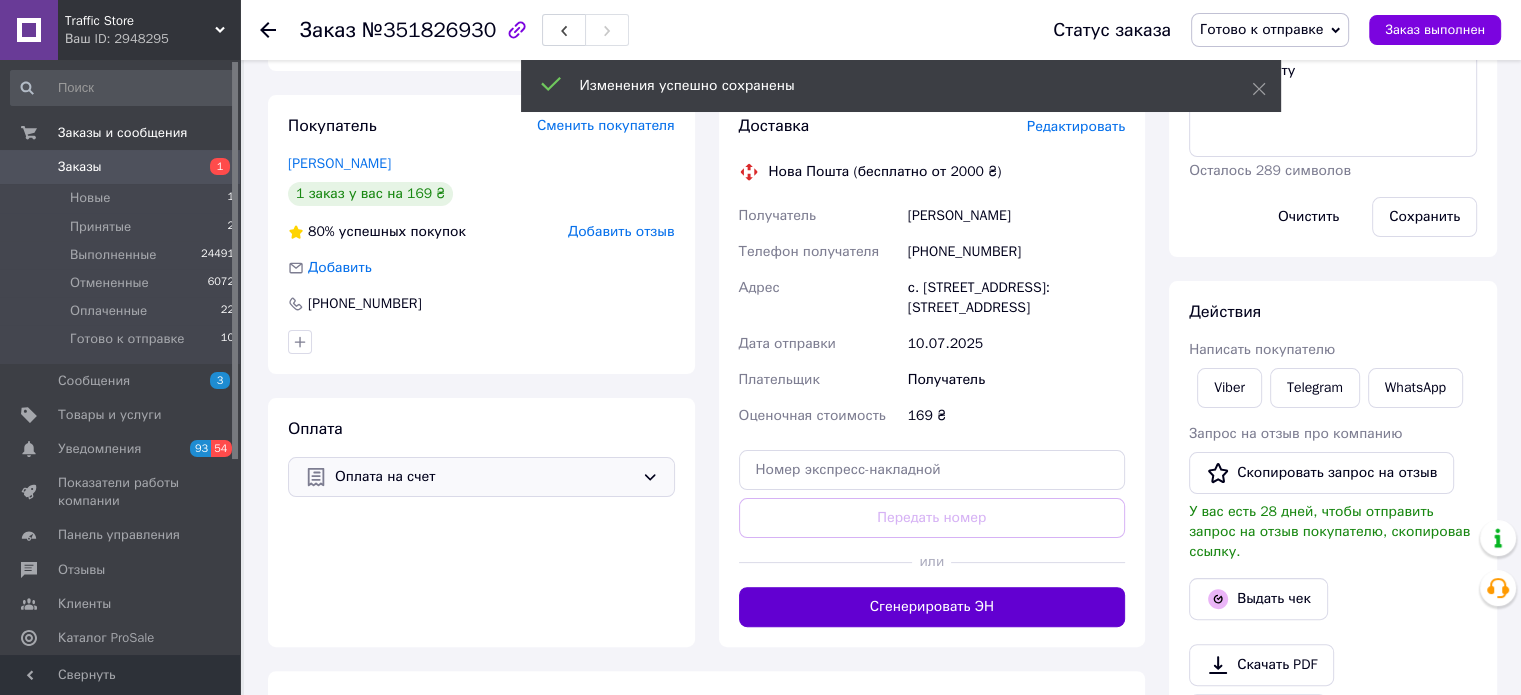 click on "Сгенерировать ЭН" at bounding box center (932, 607) 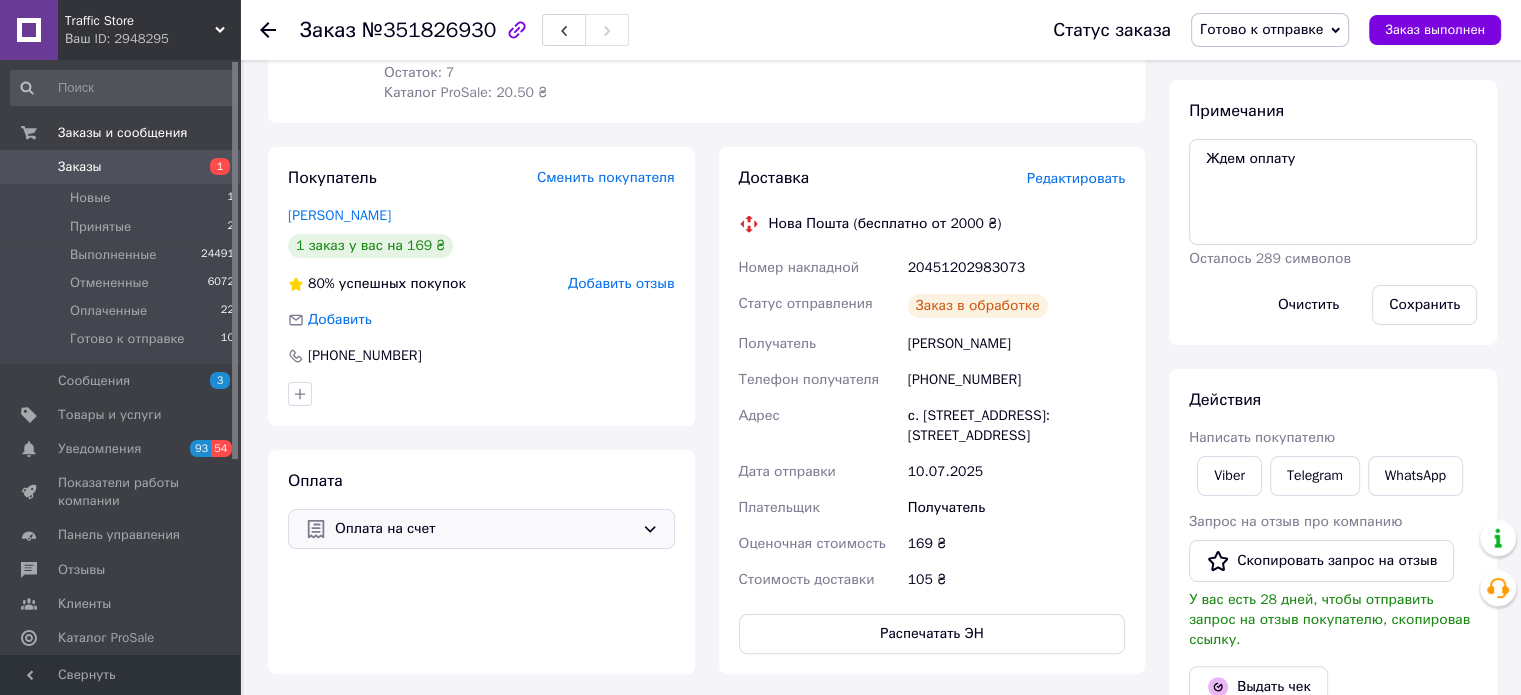 scroll, scrollTop: 72, scrollLeft: 0, axis: vertical 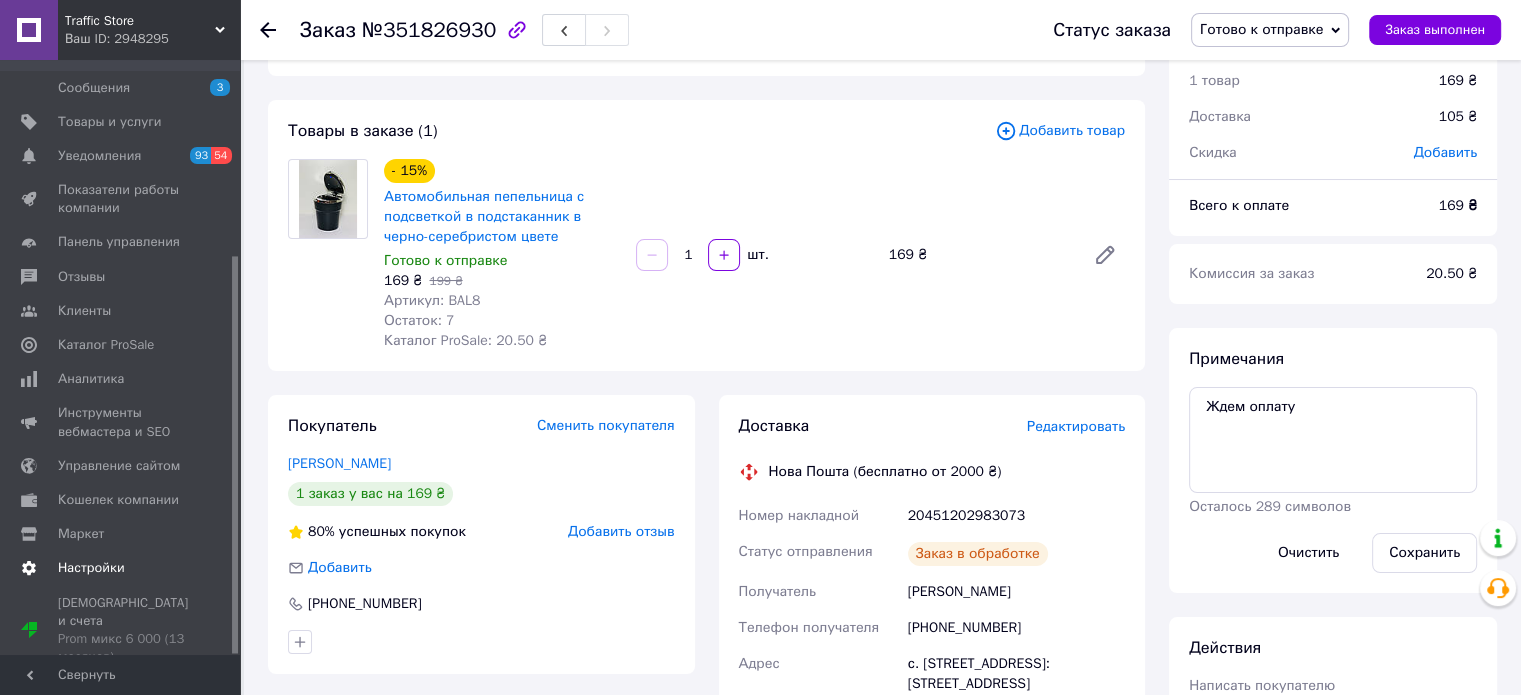 click on "Настройки" at bounding box center [123, 568] 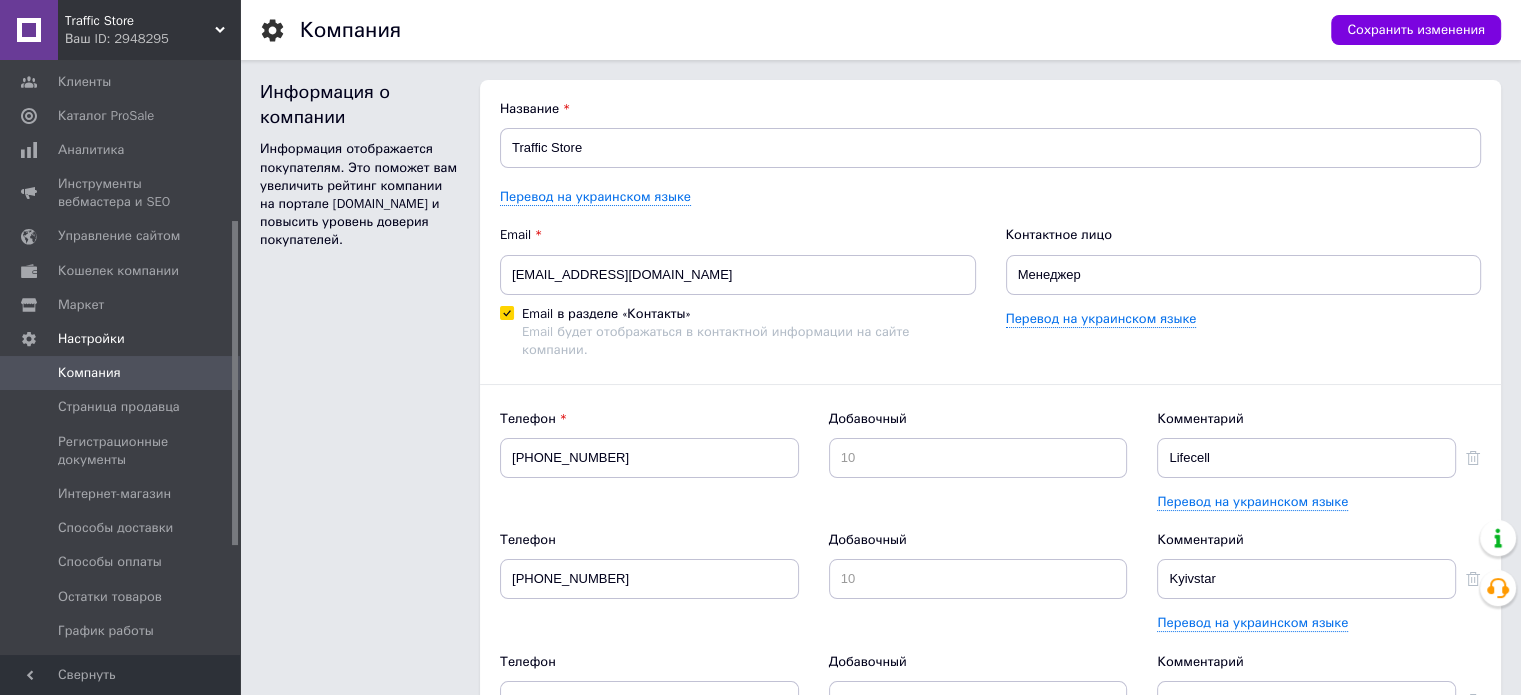 scroll, scrollTop: 0, scrollLeft: 0, axis: both 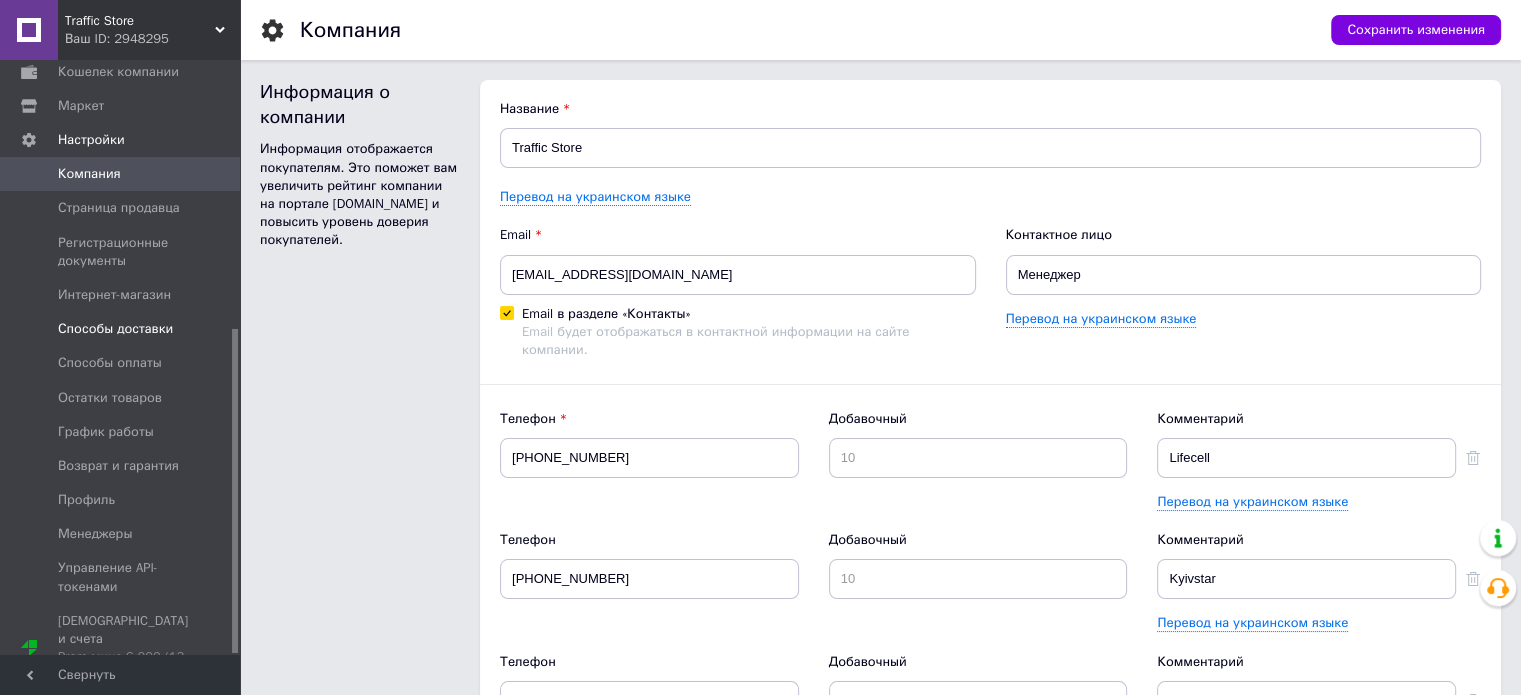 click on "Способы доставки" at bounding box center (115, 329) 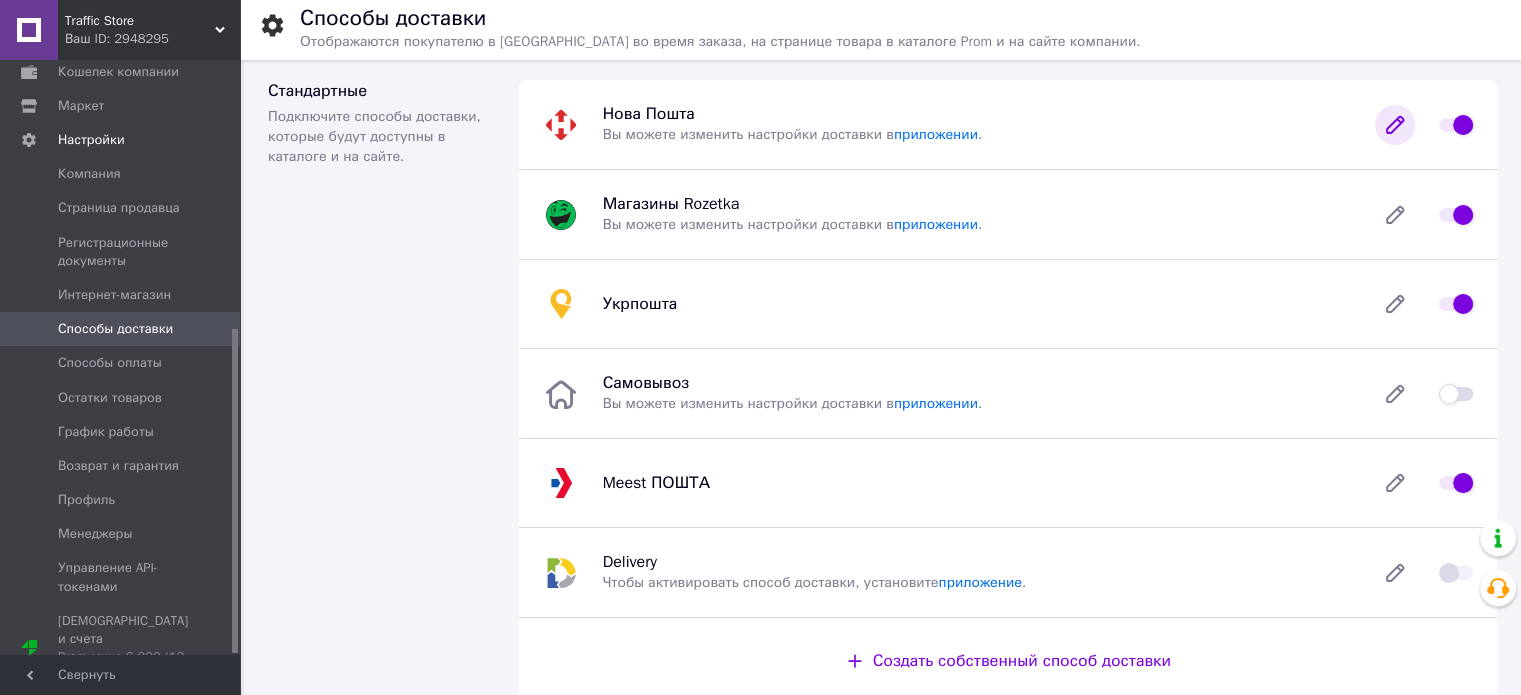 click 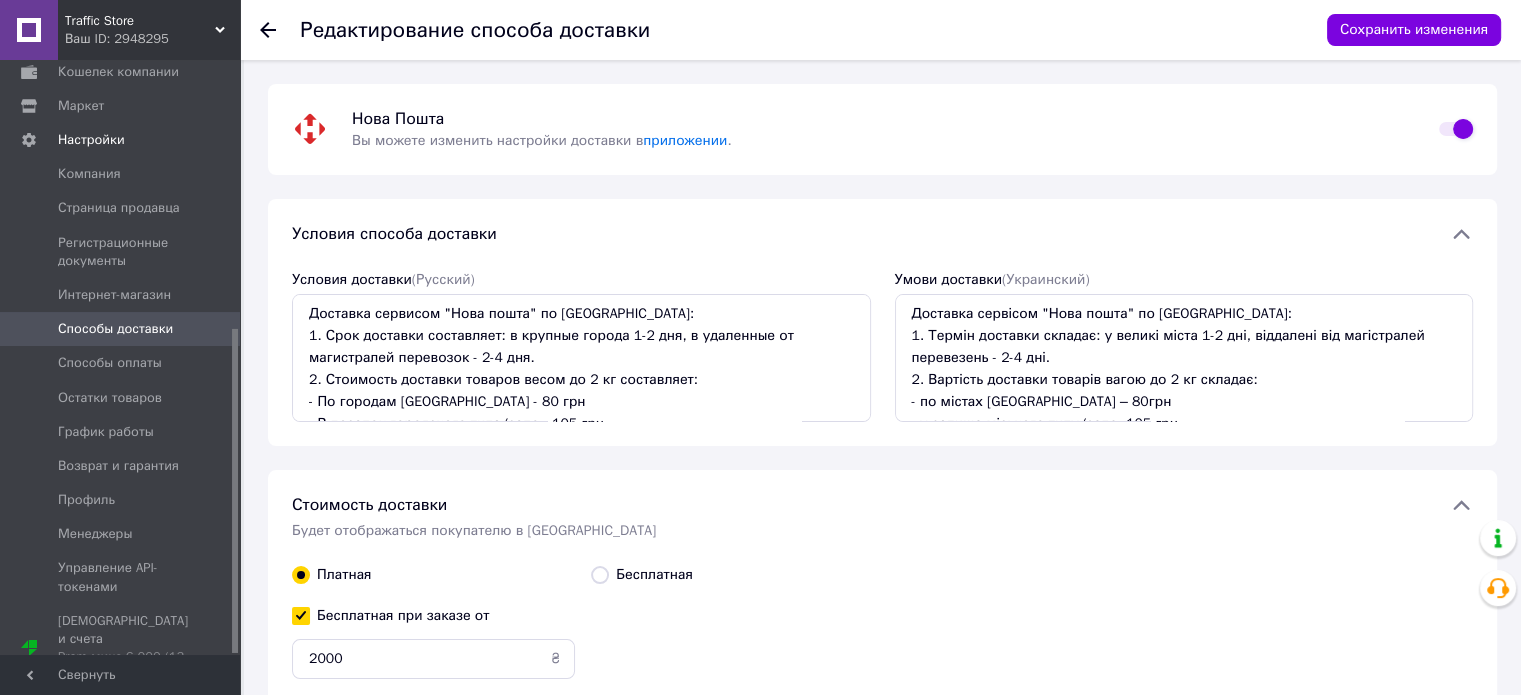click on "Вы можете изменить настройки доставки в  приложении ." at bounding box center (542, 140) 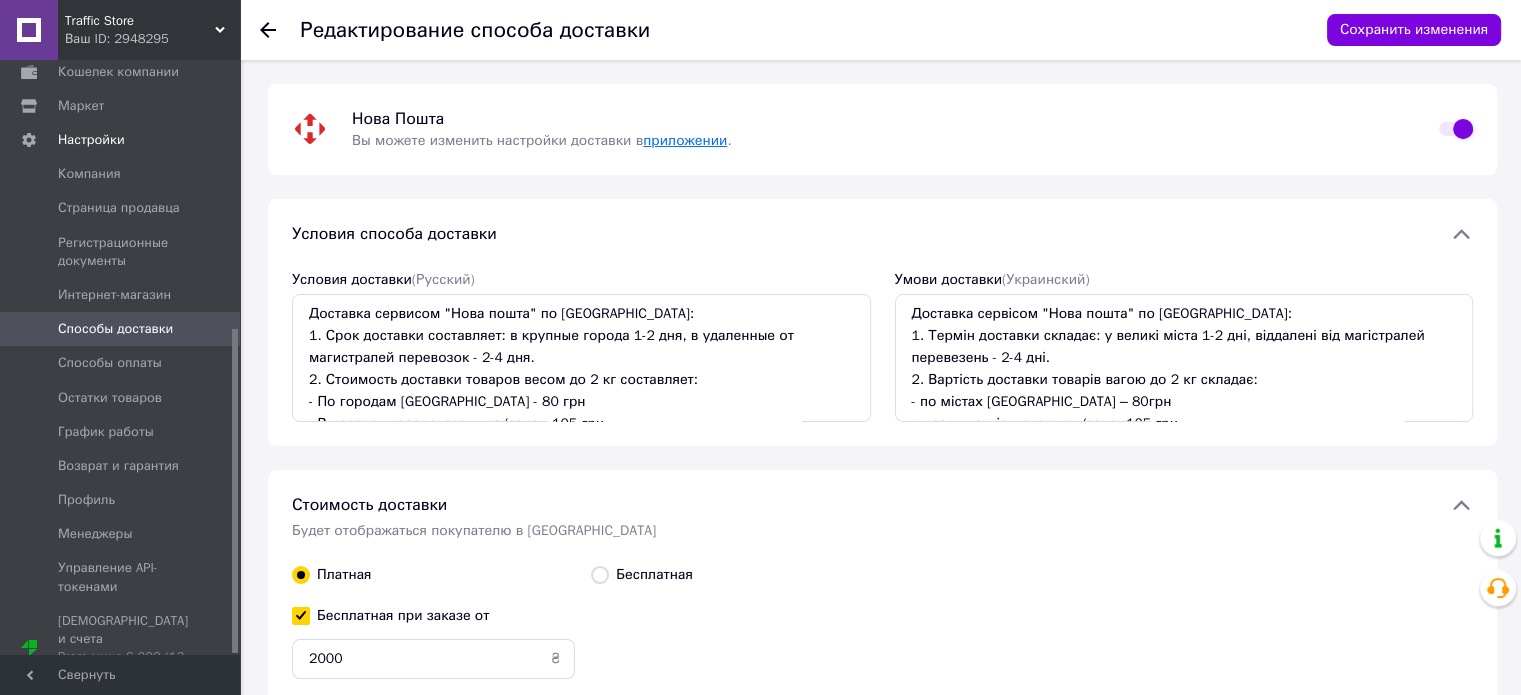 click on "приложении" at bounding box center [685, 140] 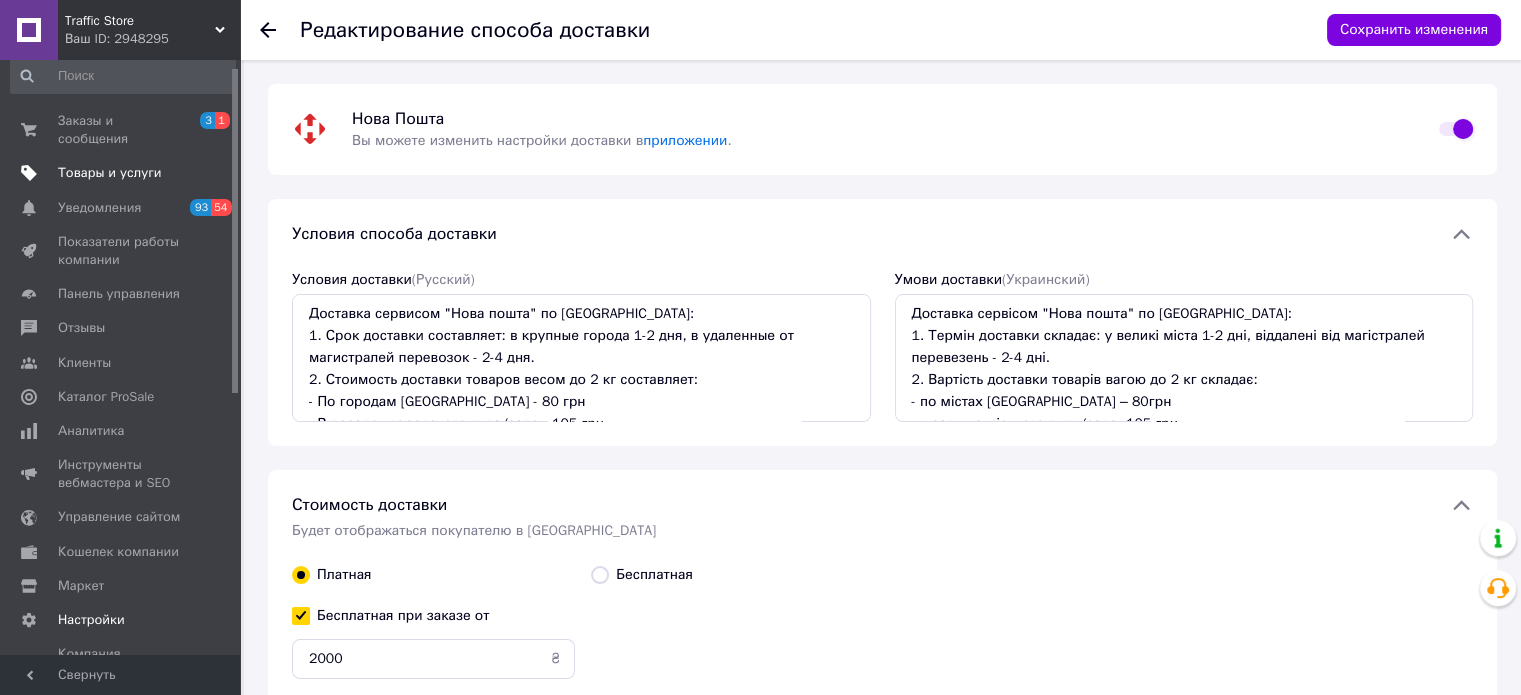scroll, scrollTop: 0, scrollLeft: 0, axis: both 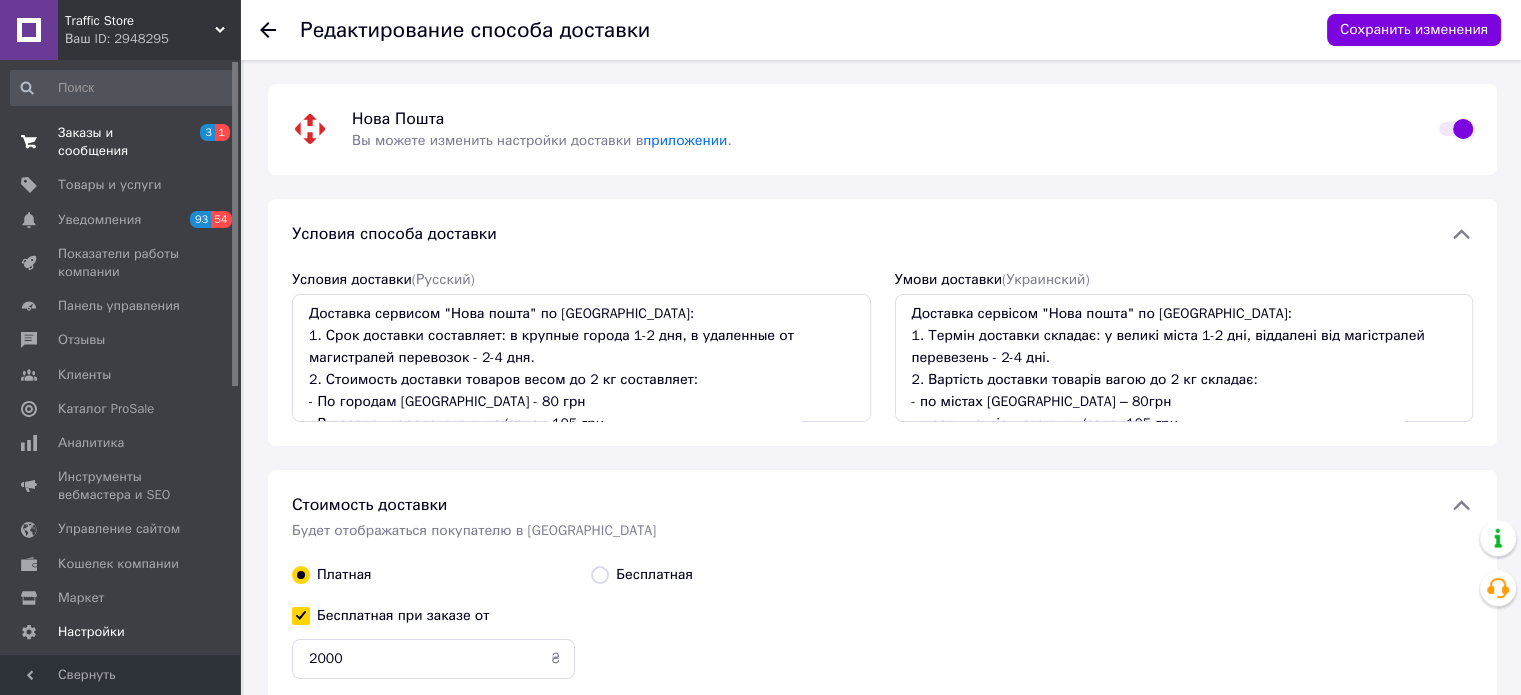 click on "Заказы и сообщения" at bounding box center [121, 142] 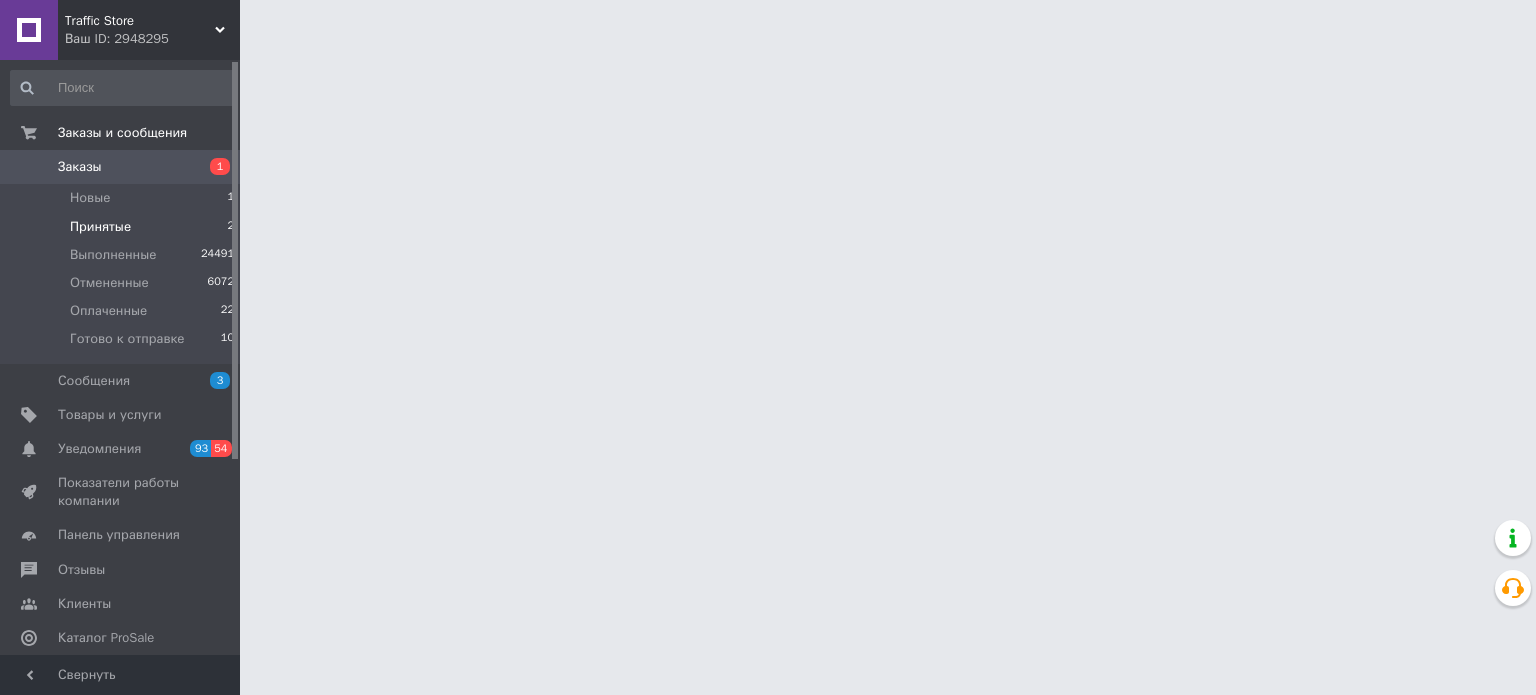 click on "Принятые 2" at bounding box center [123, 227] 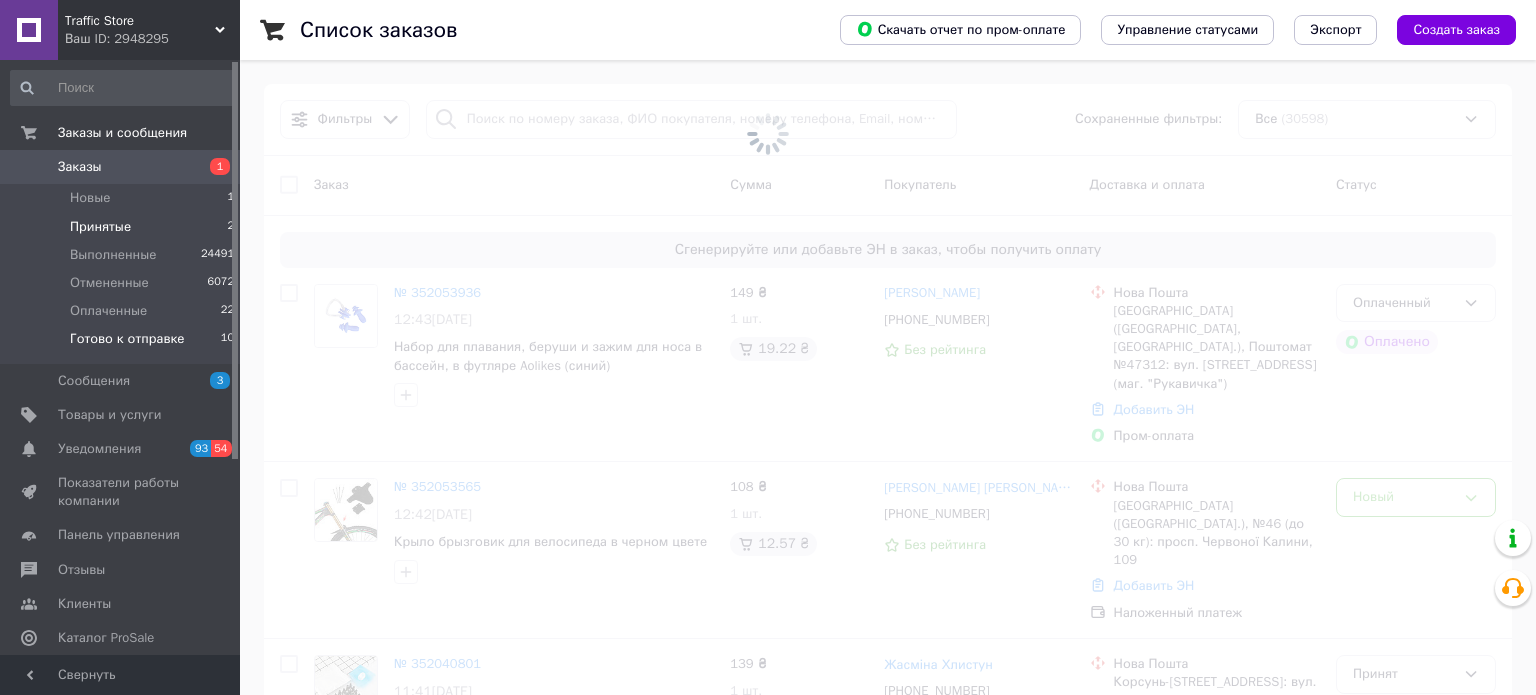 click on "Готово к отправке 10" at bounding box center (123, 344) 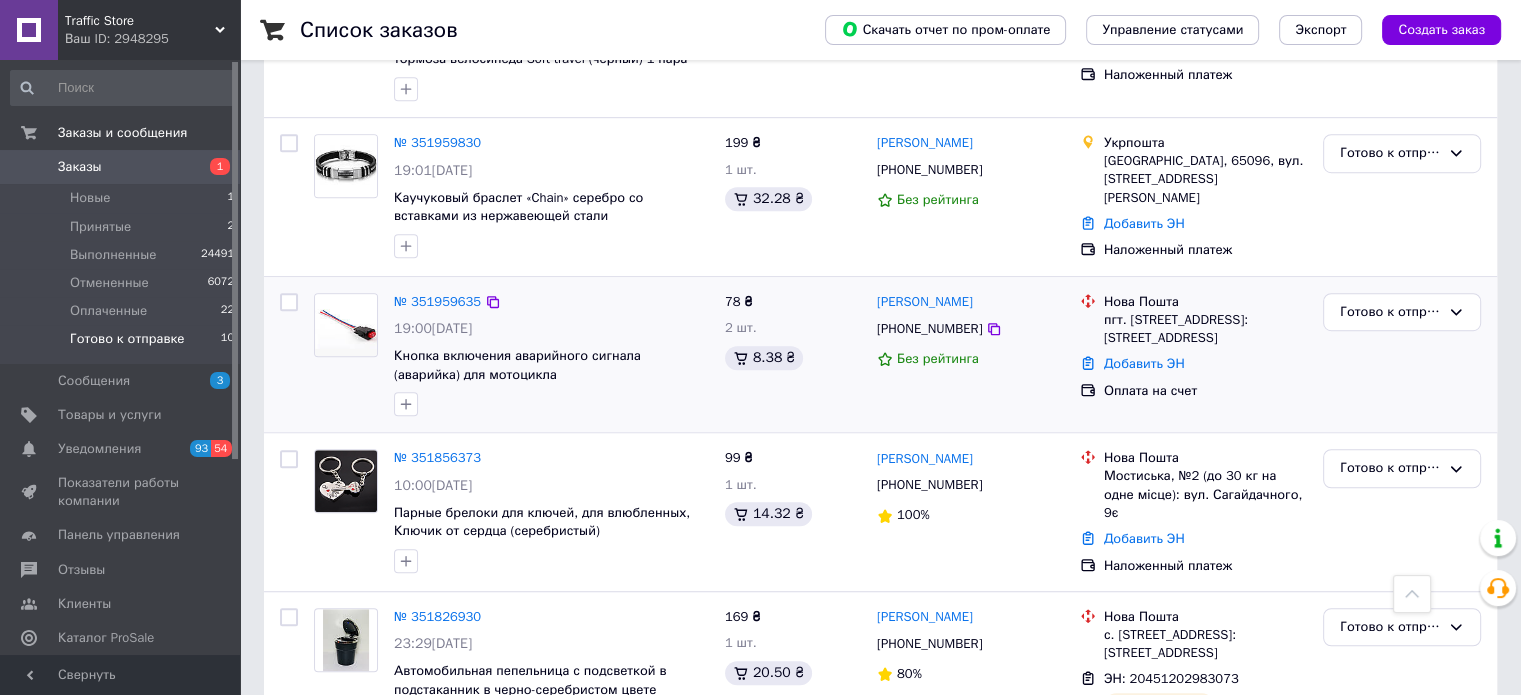 scroll, scrollTop: 1274, scrollLeft: 0, axis: vertical 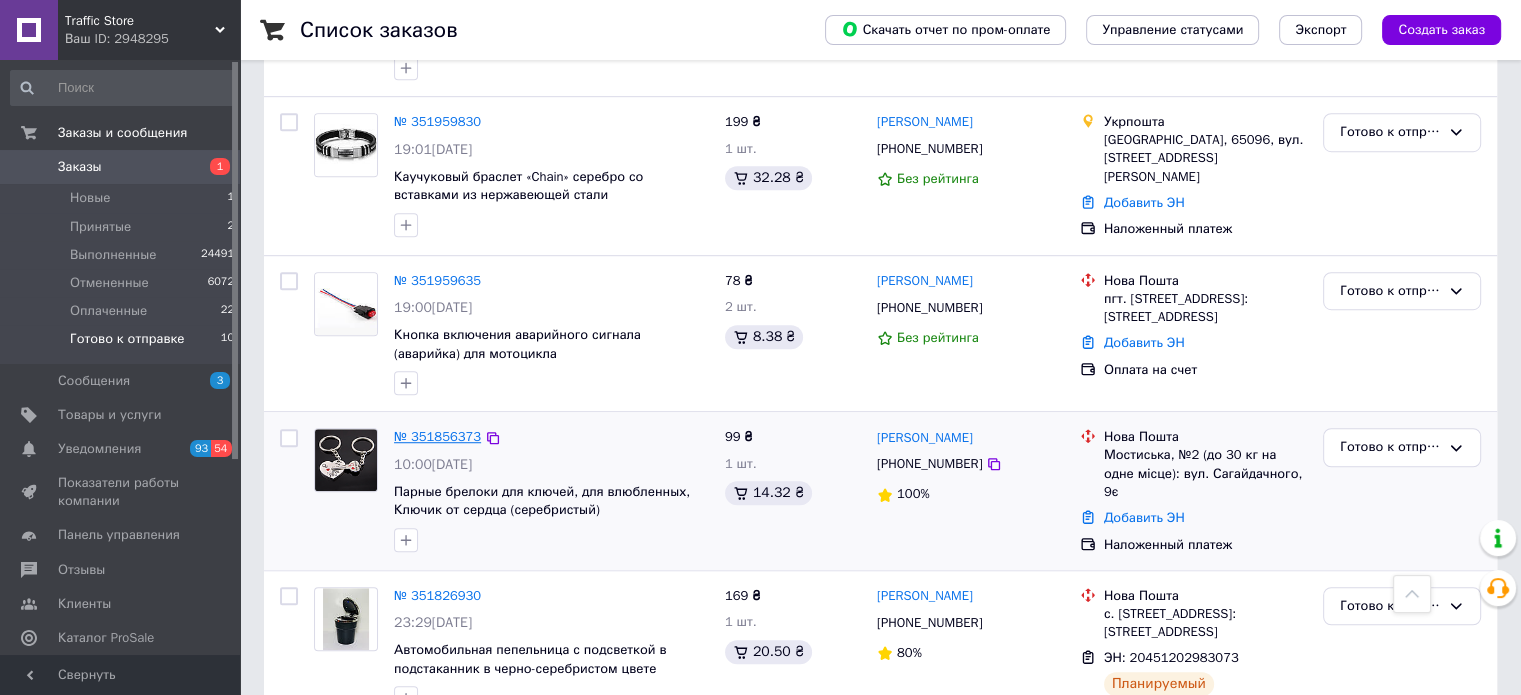 click on "№ 351856373" at bounding box center [437, 436] 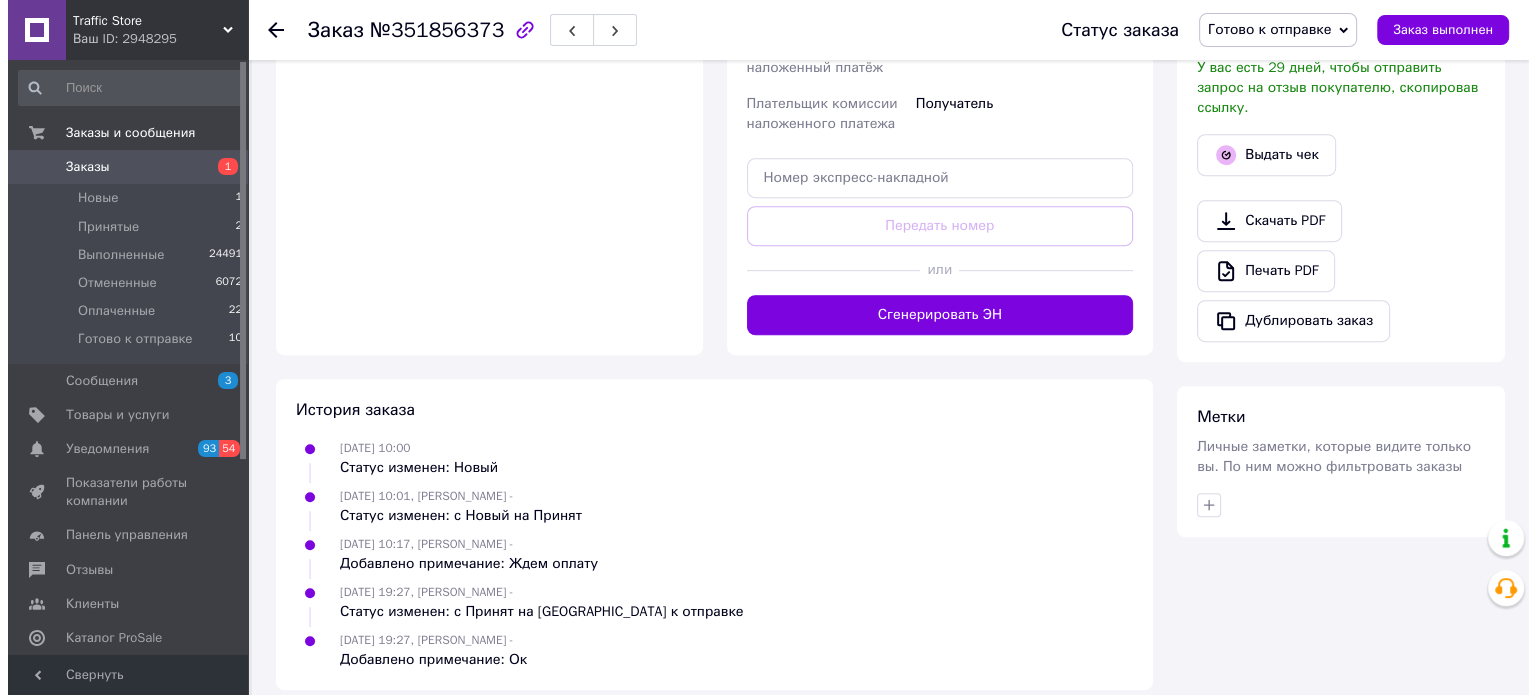 scroll, scrollTop: 352, scrollLeft: 0, axis: vertical 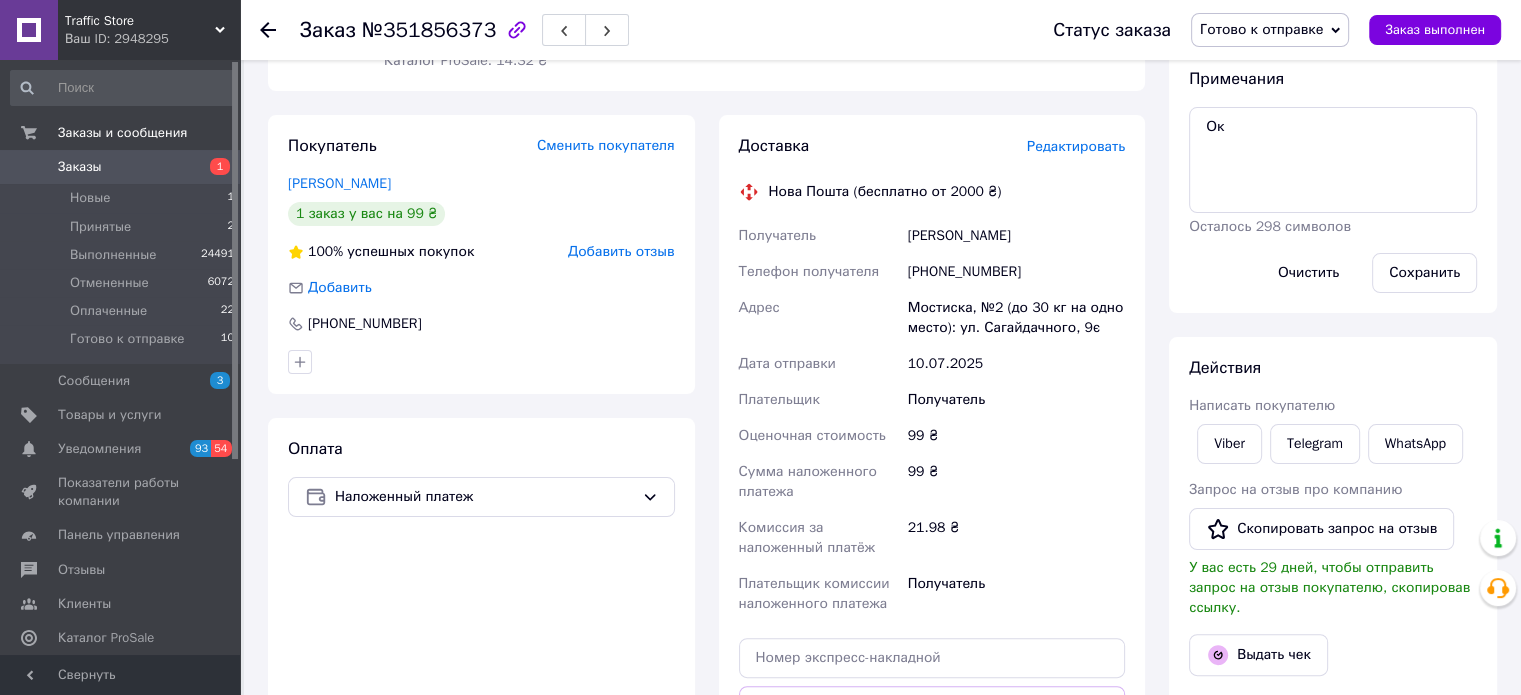 click on "Редактировать" at bounding box center [1076, 146] 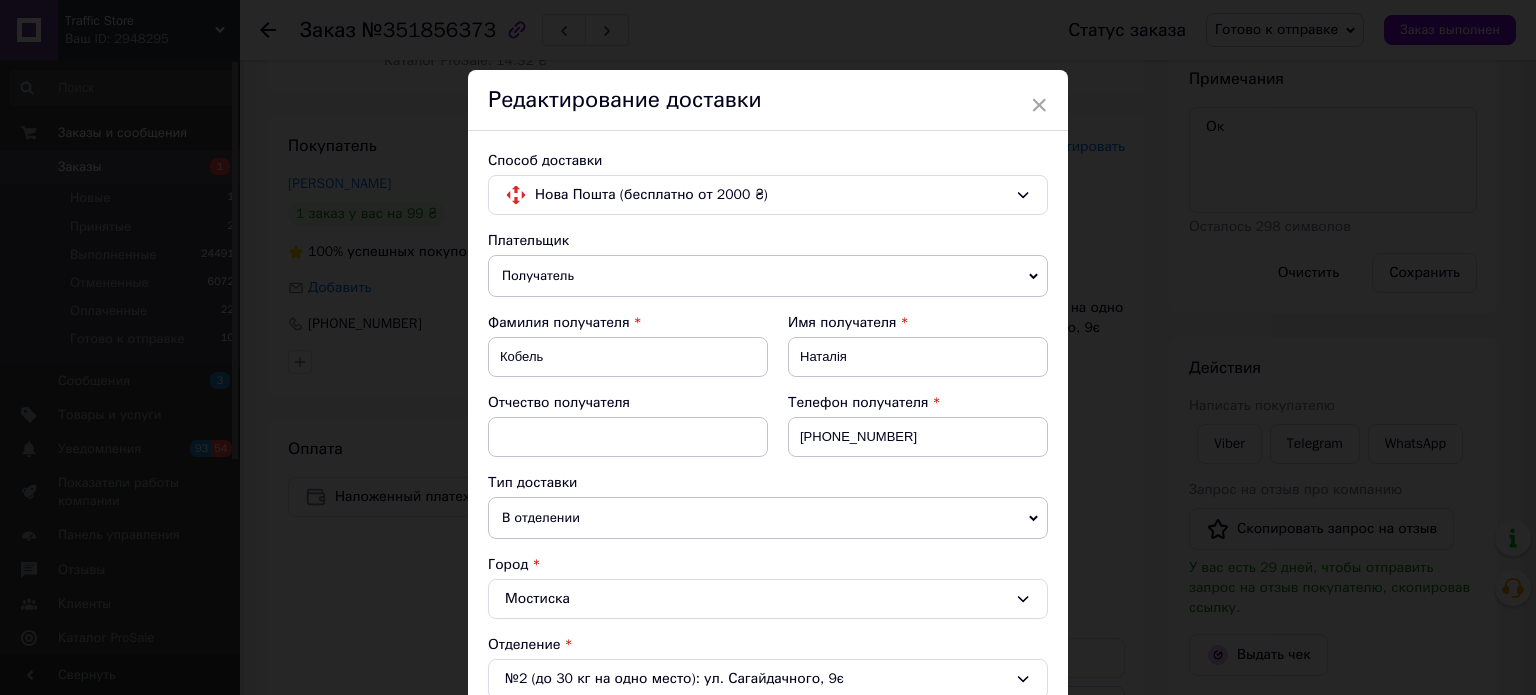 scroll, scrollTop: 700, scrollLeft: 0, axis: vertical 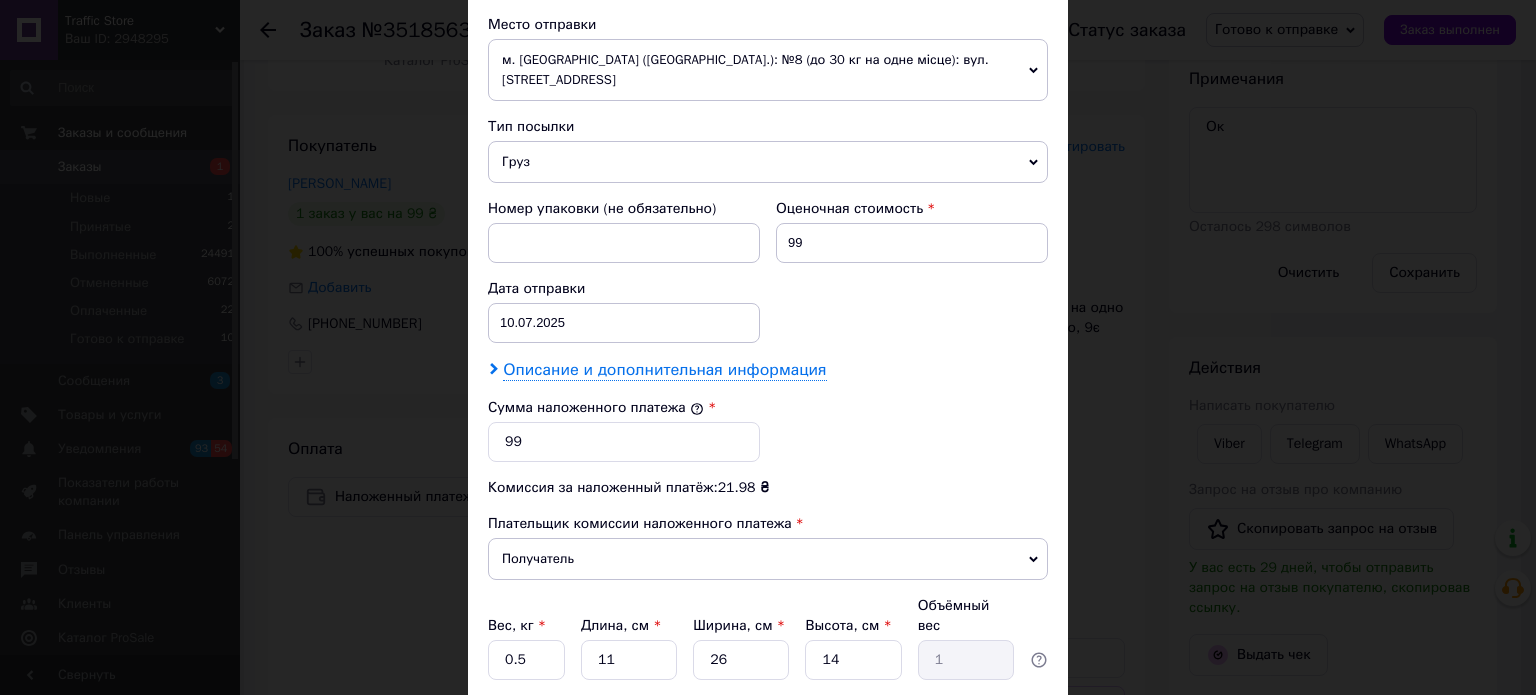 click on "Описание и дополнительная информация" at bounding box center (664, 370) 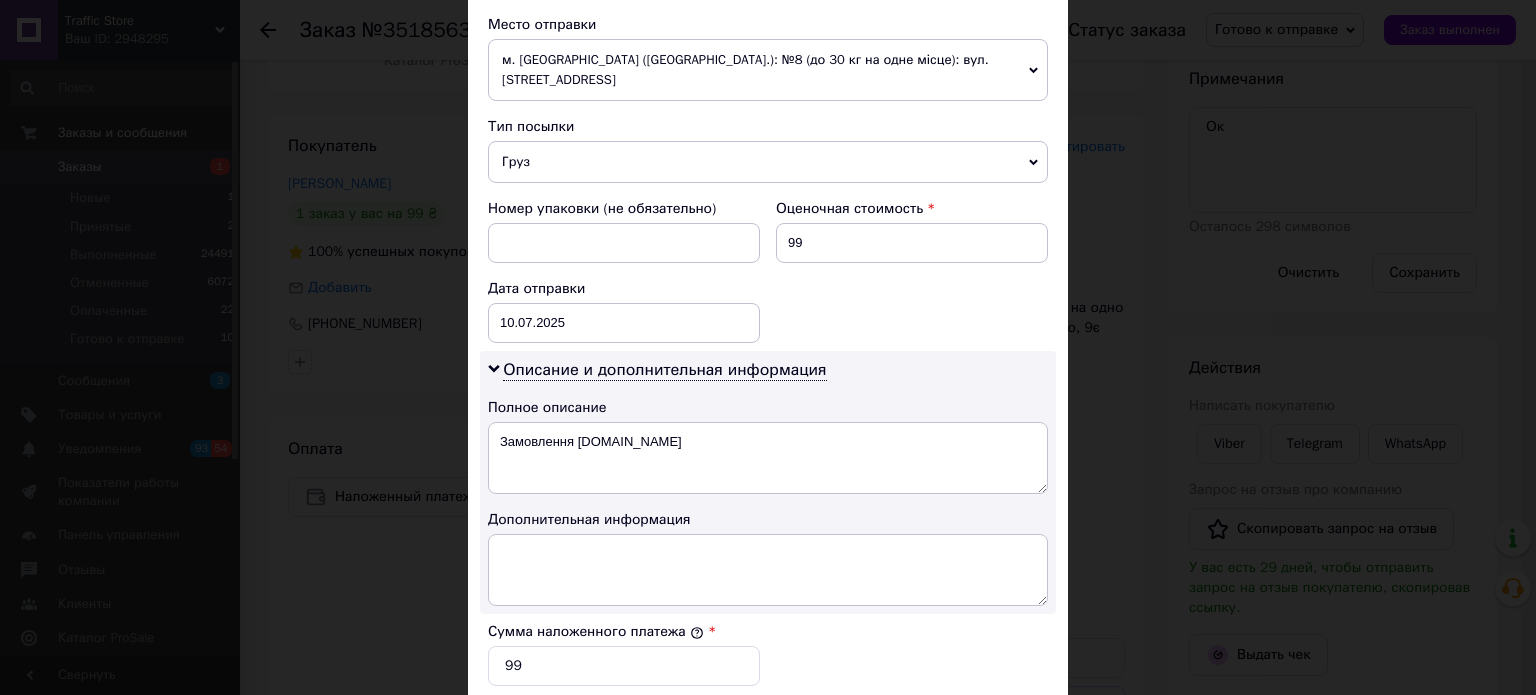 click on "Замовлення [DOMAIN_NAME]" at bounding box center (768, 458) 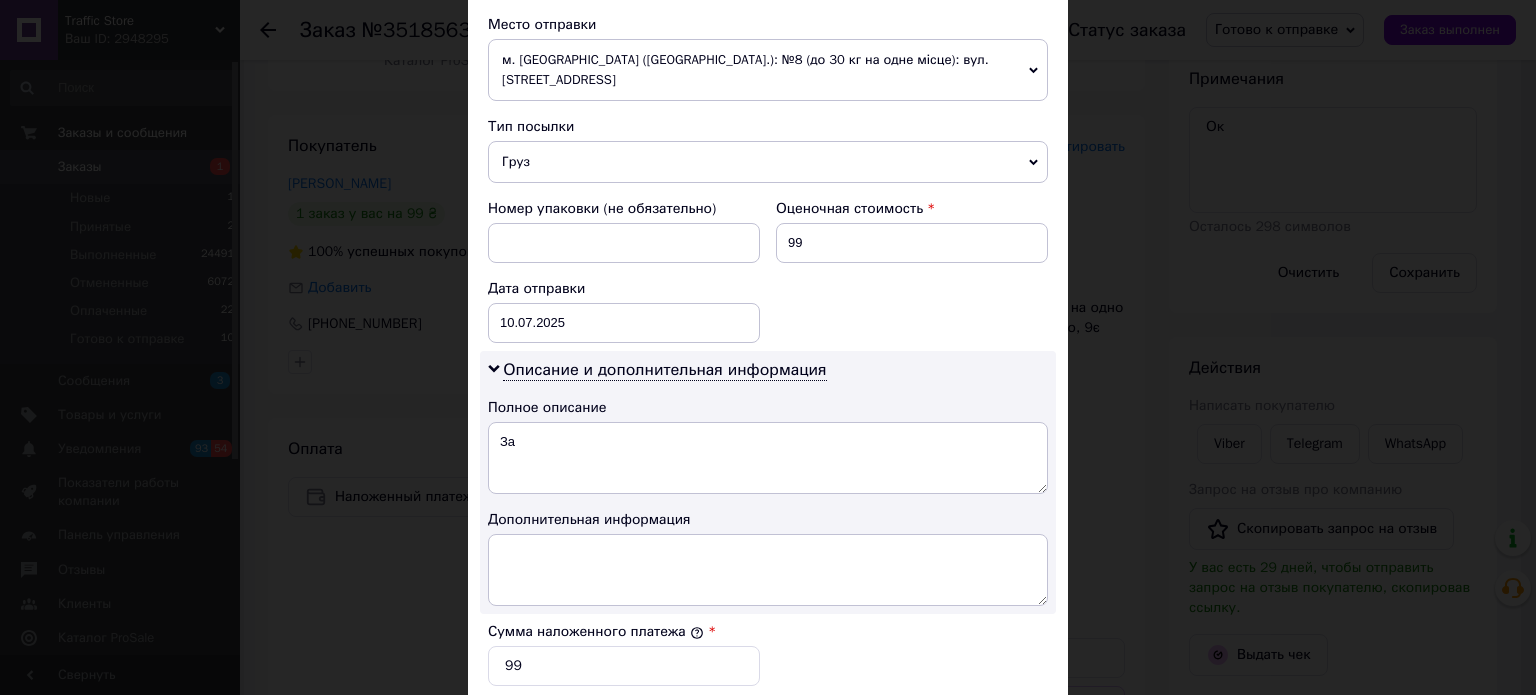 type on "З" 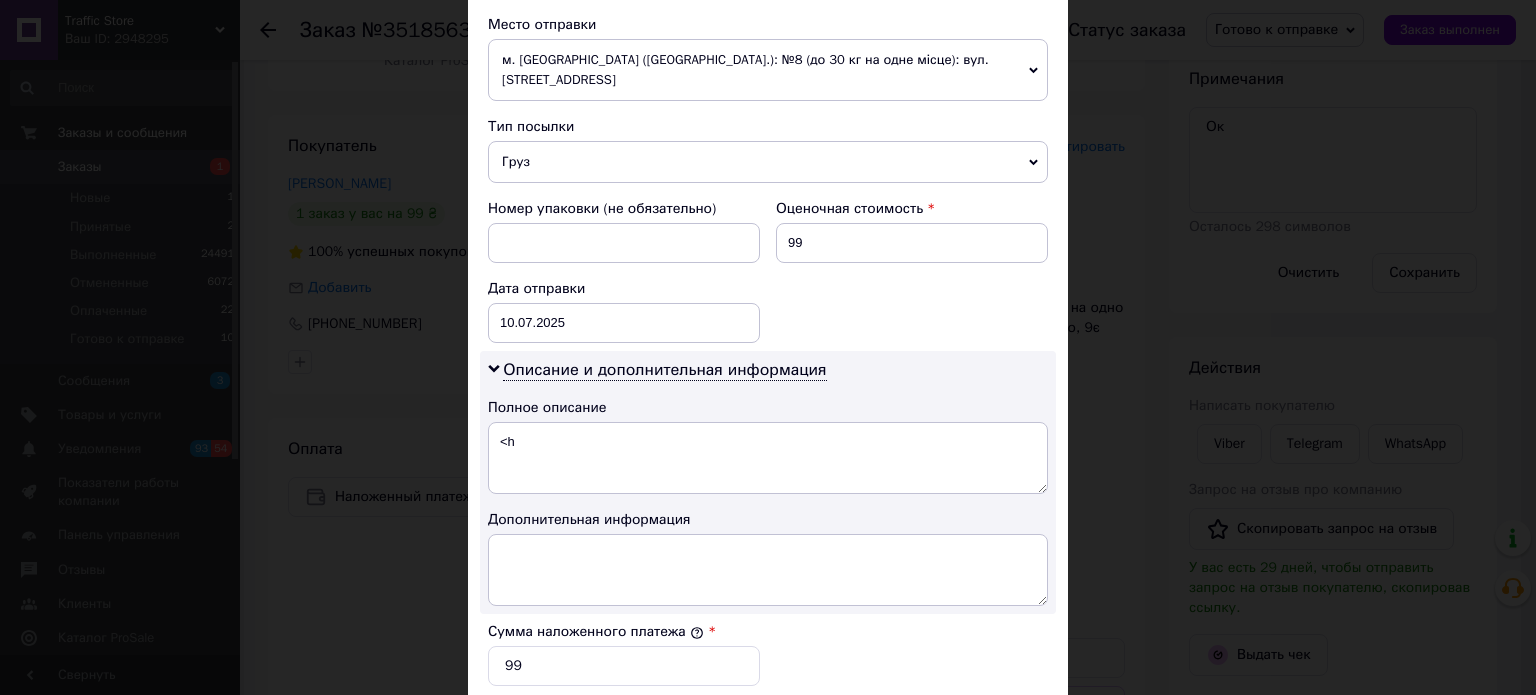 type on "<" 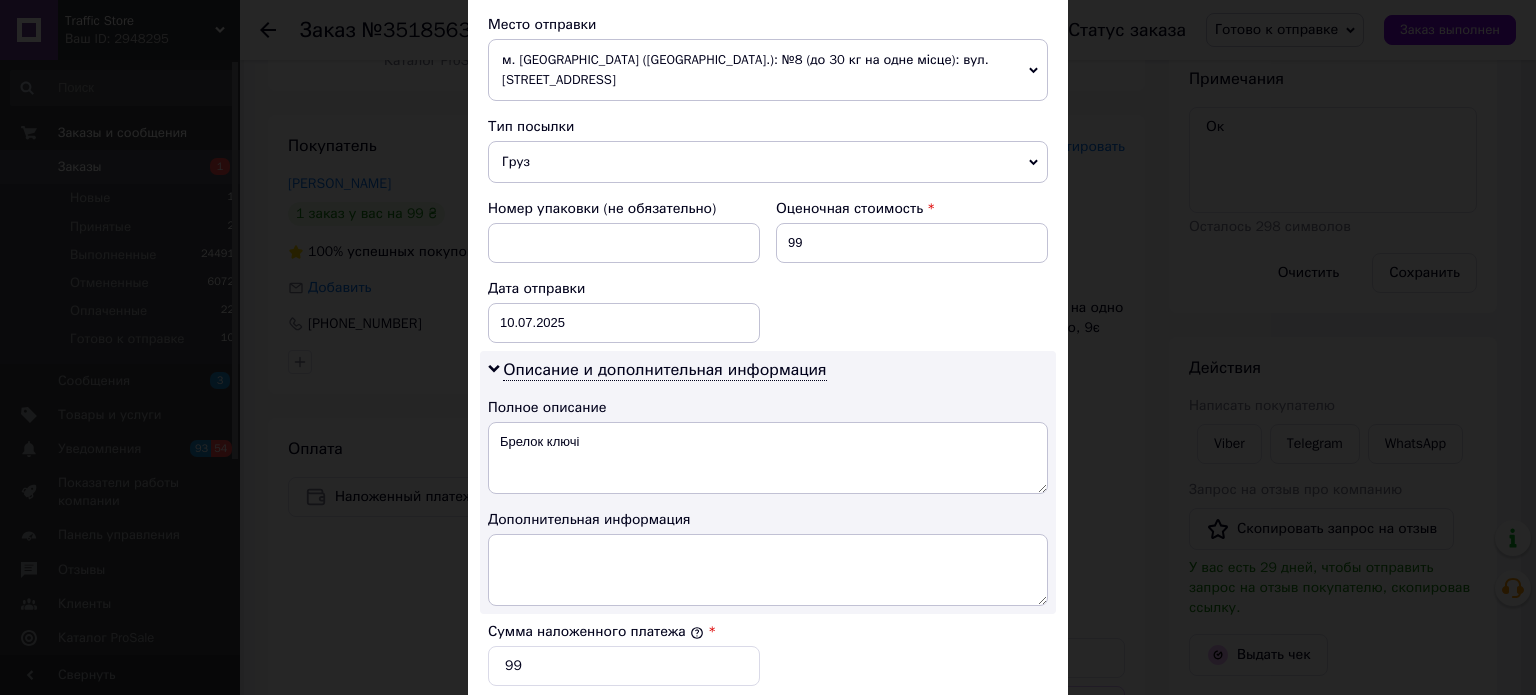 scroll, scrollTop: 1068, scrollLeft: 0, axis: vertical 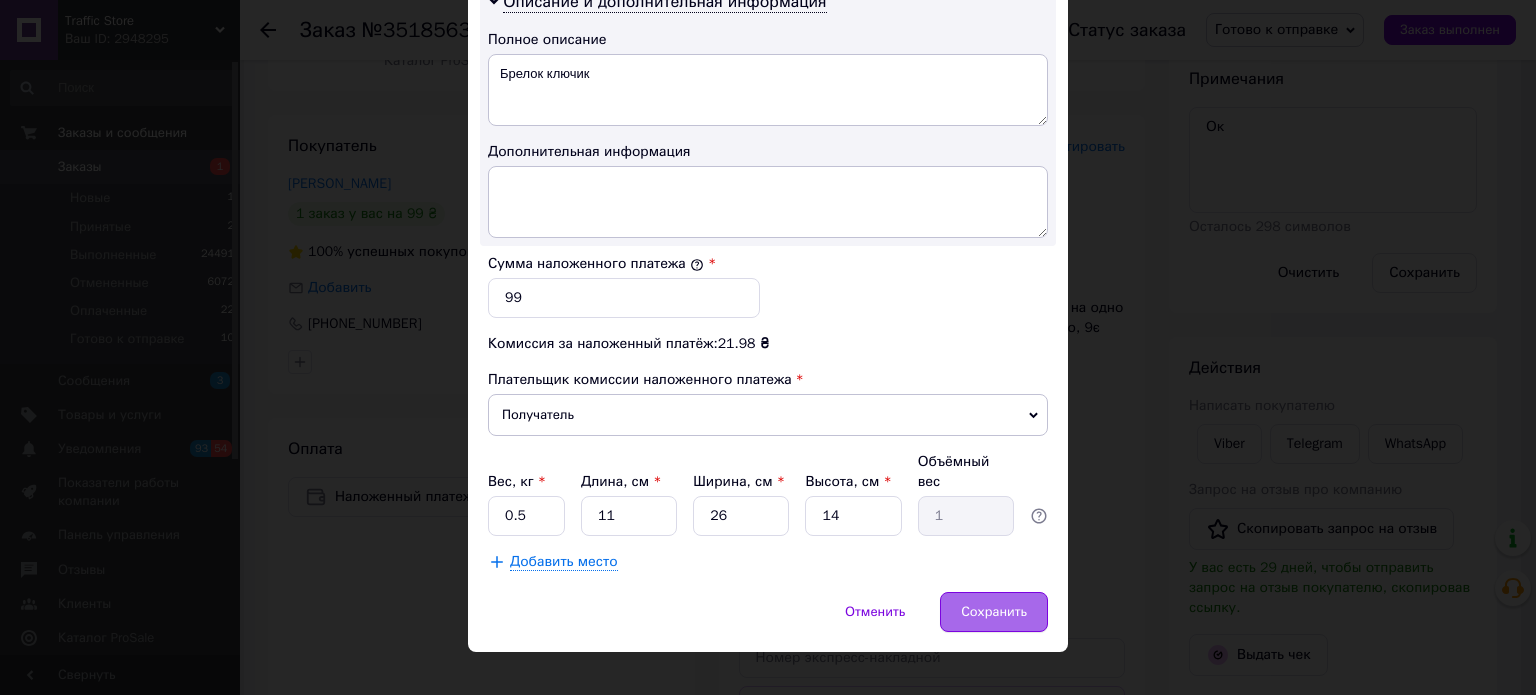 type on "Брелок ключик" 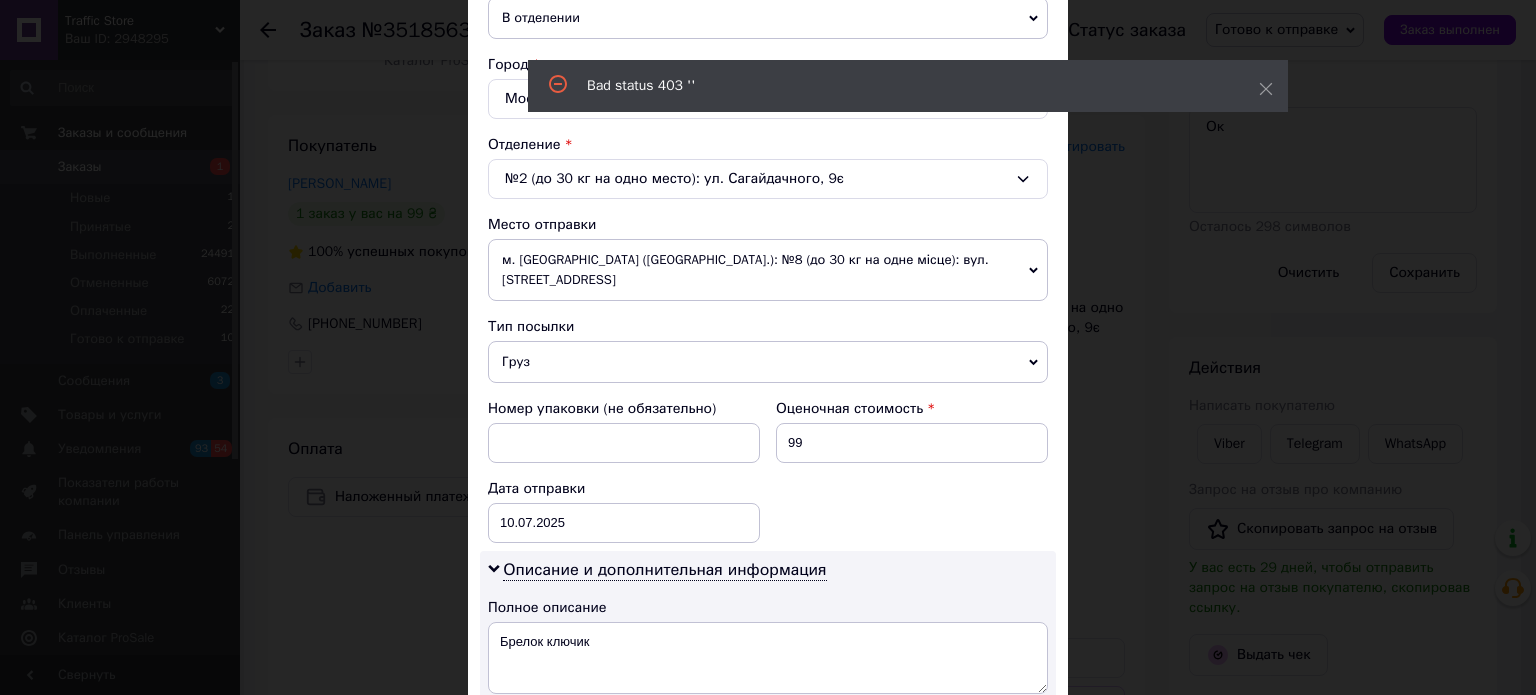 scroll, scrollTop: 1000, scrollLeft: 0, axis: vertical 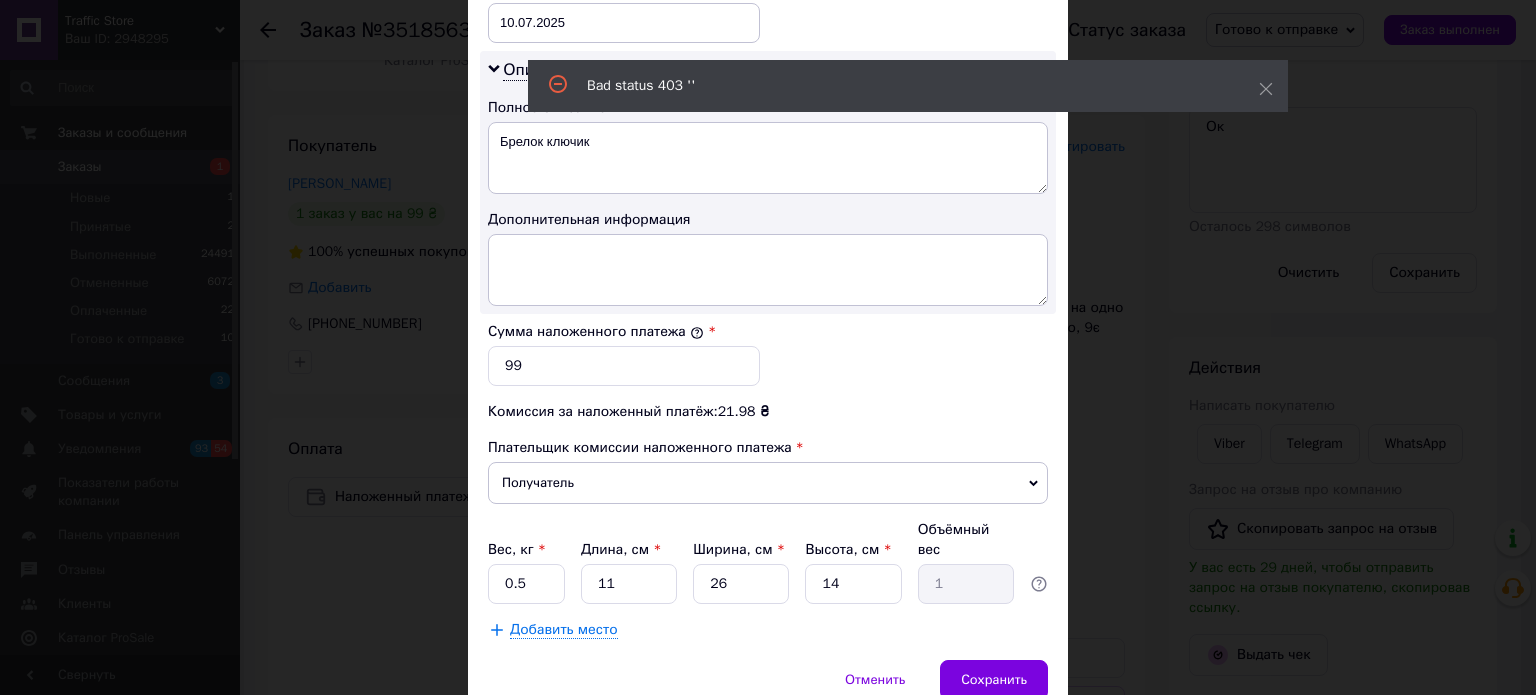 click on "Добавить место" at bounding box center (768, 630) 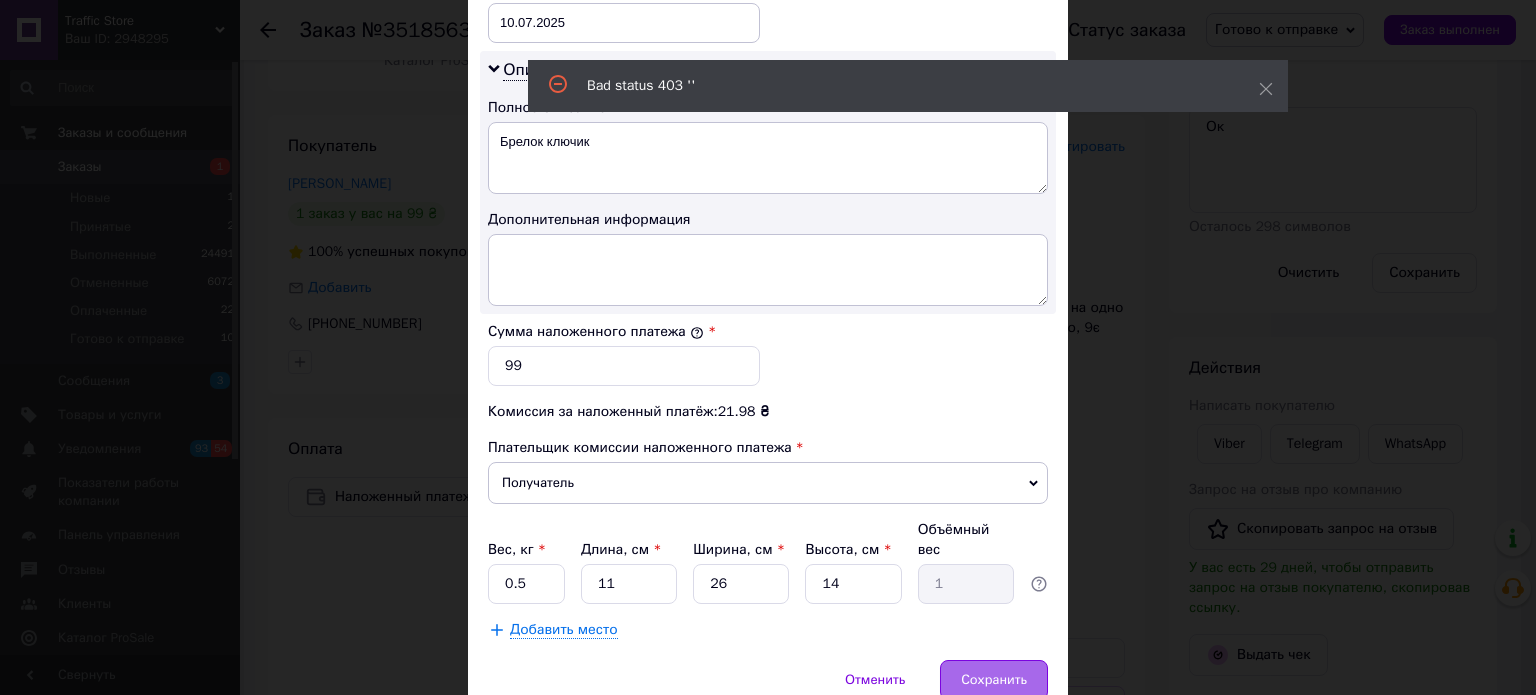 click on "Сохранить" at bounding box center (994, 680) 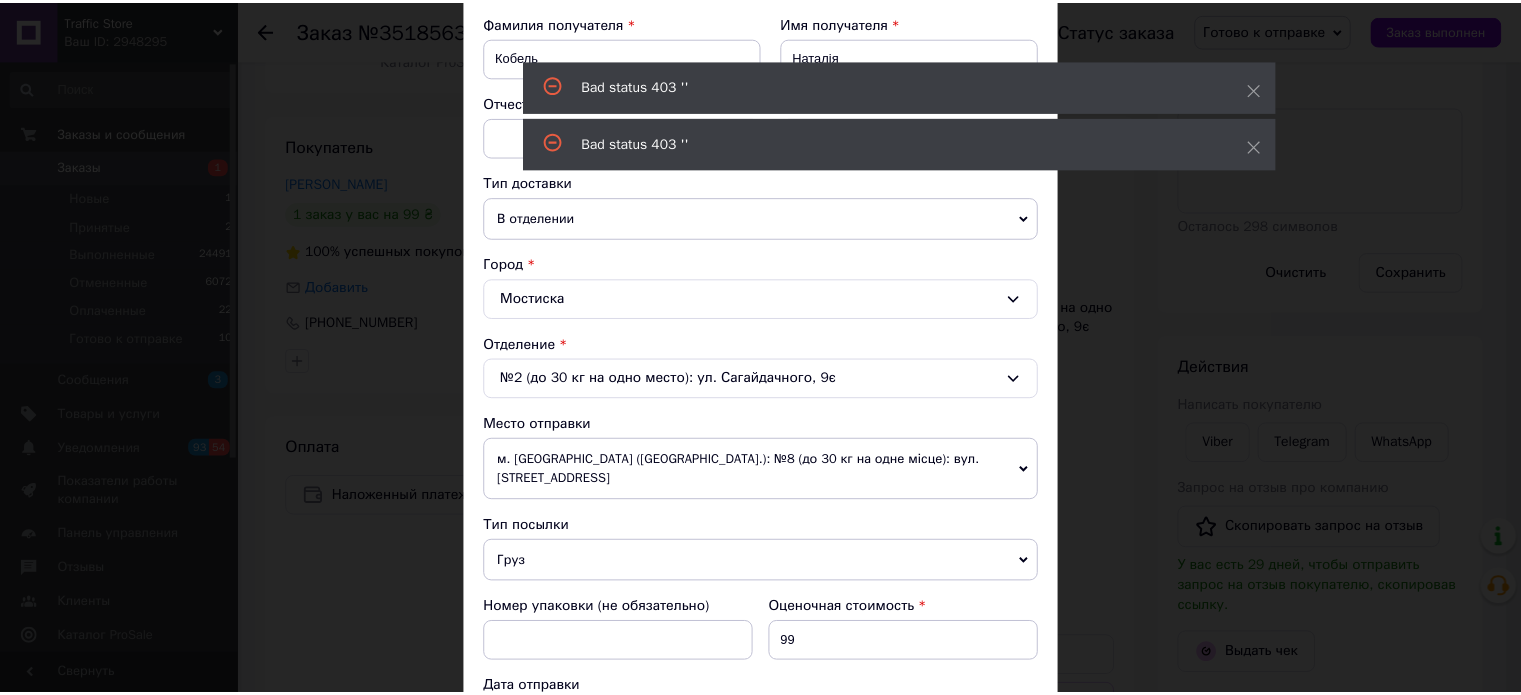 scroll, scrollTop: 0, scrollLeft: 0, axis: both 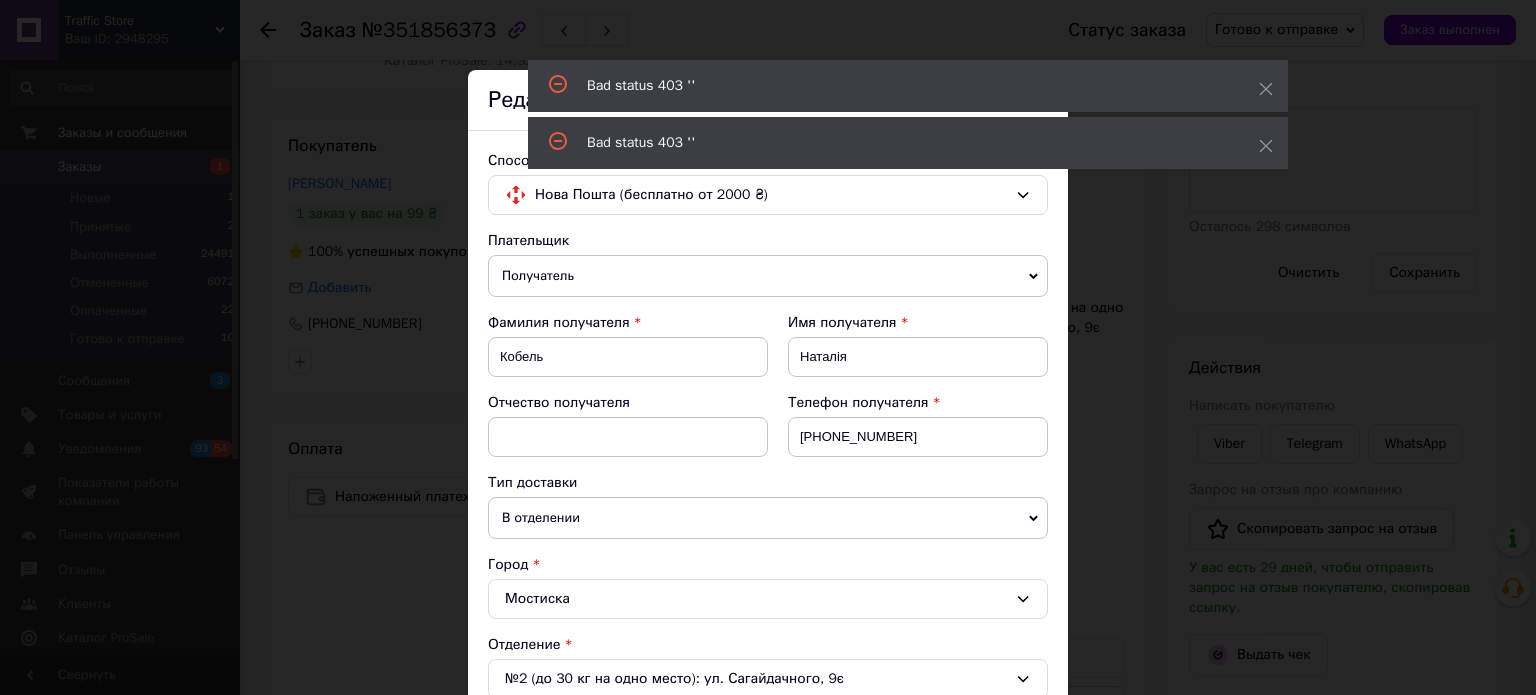 click on "× Редактирование доставки Способ доставки Нова Пошта (бесплатно от 2000 ₴) Плательщик Получатель Отправитель Фамилия получателя Кобель Имя получателя Наталія Отчество получателя Телефон получателя +380686192816 Тип доставки В отделении Курьером В почтомате Город Мостиска Отделение №2 (до 30 кг на одно место): ул. Сагайдачного, 9є Место отправки м. Київ (Київська обл.): №8 (до 30 кг на одне місце): вул. Набережно-Хрещатицька, 33 Нет совпадений. Попробуйте изменить условия поиска Добавить еще место отправки Тип посылки Груз Документы Номер упаковки (не обязательно) 99 < >" at bounding box center [768, 347] 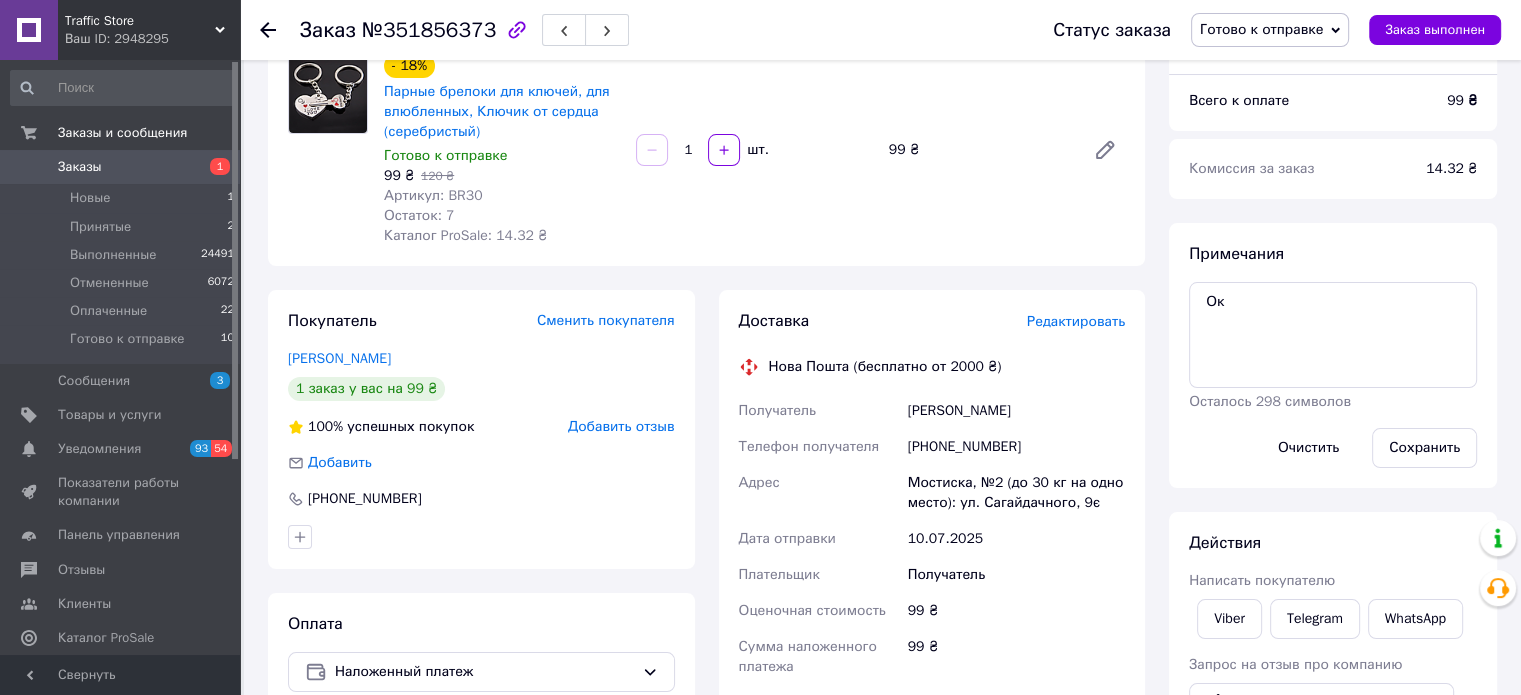 scroll, scrollTop: 300, scrollLeft: 0, axis: vertical 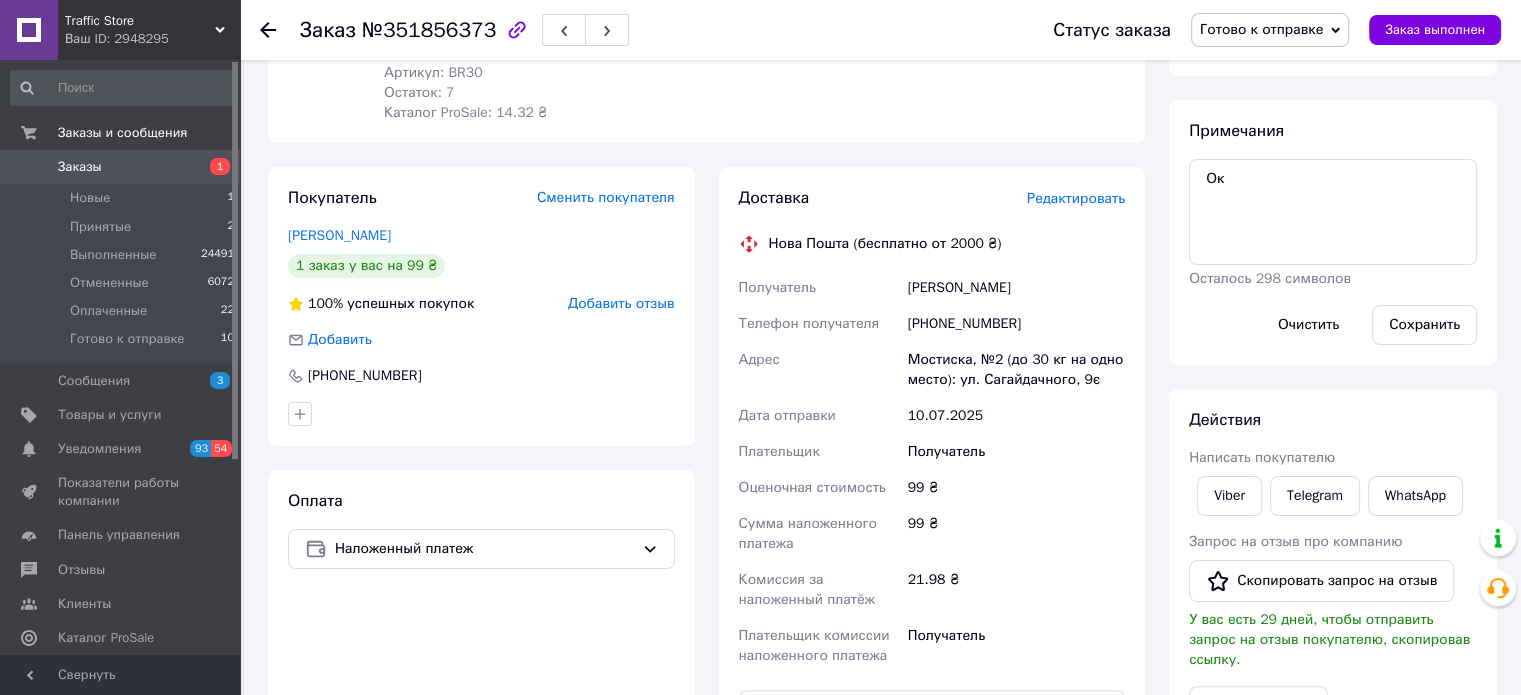 click on "Редактировать" at bounding box center (1076, 198) 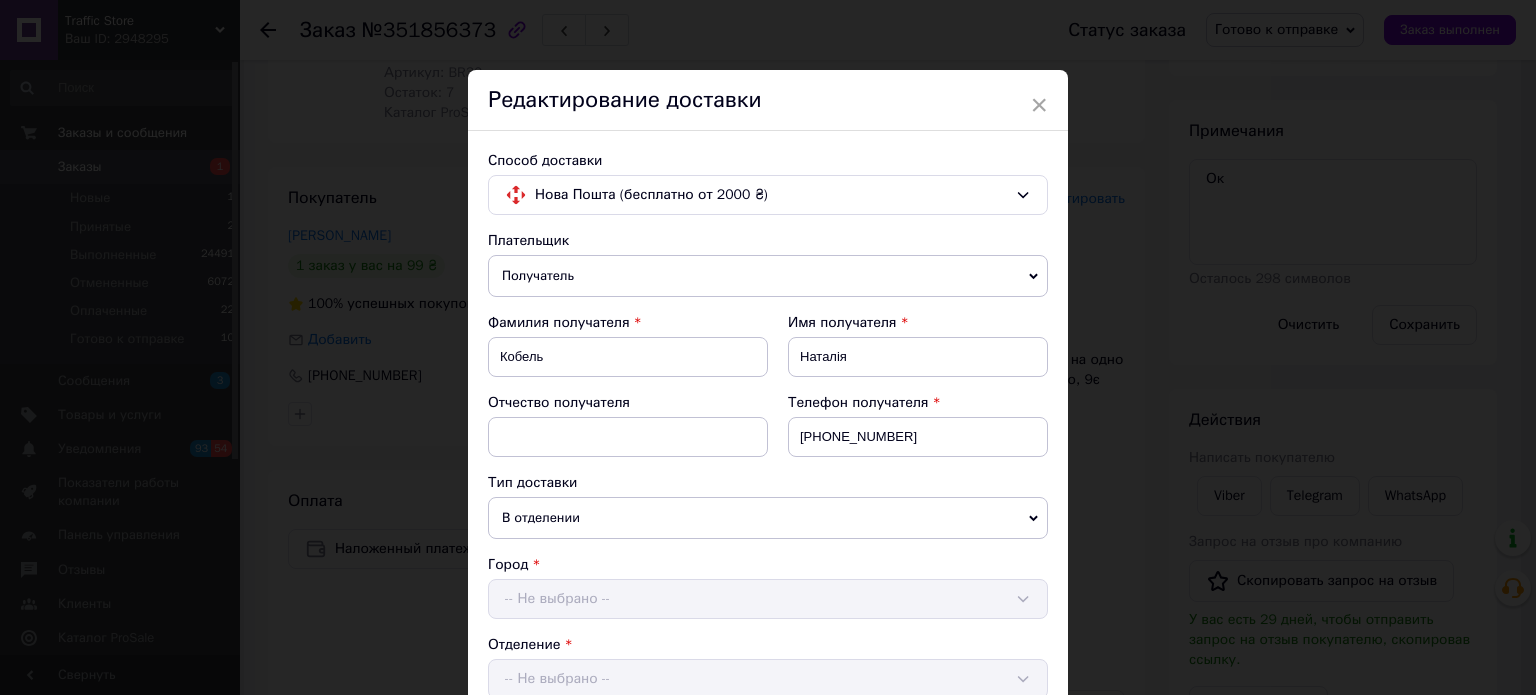 click on "× Редактирование доставки Способ доставки Нова Пошта (бесплатно от 2000 ₴) Плательщик Получатель Отправитель Фамилия получателя Кобель Имя получателя Наталія Отчество получателя Телефон получателя +380686192816 Тип доставки В отделении Курьером В почтомате Город -- Не выбрано -- Отделение -- Не выбрано -- Место отправки м. Київ (Київська обл.): №8 (до 30 кг на одне місце): вул. Набережно-Хрещатицька, 33 Нет совпадений. Попробуйте изменить условия поиска Добавить еще место отправки Тип посылки Груз Документы Номер упаковки (не обязательно) Оценочная стоимость 99 10.07.2025 <" at bounding box center [768, 347] 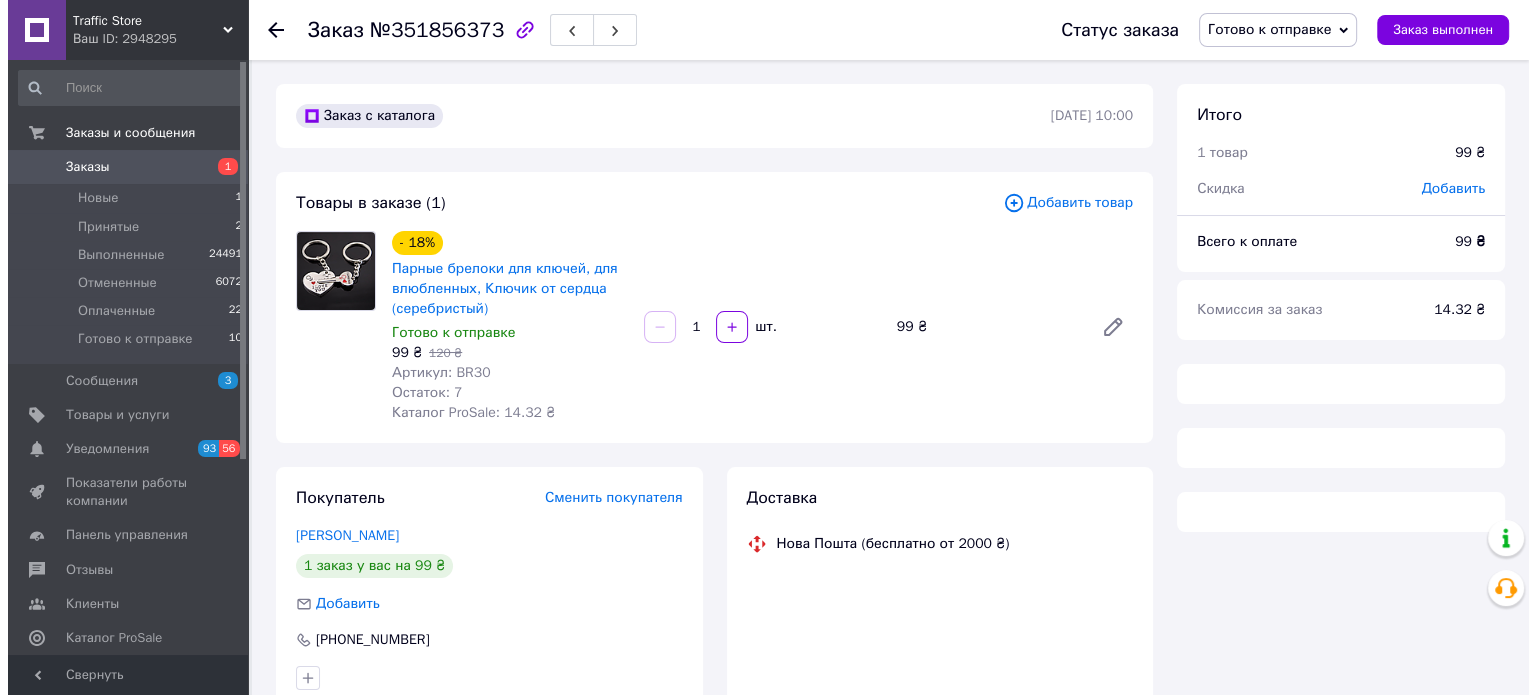 scroll, scrollTop: 247, scrollLeft: 0, axis: vertical 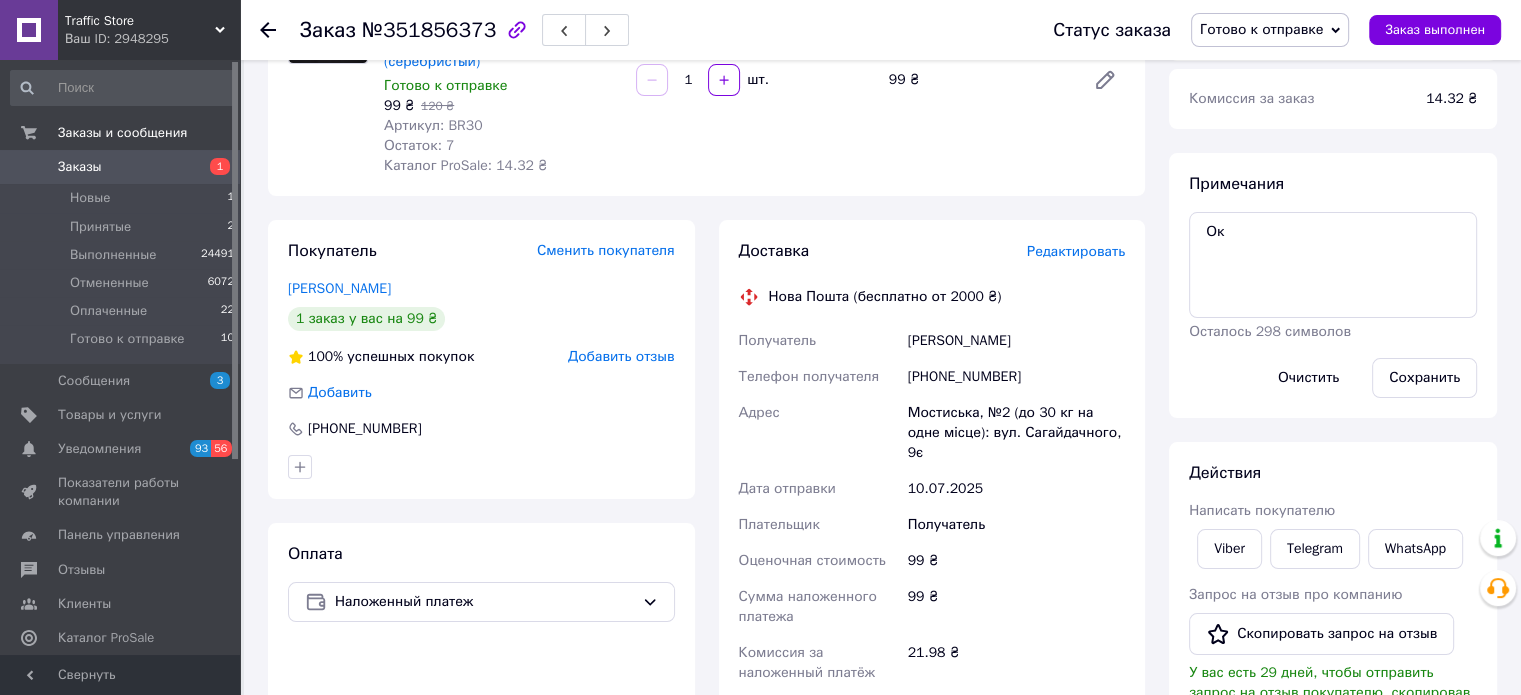 click on "Редактировать" at bounding box center [1076, 251] 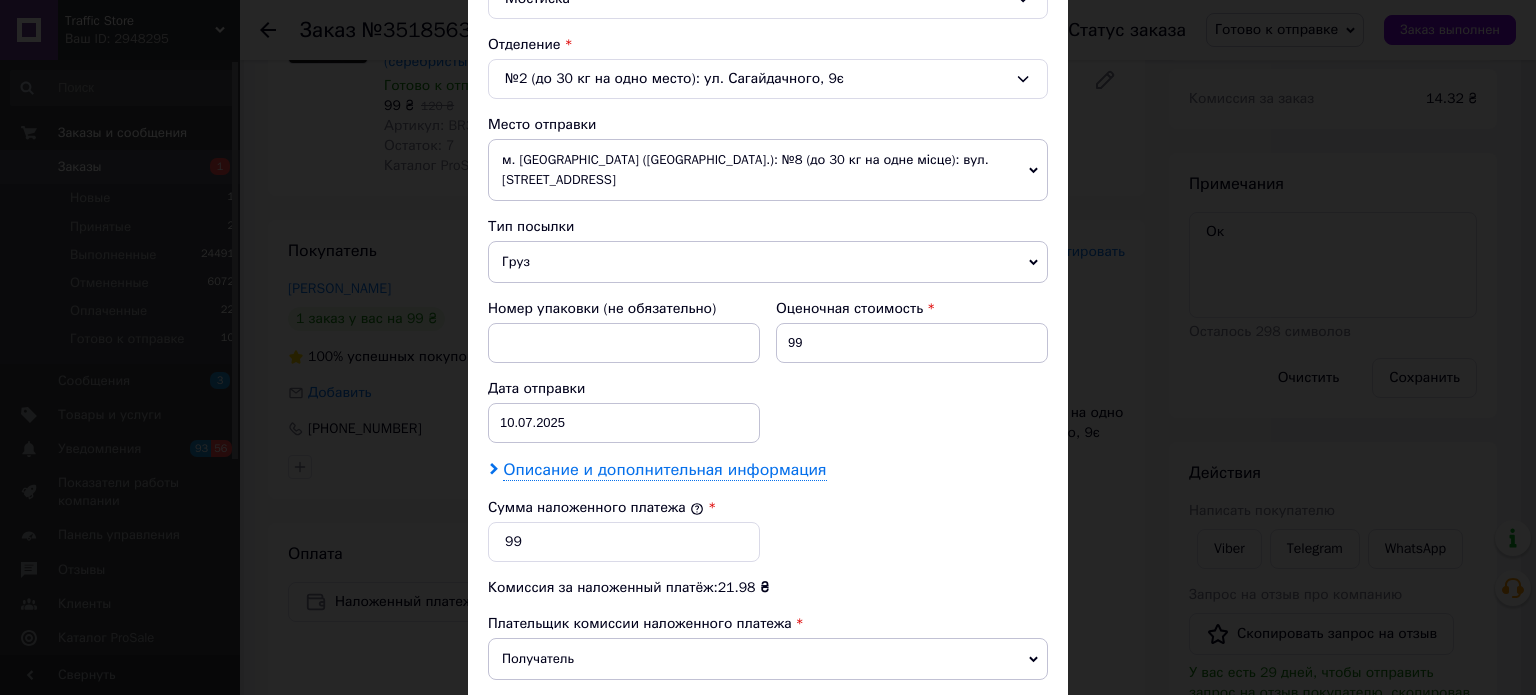 click on "Описание и дополнительная информация" at bounding box center (664, 470) 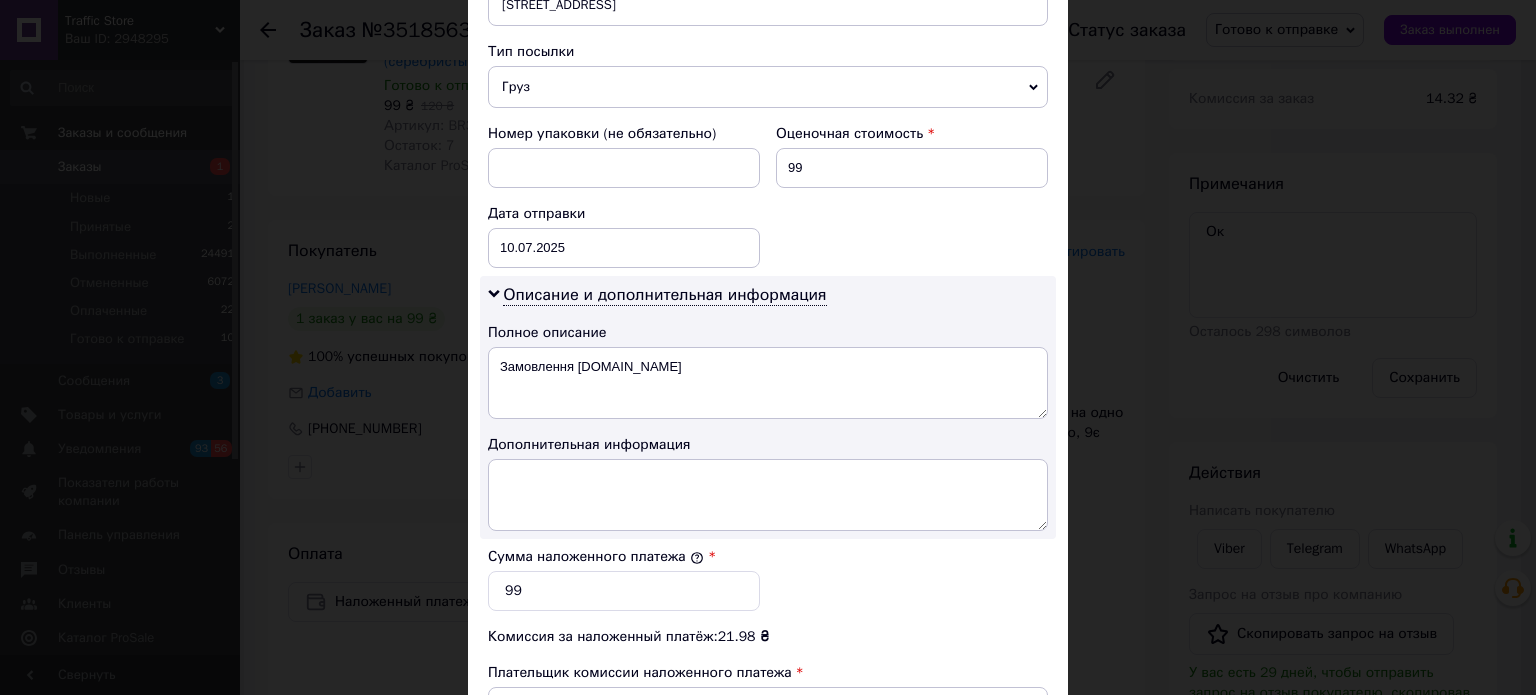 scroll, scrollTop: 900, scrollLeft: 0, axis: vertical 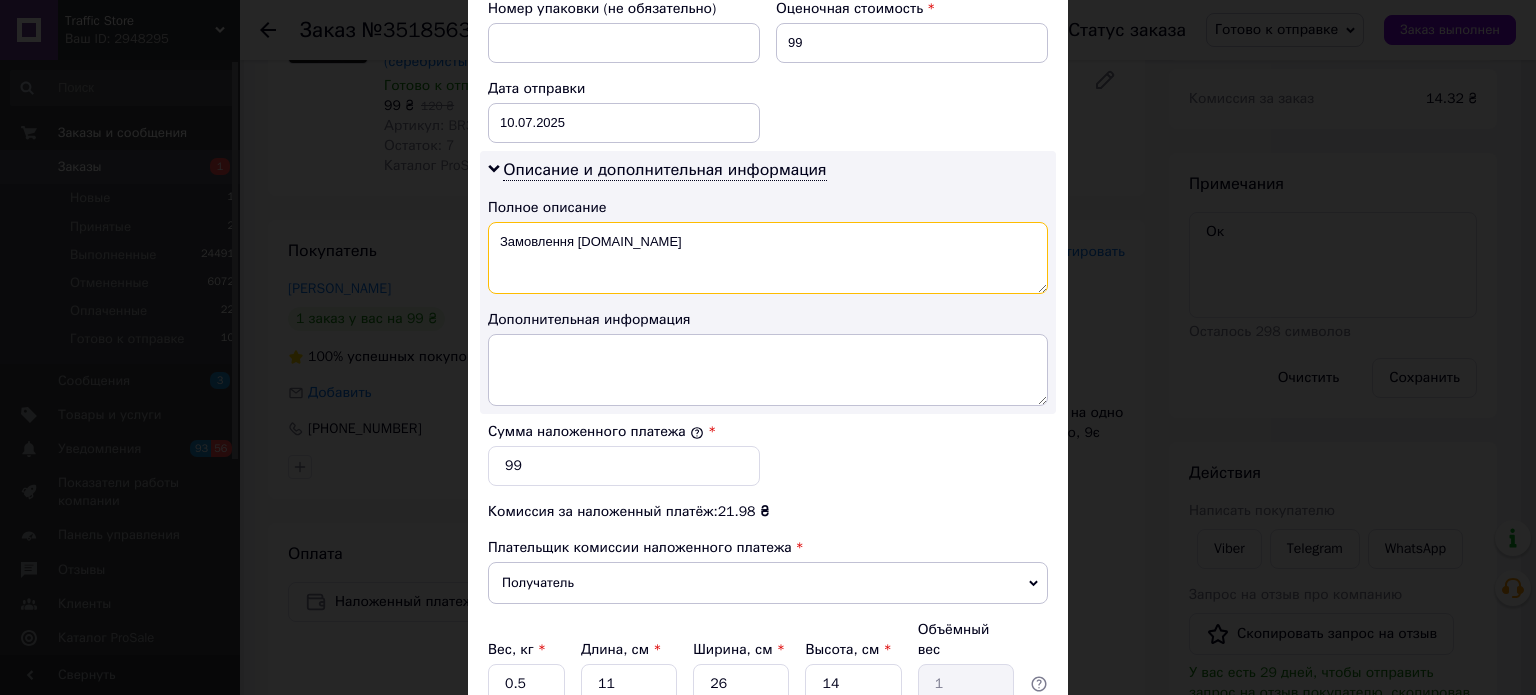 click on "Замовлення [DOMAIN_NAME]" at bounding box center [768, 258] 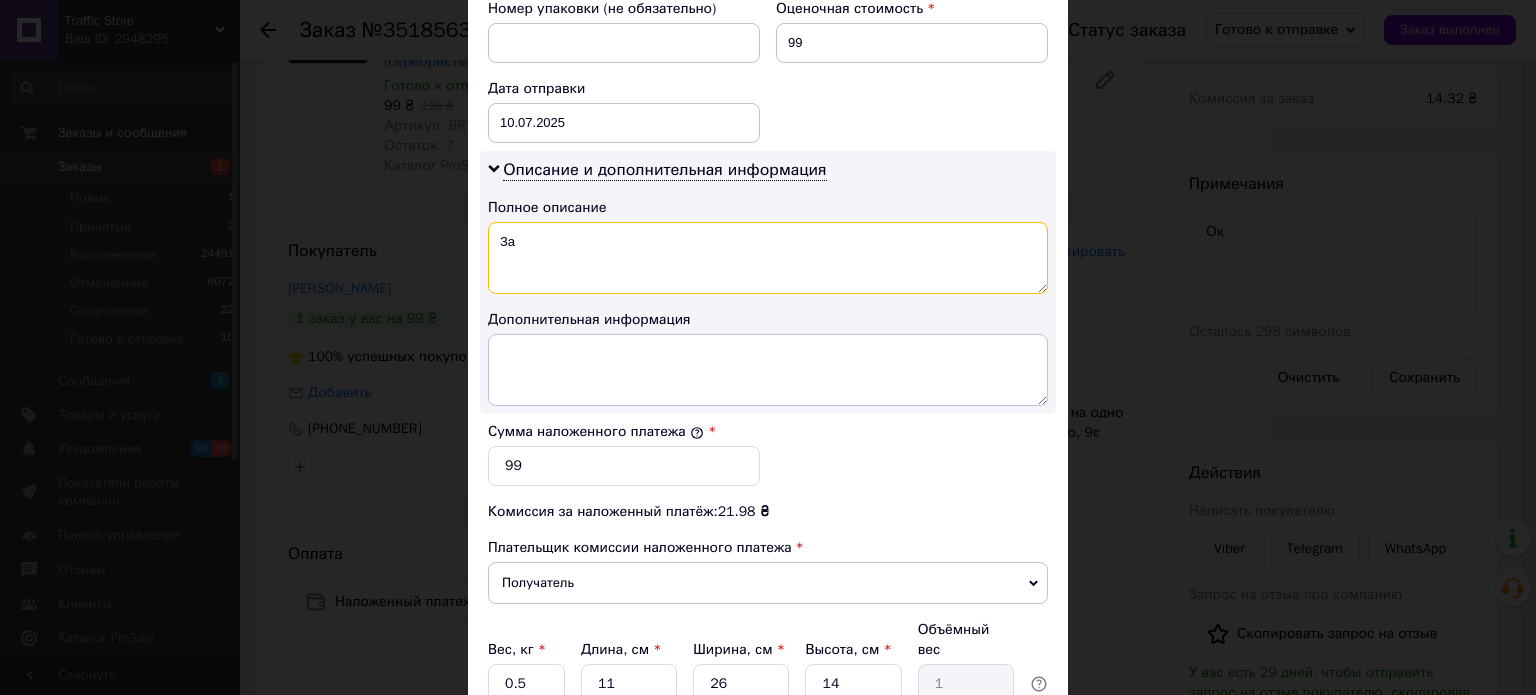type on "З" 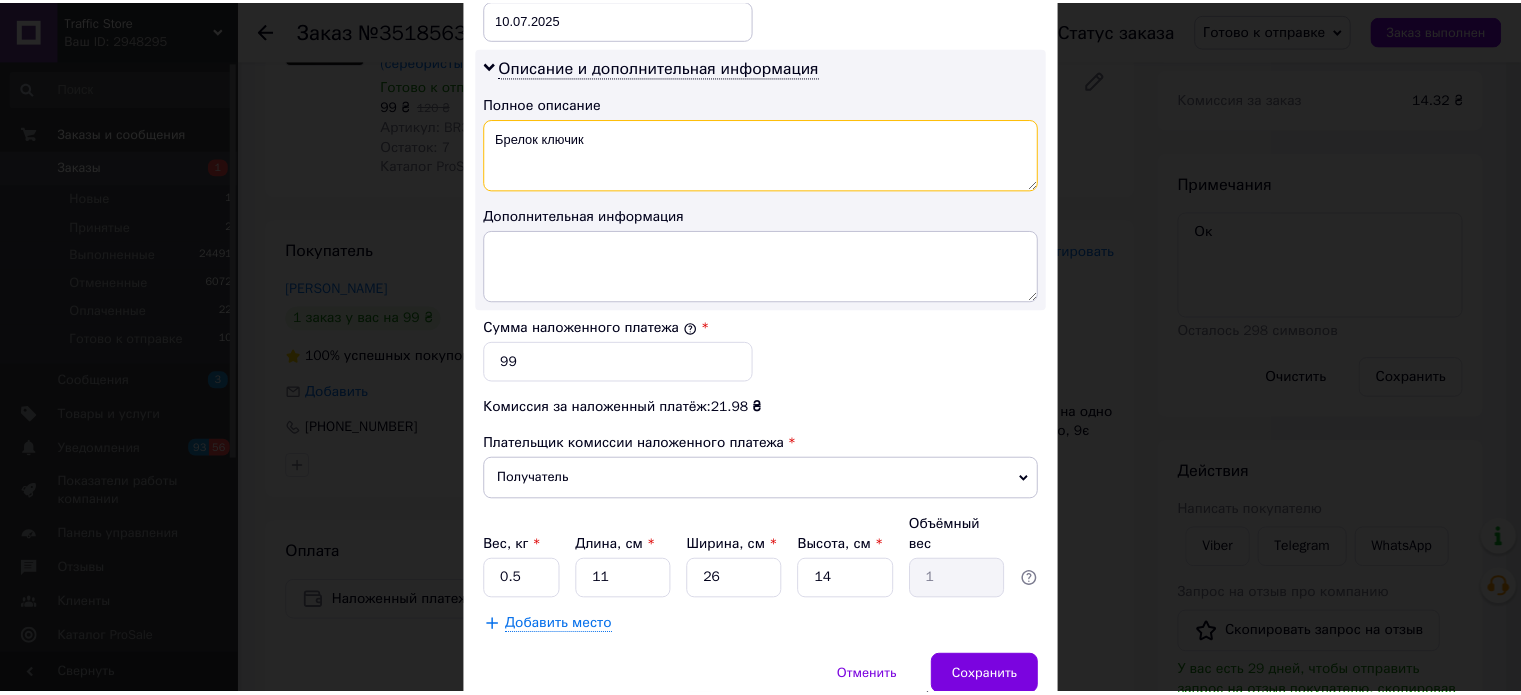scroll, scrollTop: 1068, scrollLeft: 0, axis: vertical 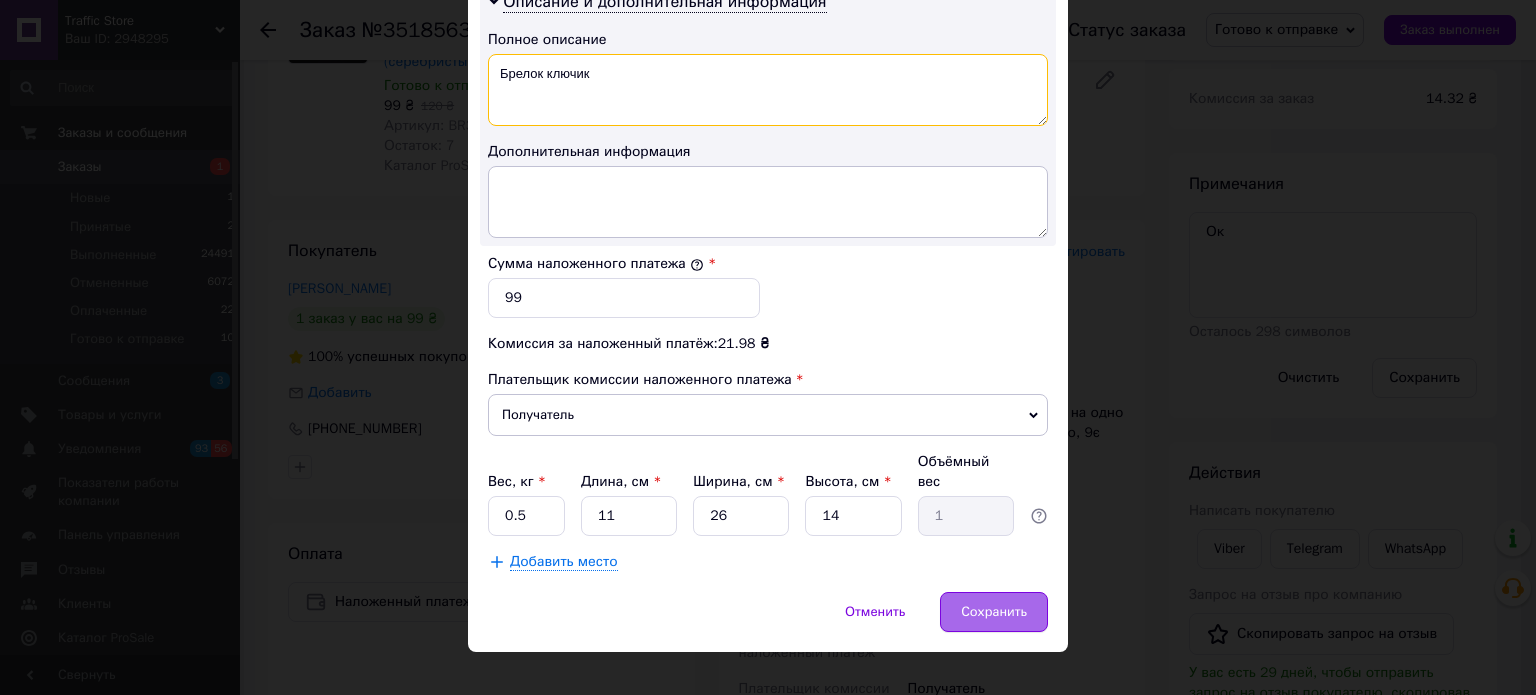 type on "Брелок ключик" 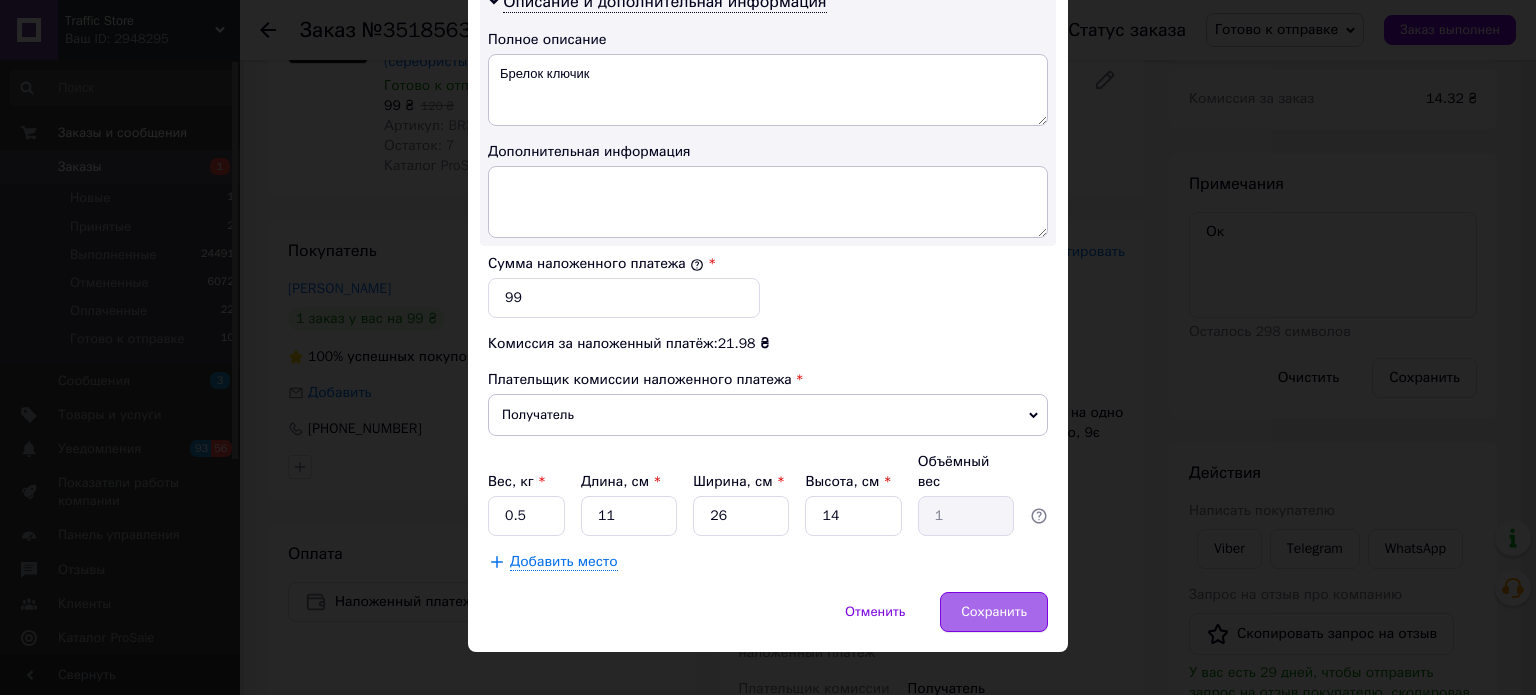 click on "Сохранить" at bounding box center [994, 612] 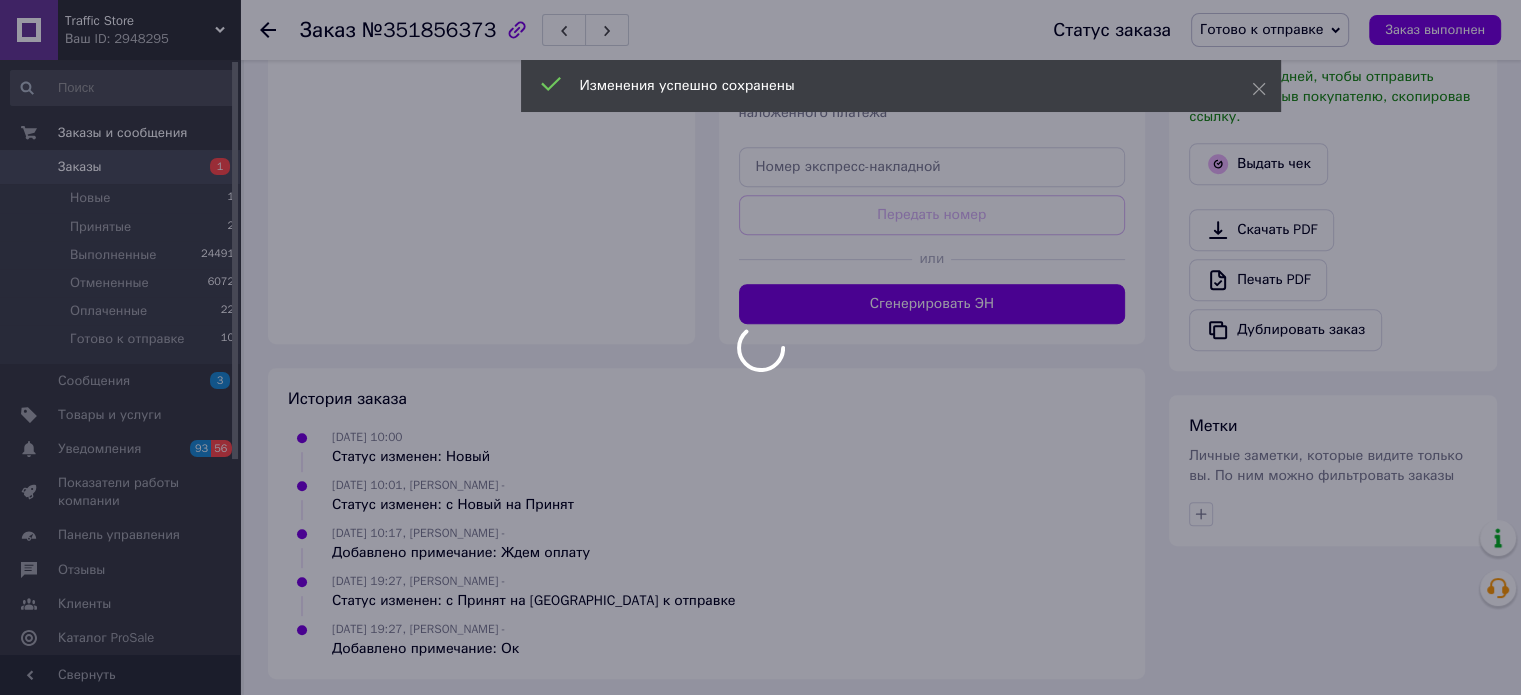 scroll, scrollTop: 847, scrollLeft: 0, axis: vertical 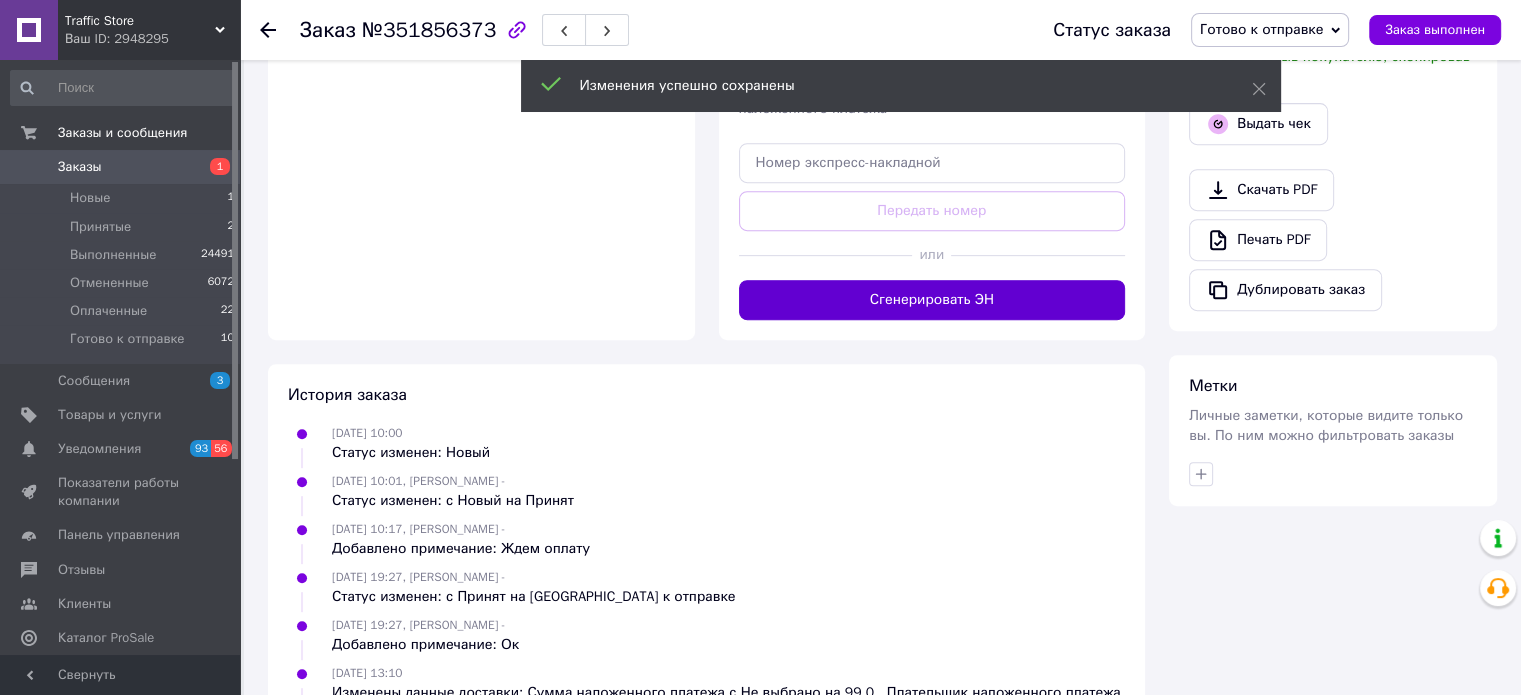 click on "Сгенерировать ЭН" at bounding box center (932, 300) 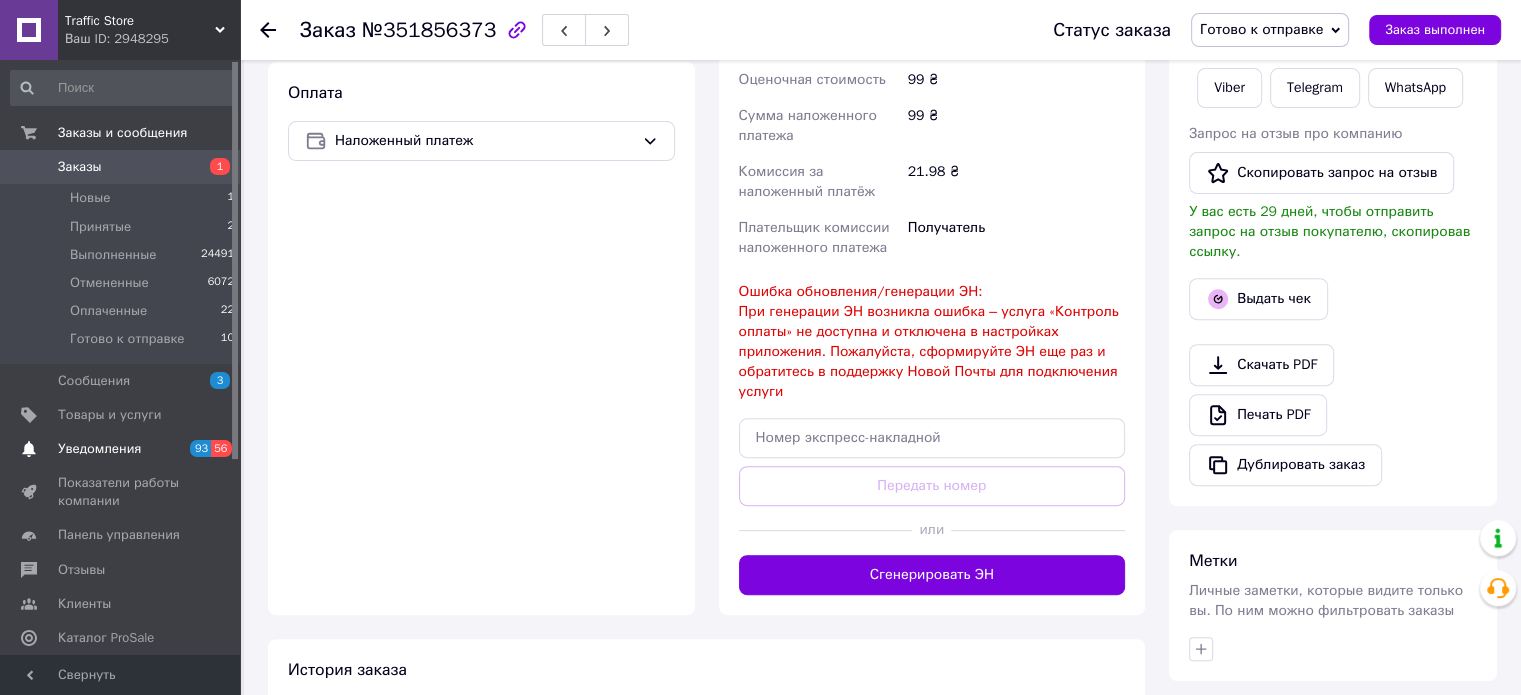 scroll, scrollTop: 647, scrollLeft: 0, axis: vertical 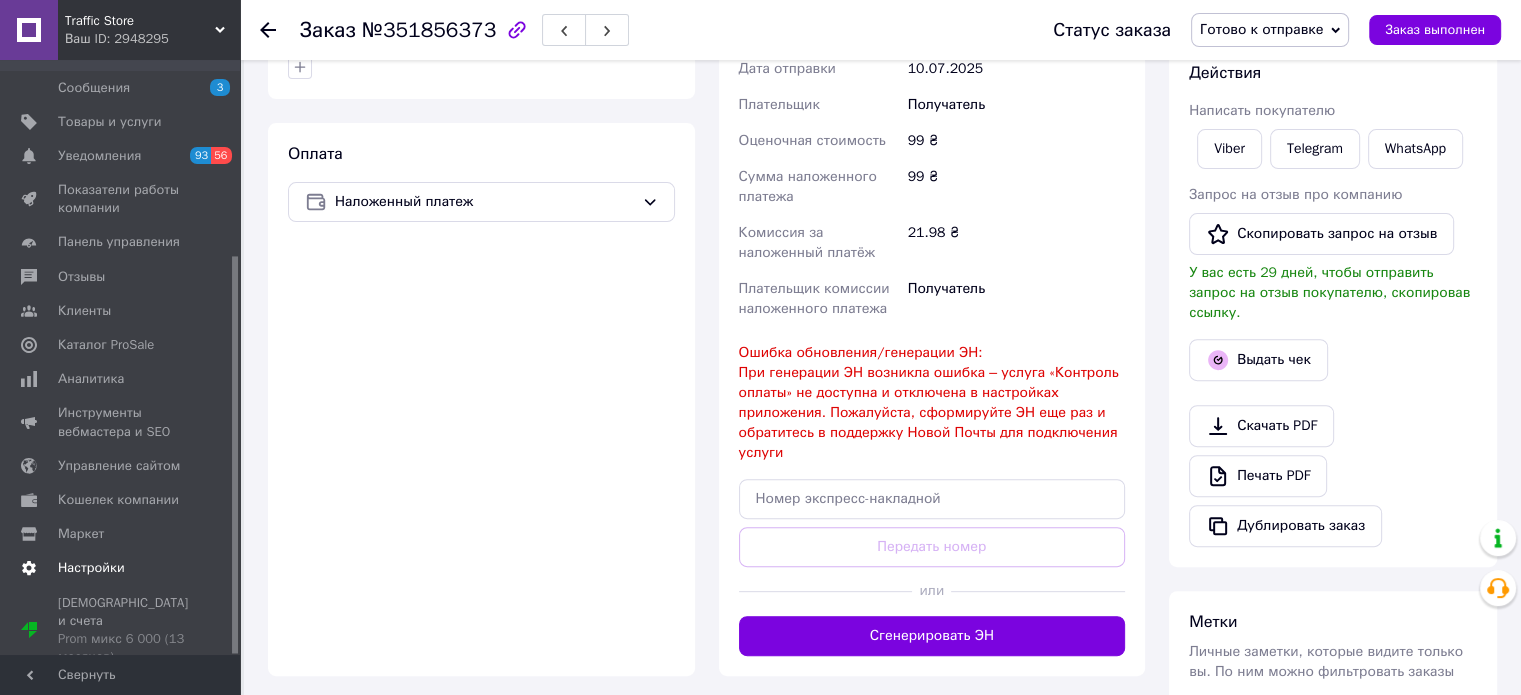 click on "Настройки" at bounding box center [123, 568] 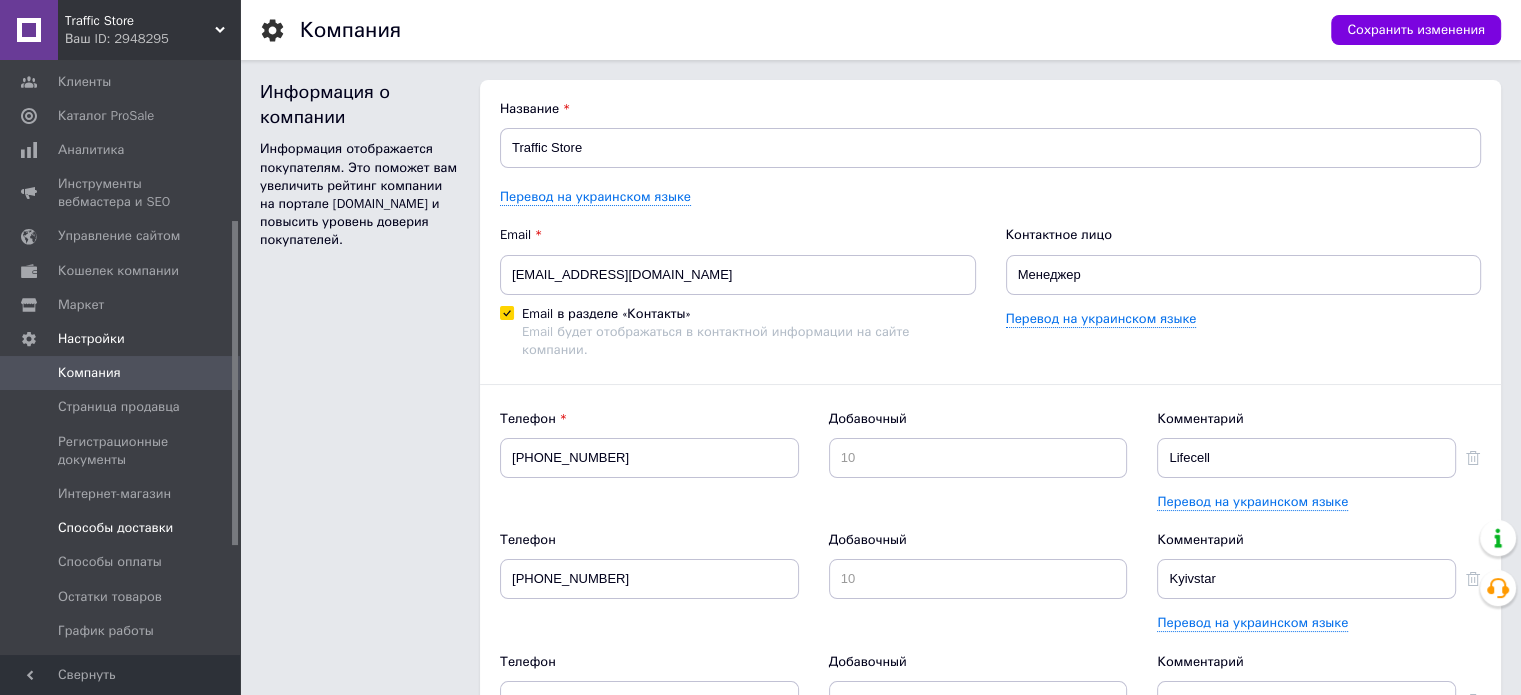 scroll, scrollTop: 0, scrollLeft: 0, axis: both 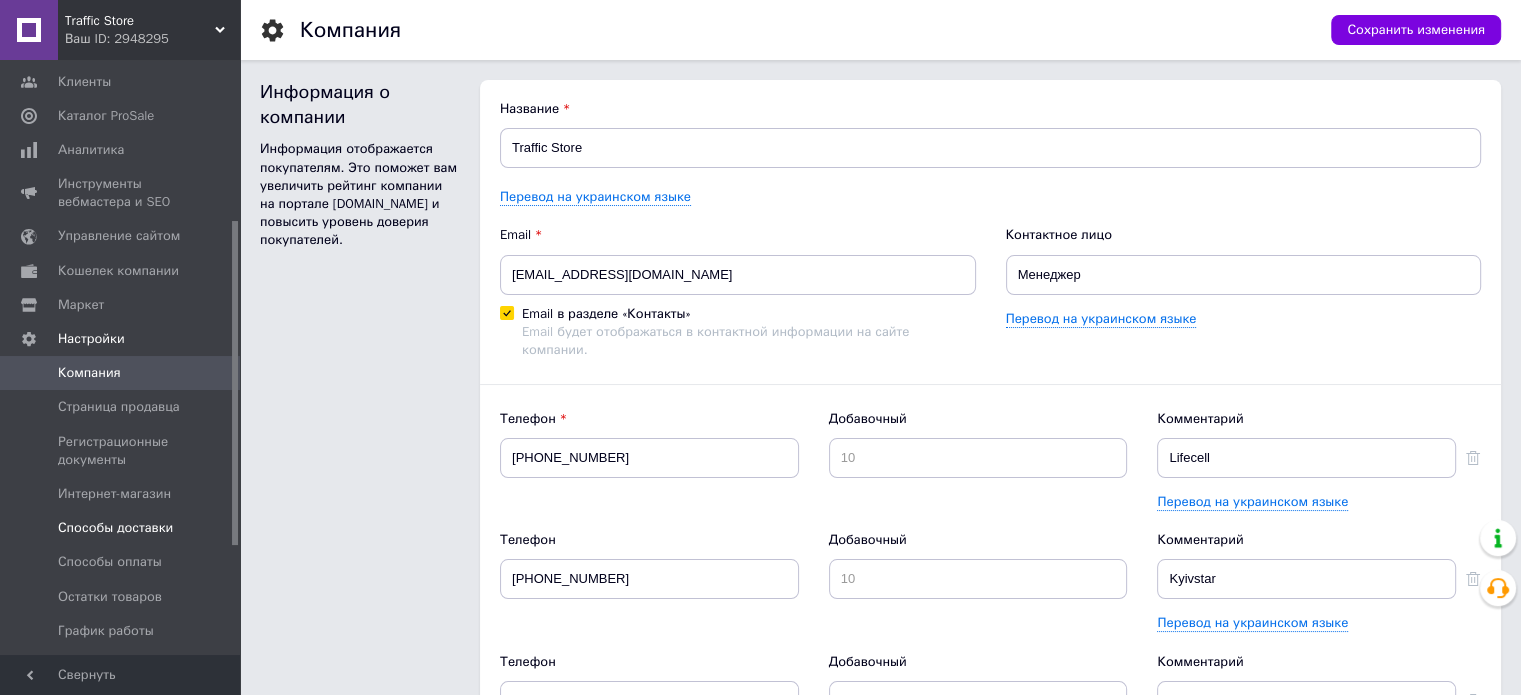 click on "Способы доставки" at bounding box center (123, 528) 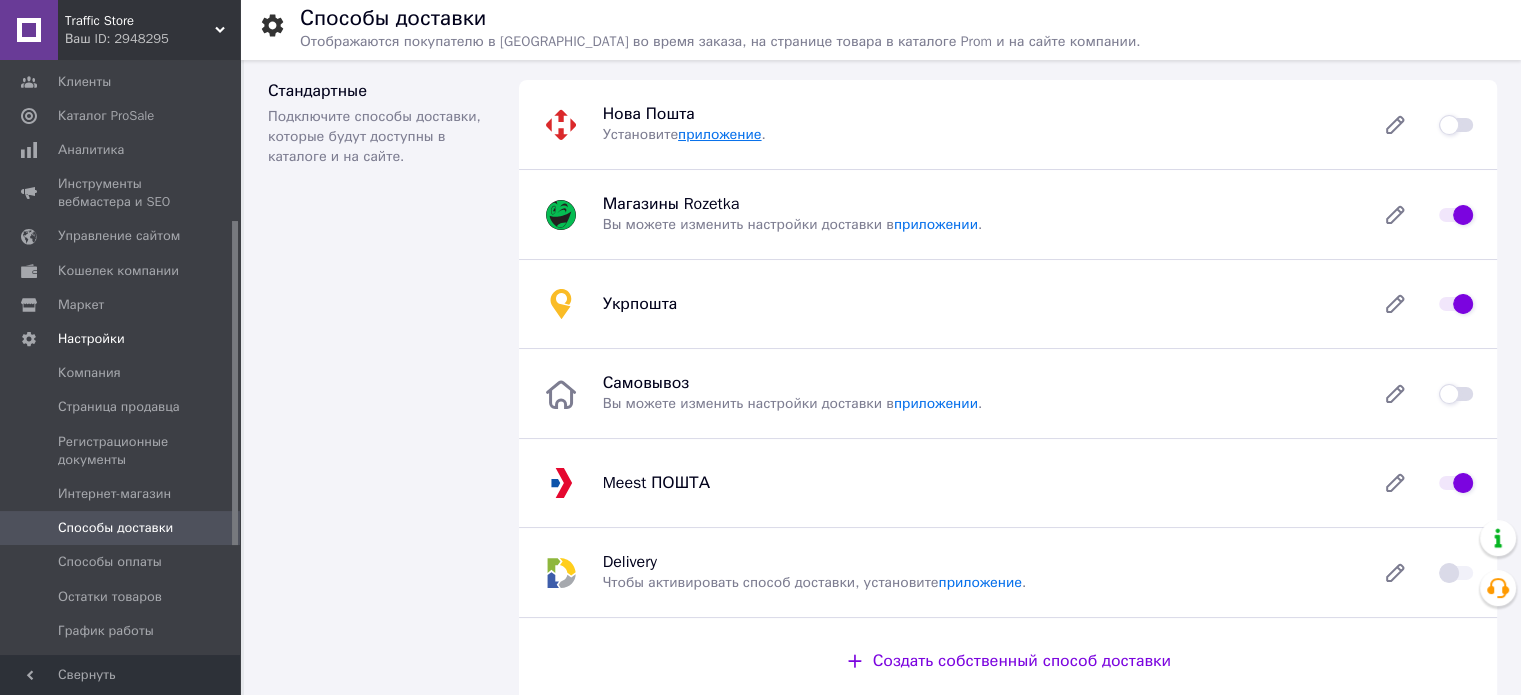 click on "приложение" at bounding box center (719, 134) 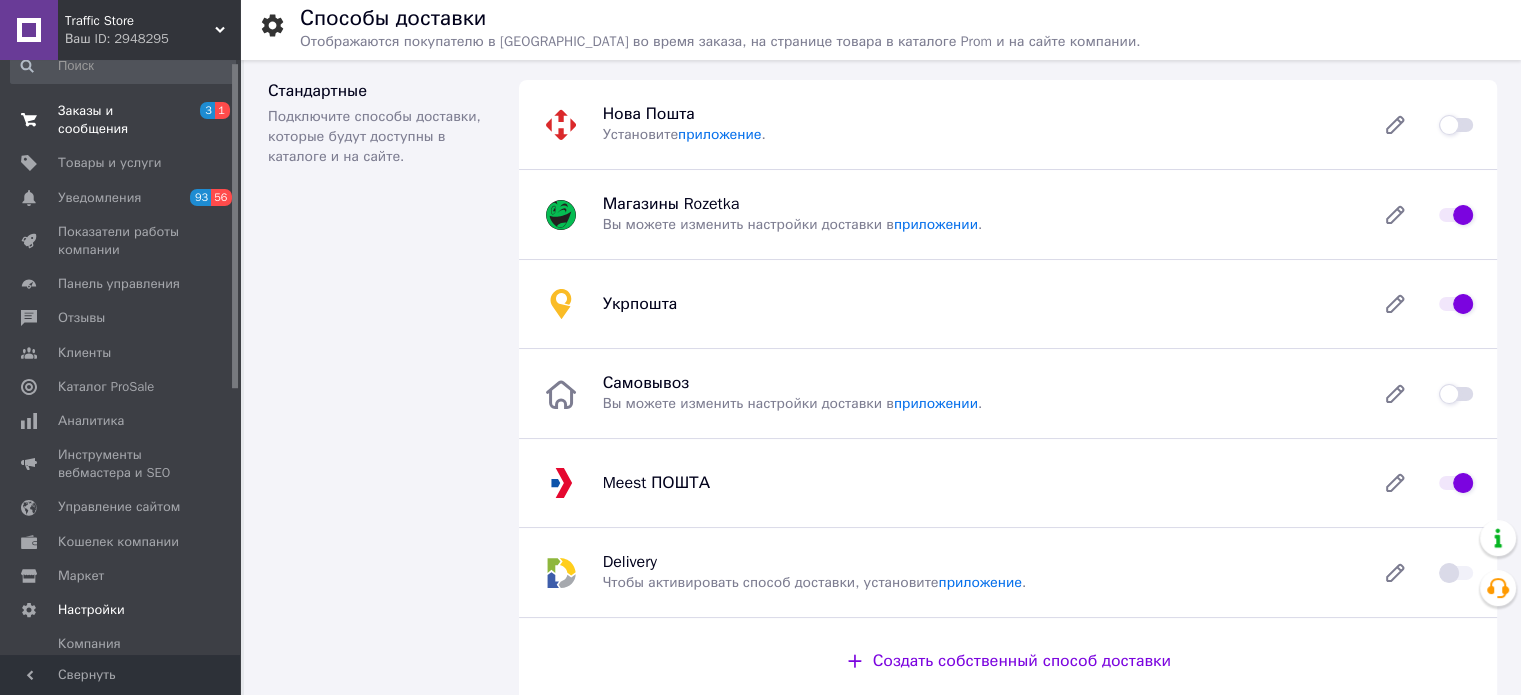 scroll, scrollTop: 0, scrollLeft: 0, axis: both 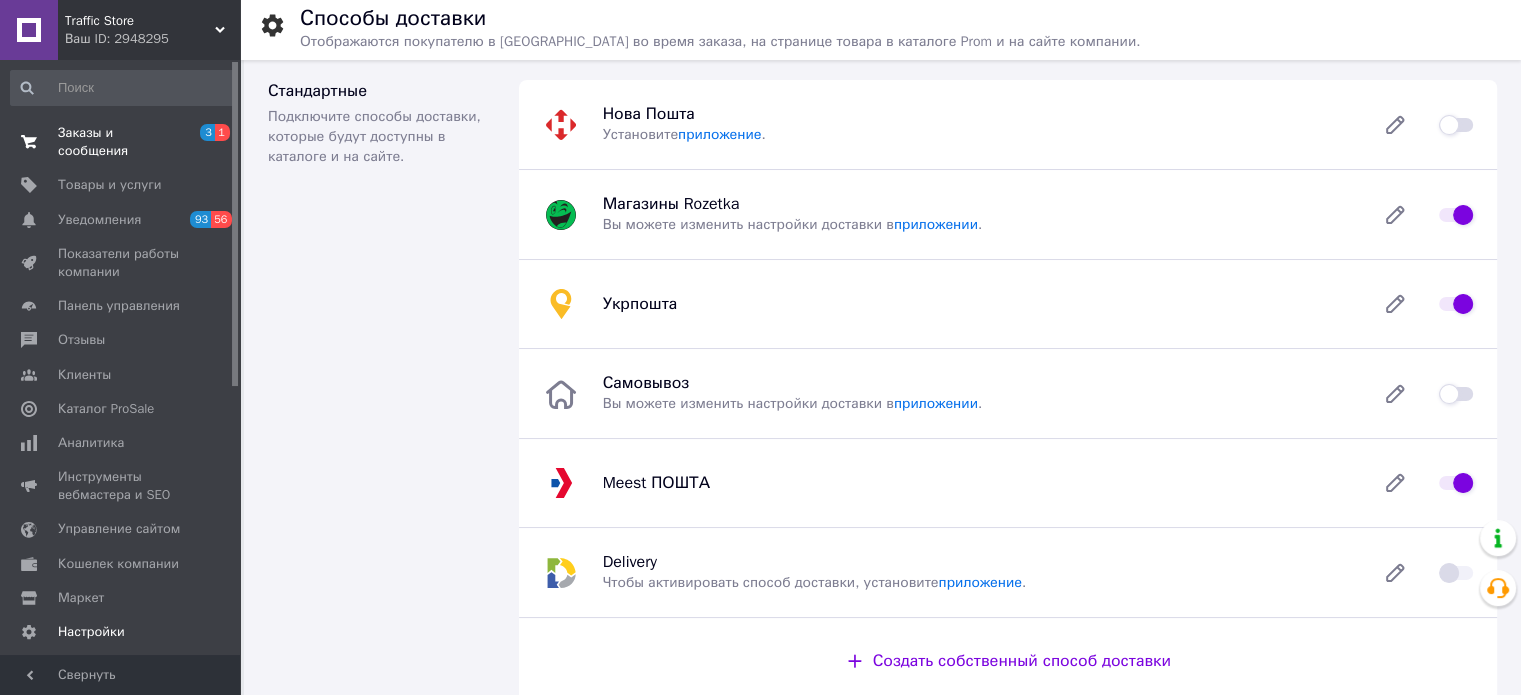 click on "Заказы и сообщения" at bounding box center (121, 142) 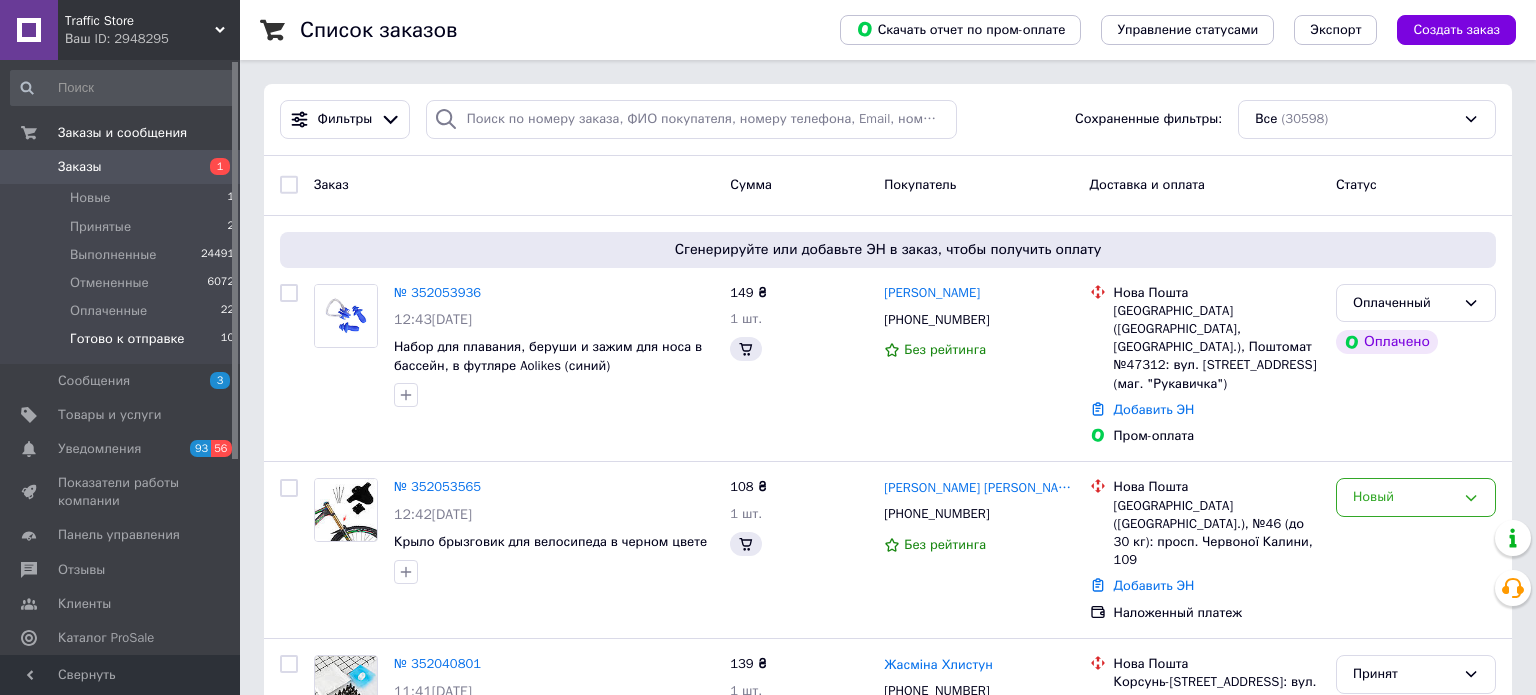 click on "Готово к отправке 10" at bounding box center (123, 344) 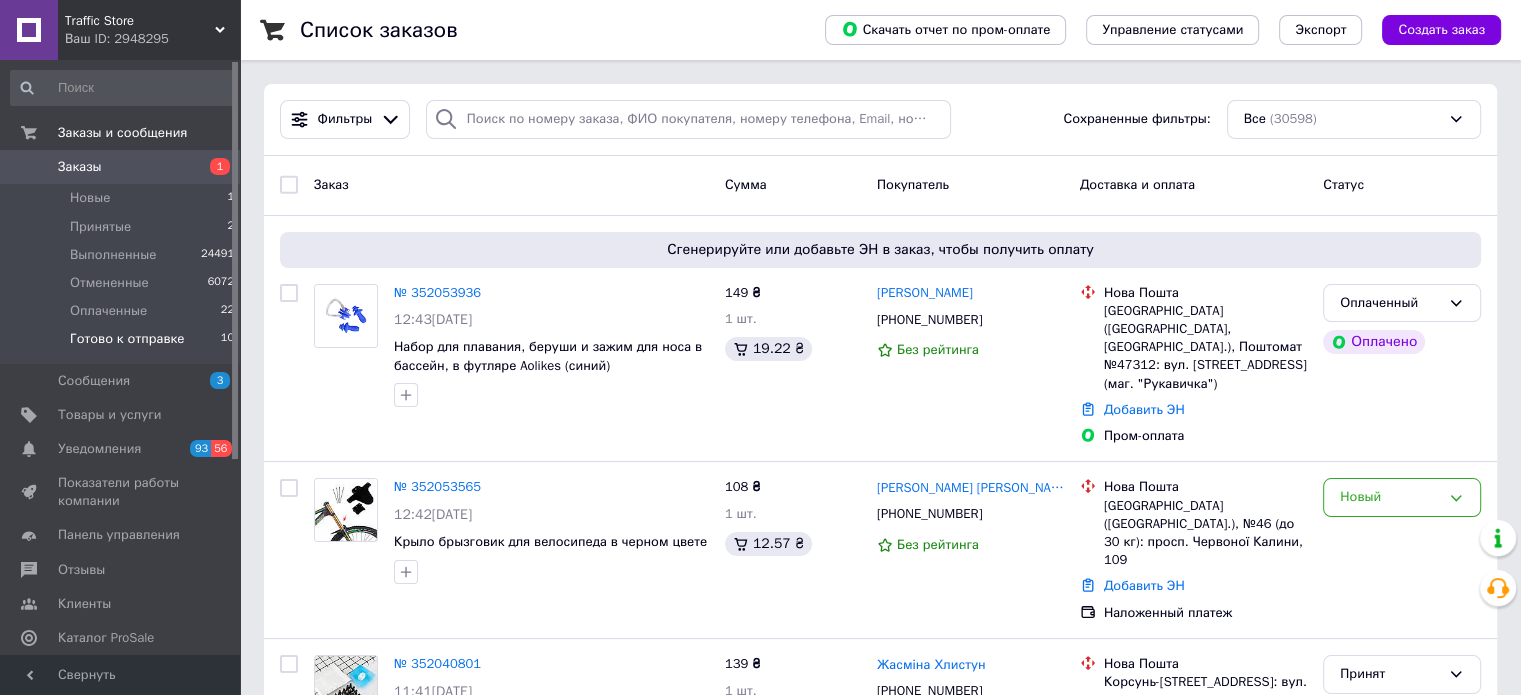 click on "Готово к отправке" at bounding box center [127, 339] 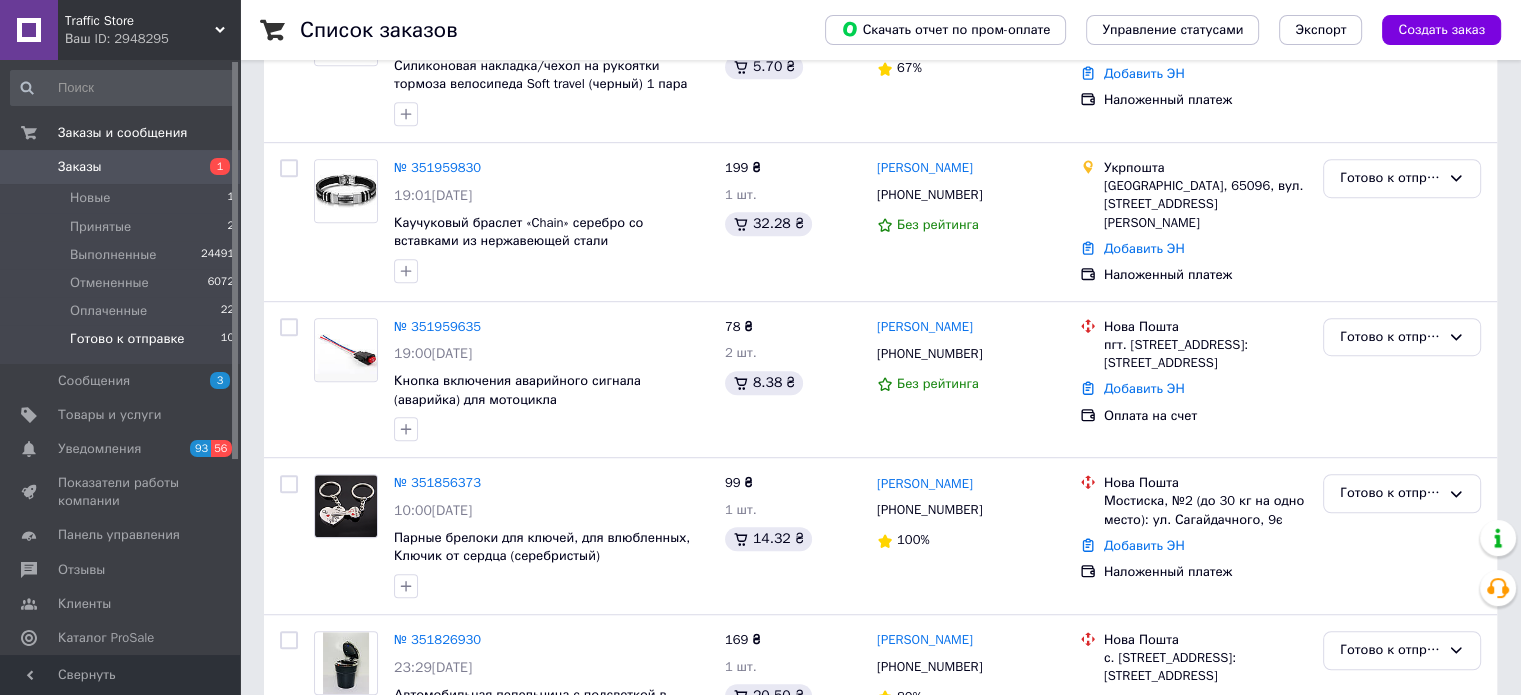 scroll, scrollTop: 1274, scrollLeft: 0, axis: vertical 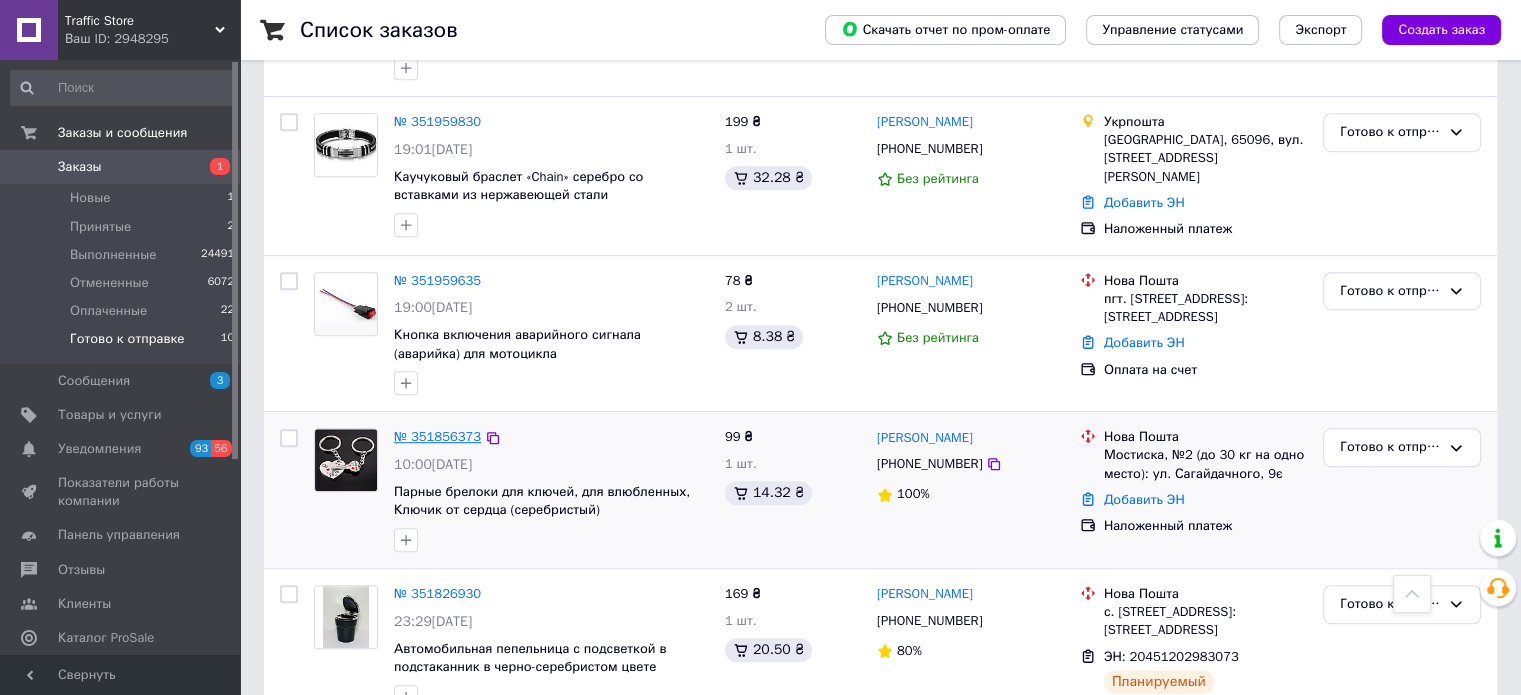 click on "№ 351856373" at bounding box center (437, 436) 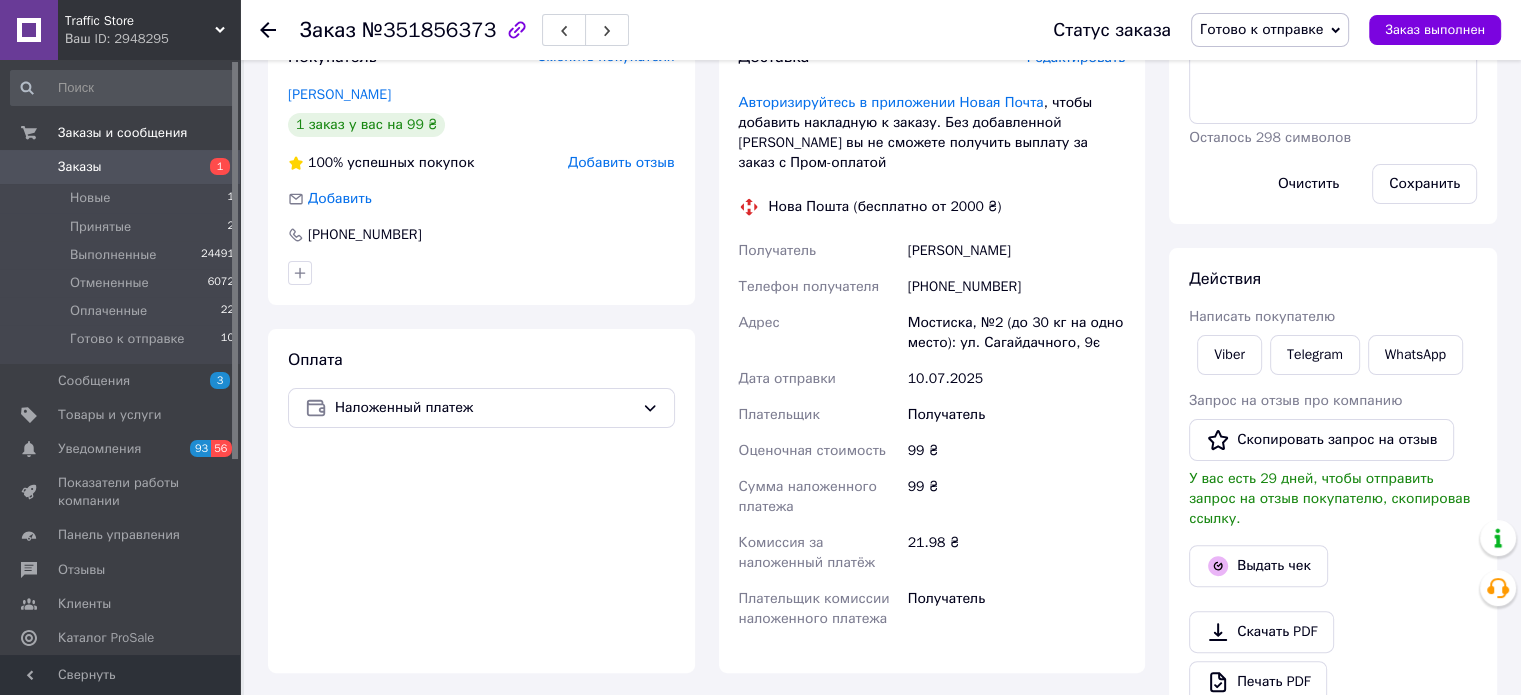 scroll, scrollTop: 296, scrollLeft: 0, axis: vertical 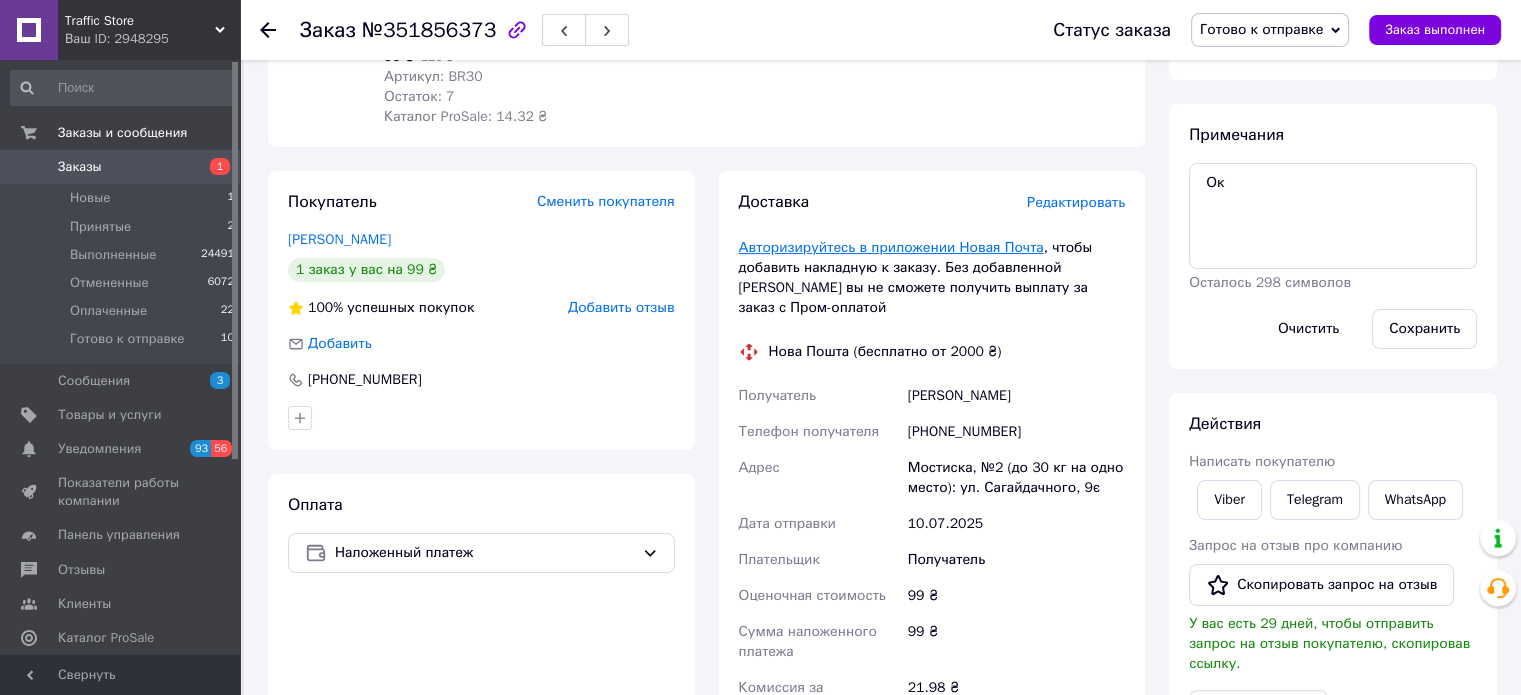 click on "Авторизируйтесь в приложении Новая Почта" at bounding box center (891, 247) 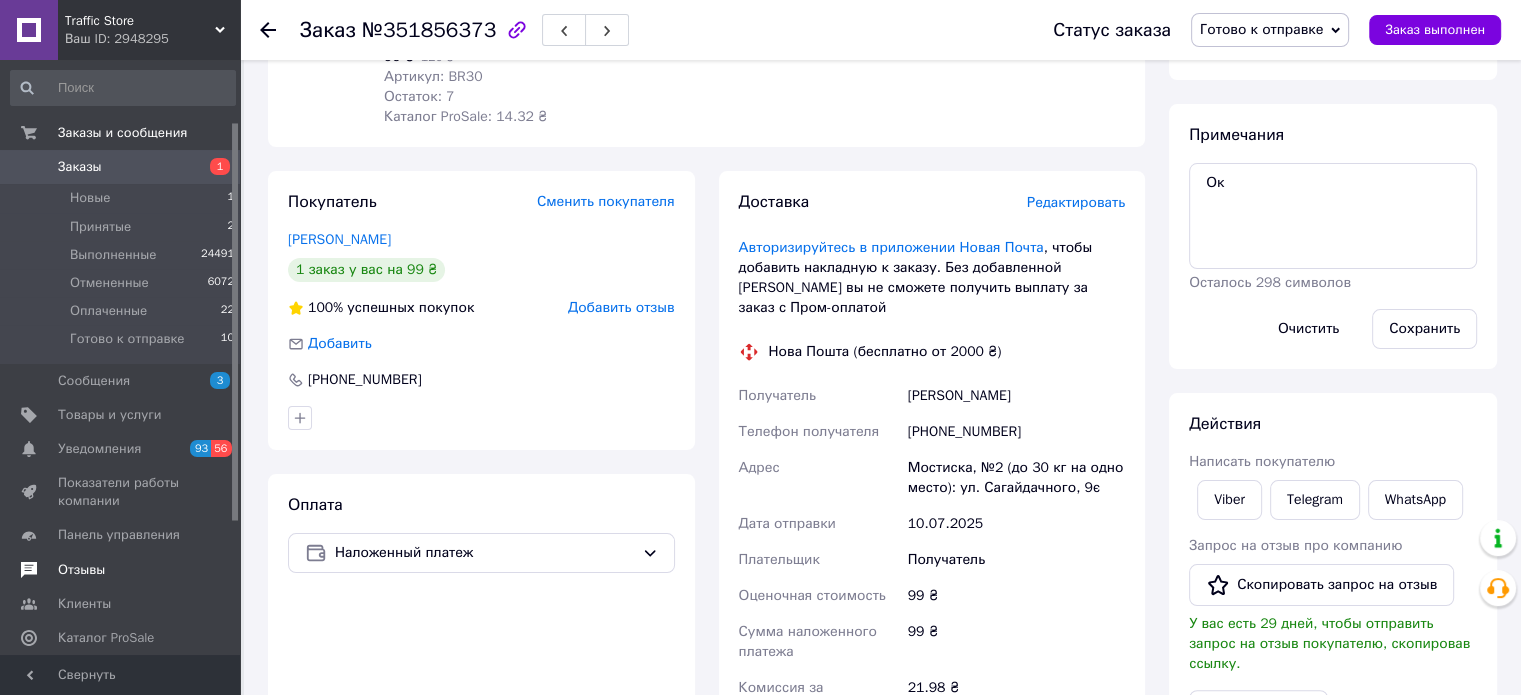 scroll, scrollTop: 200, scrollLeft: 0, axis: vertical 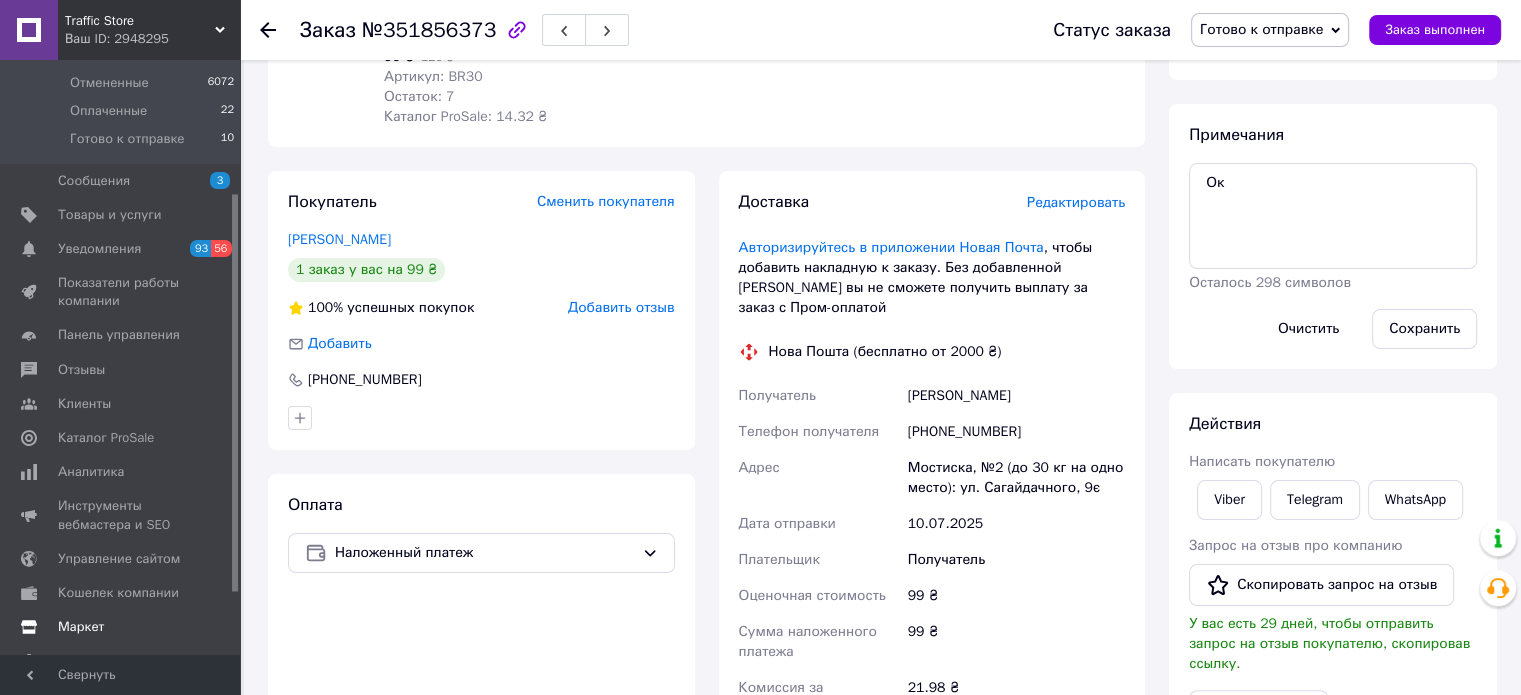 click on "Маркет" at bounding box center [123, 627] 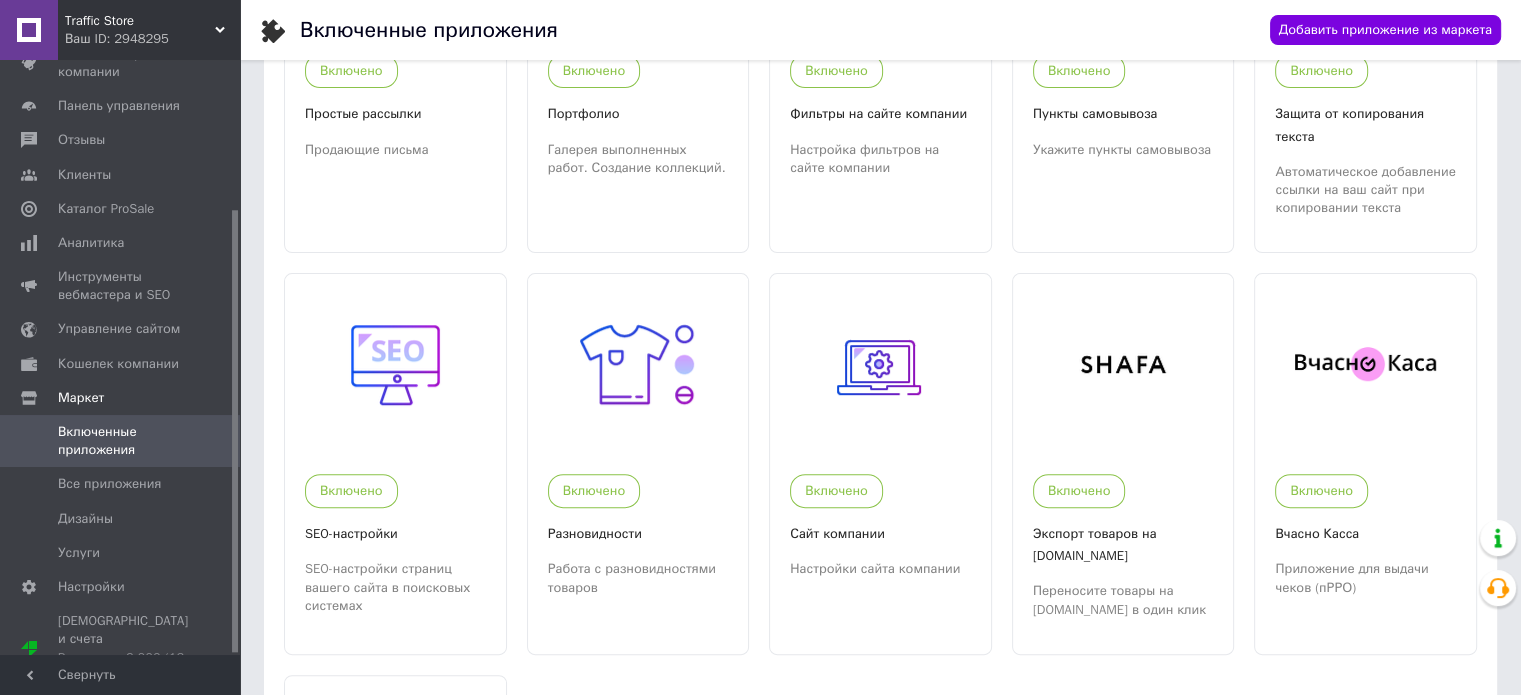 scroll, scrollTop: 900, scrollLeft: 0, axis: vertical 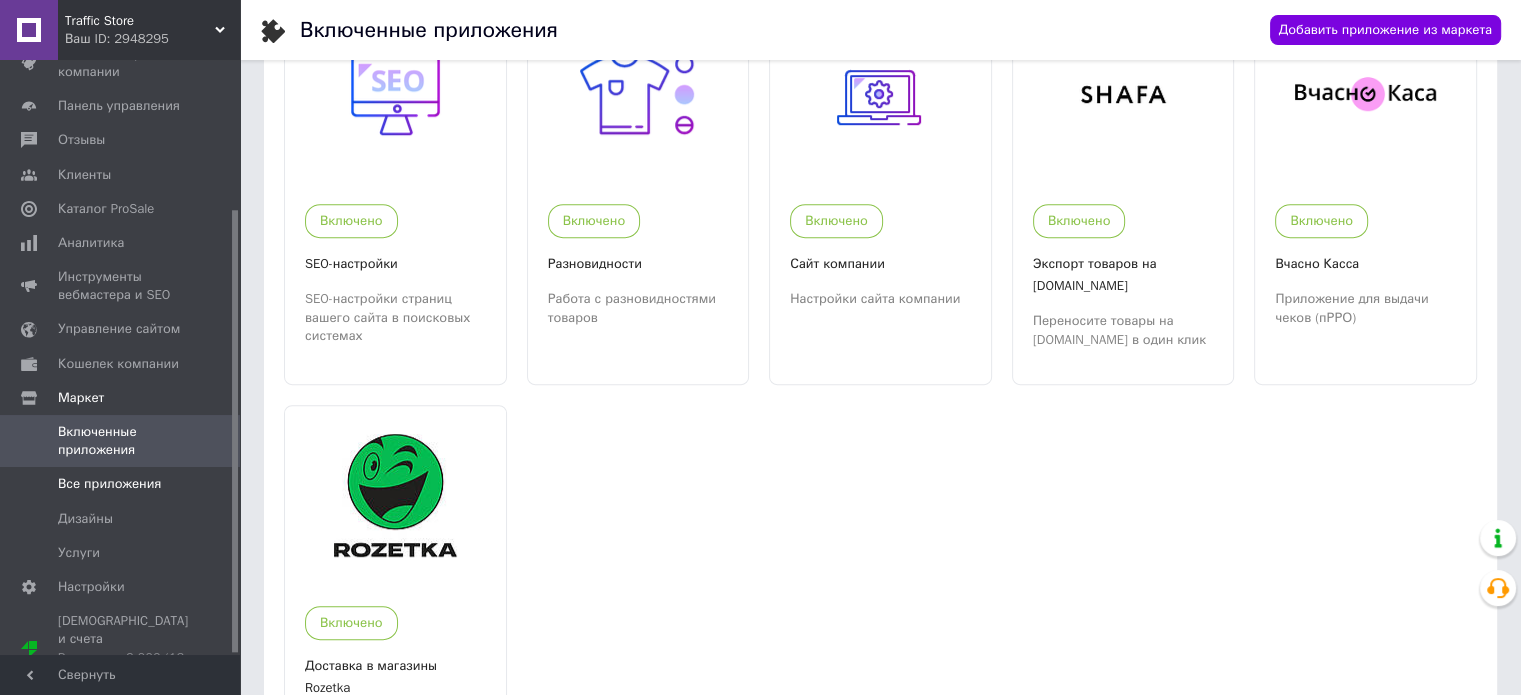 click on "Все приложения" at bounding box center [123, 484] 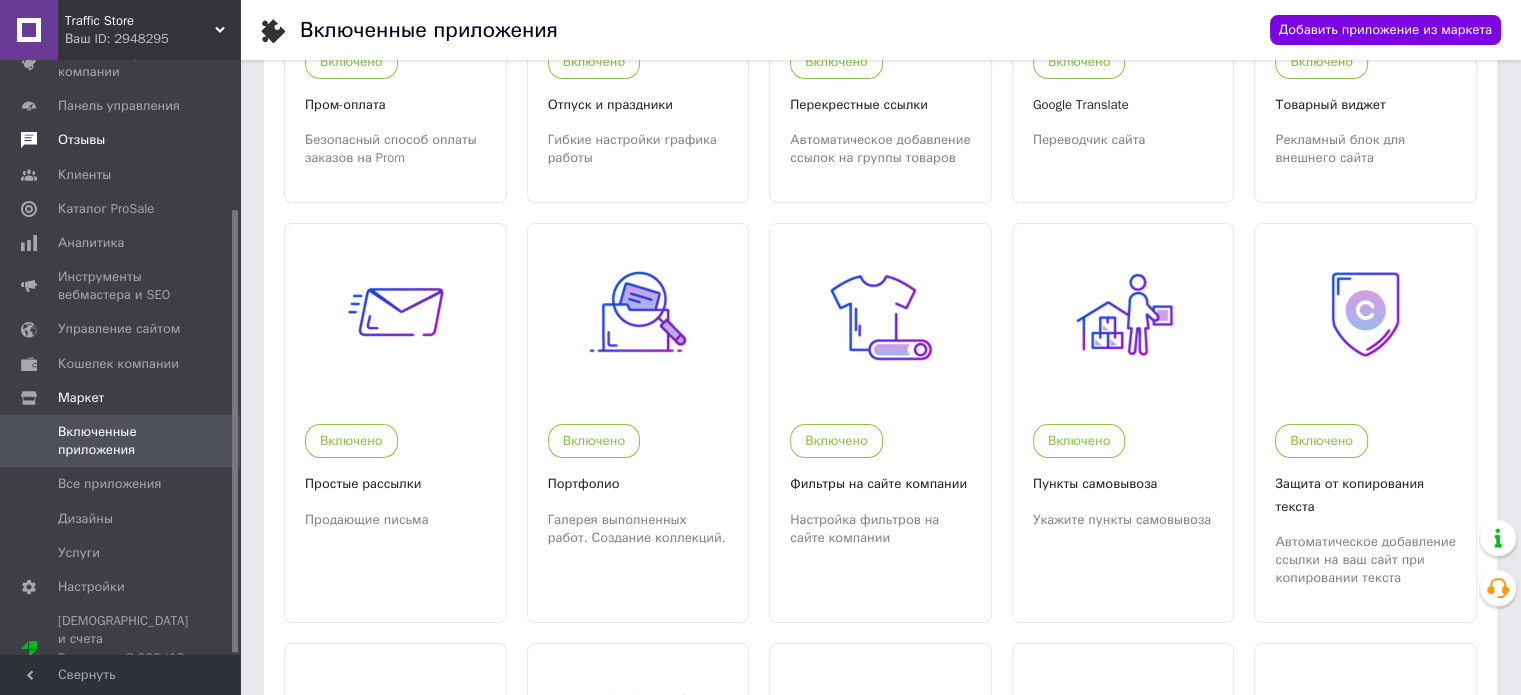 scroll, scrollTop: 200, scrollLeft: 0, axis: vertical 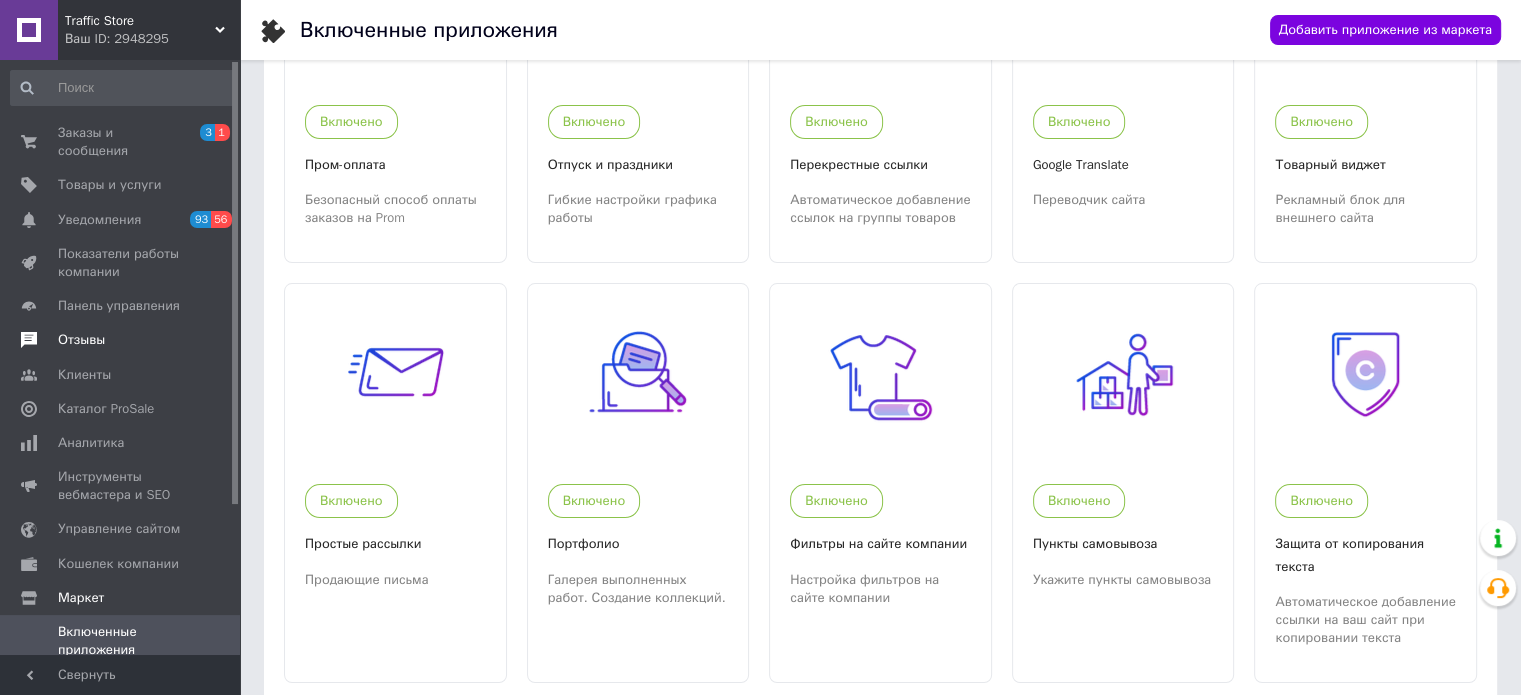 click on "Заказы и сообщения" at bounding box center [121, 142] 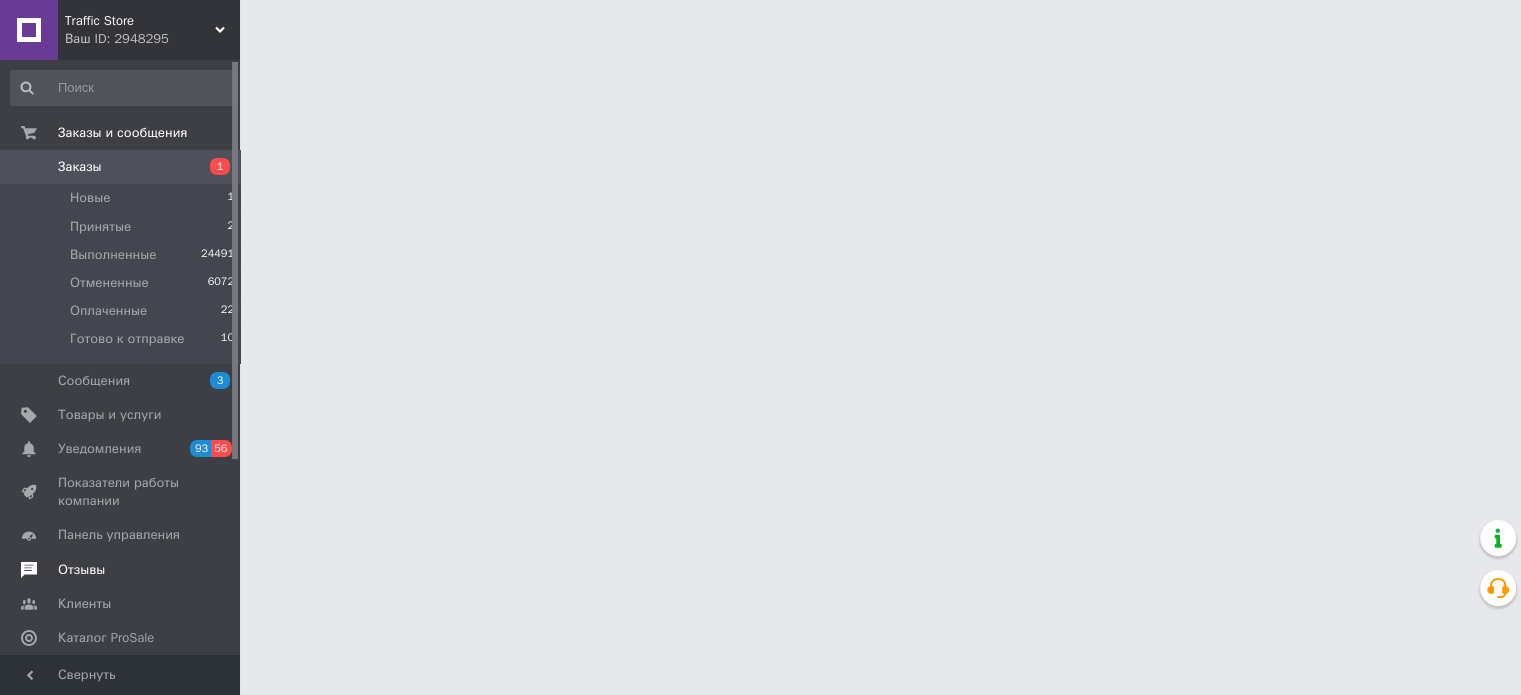 scroll, scrollTop: 0, scrollLeft: 0, axis: both 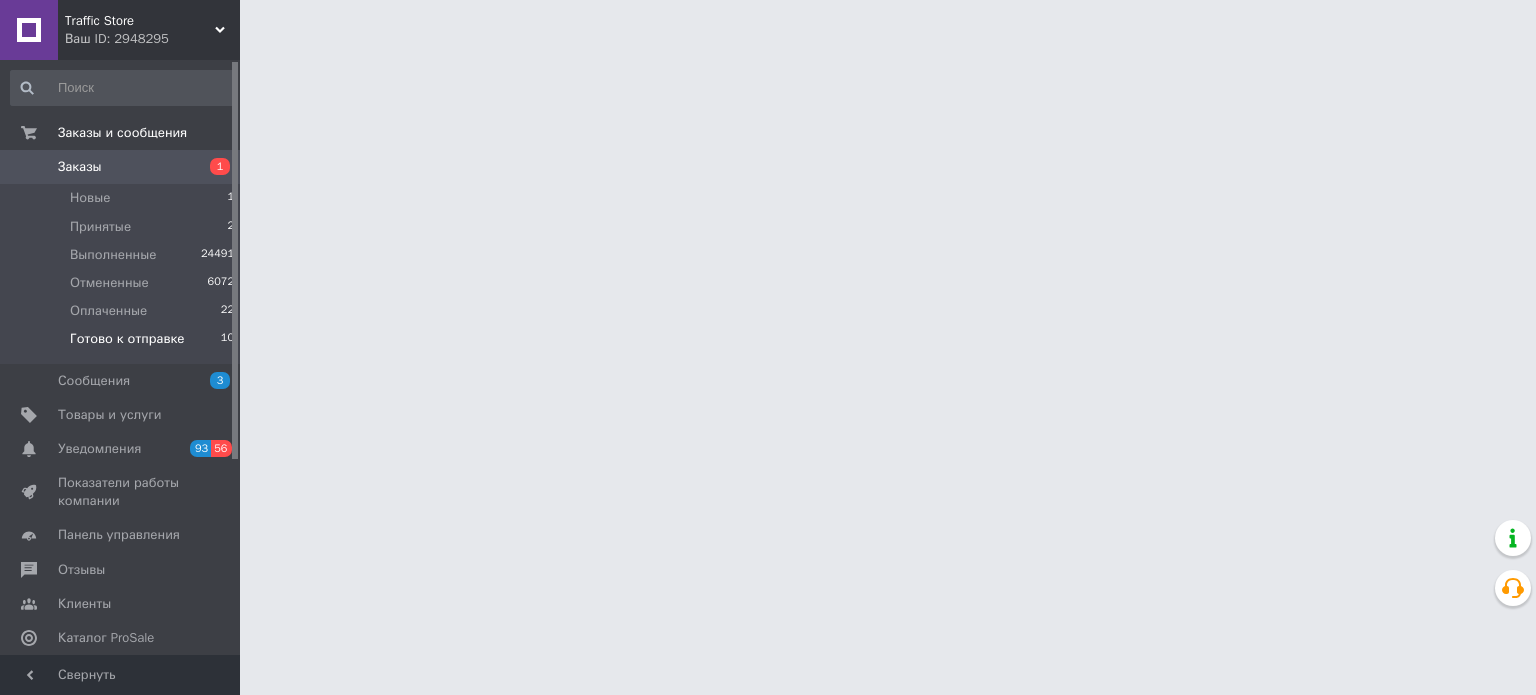 click on "Готово к отправке" at bounding box center (127, 339) 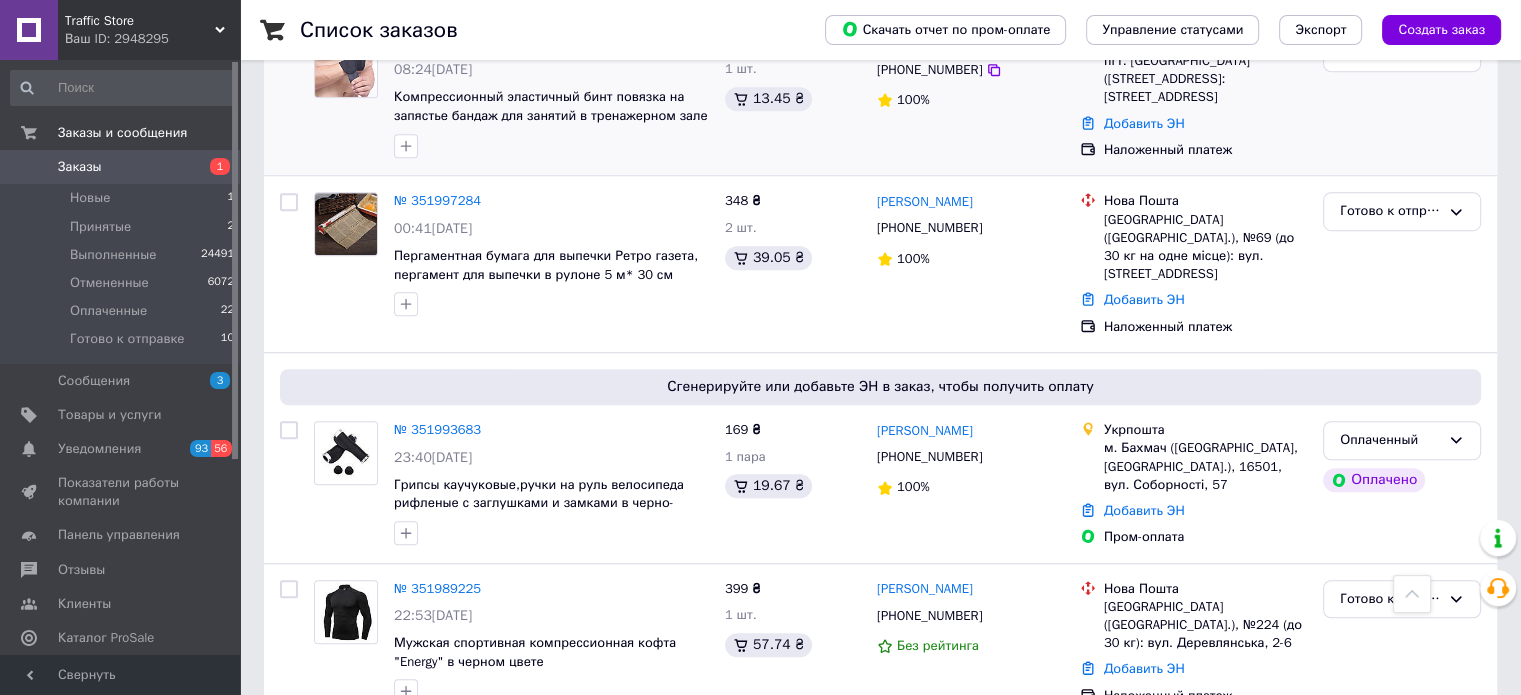 scroll, scrollTop: 1100, scrollLeft: 0, axis: vertical 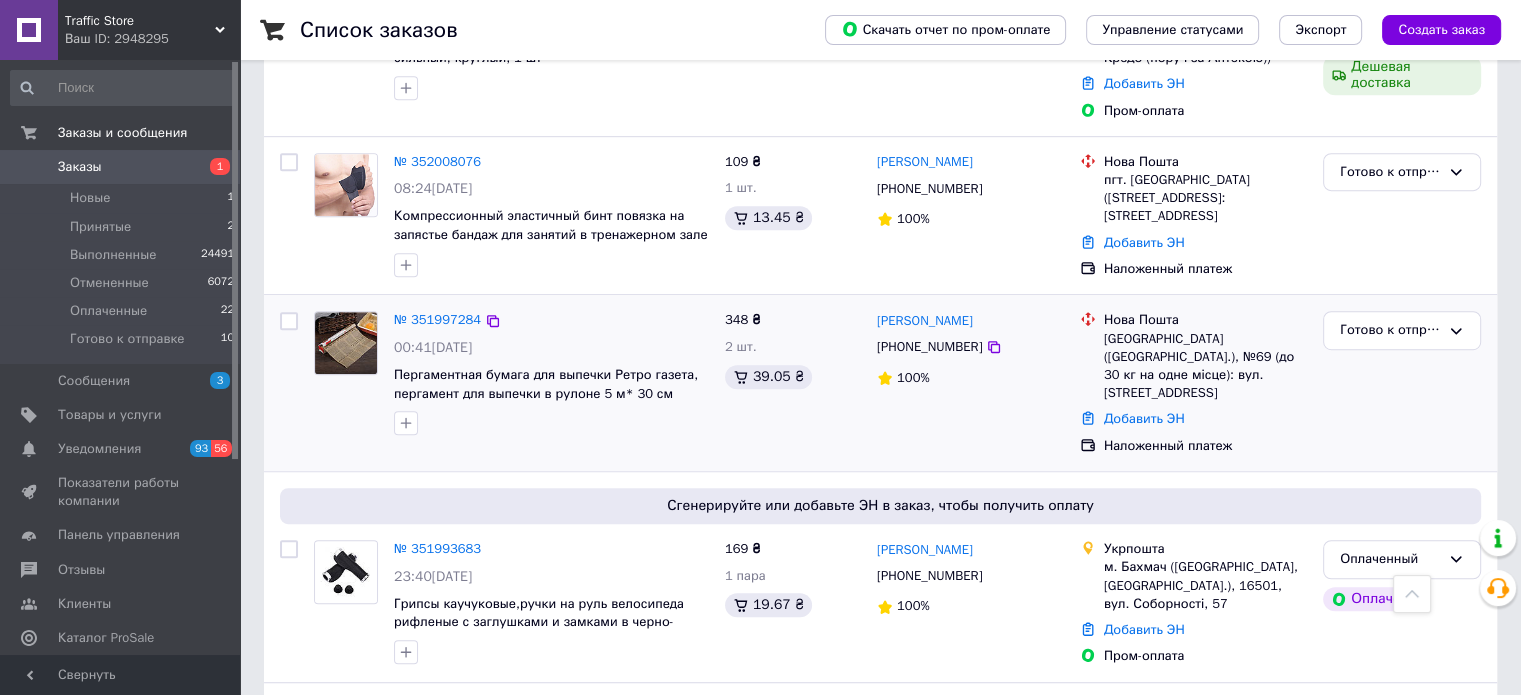 click on "№ 351997284 00:41, 10.07.2025 Пергаментная бумага для выпечки Ретро газета, пергамент для выпечки в рулоне 5 м* 30 см" at bounding box center [551, 373] 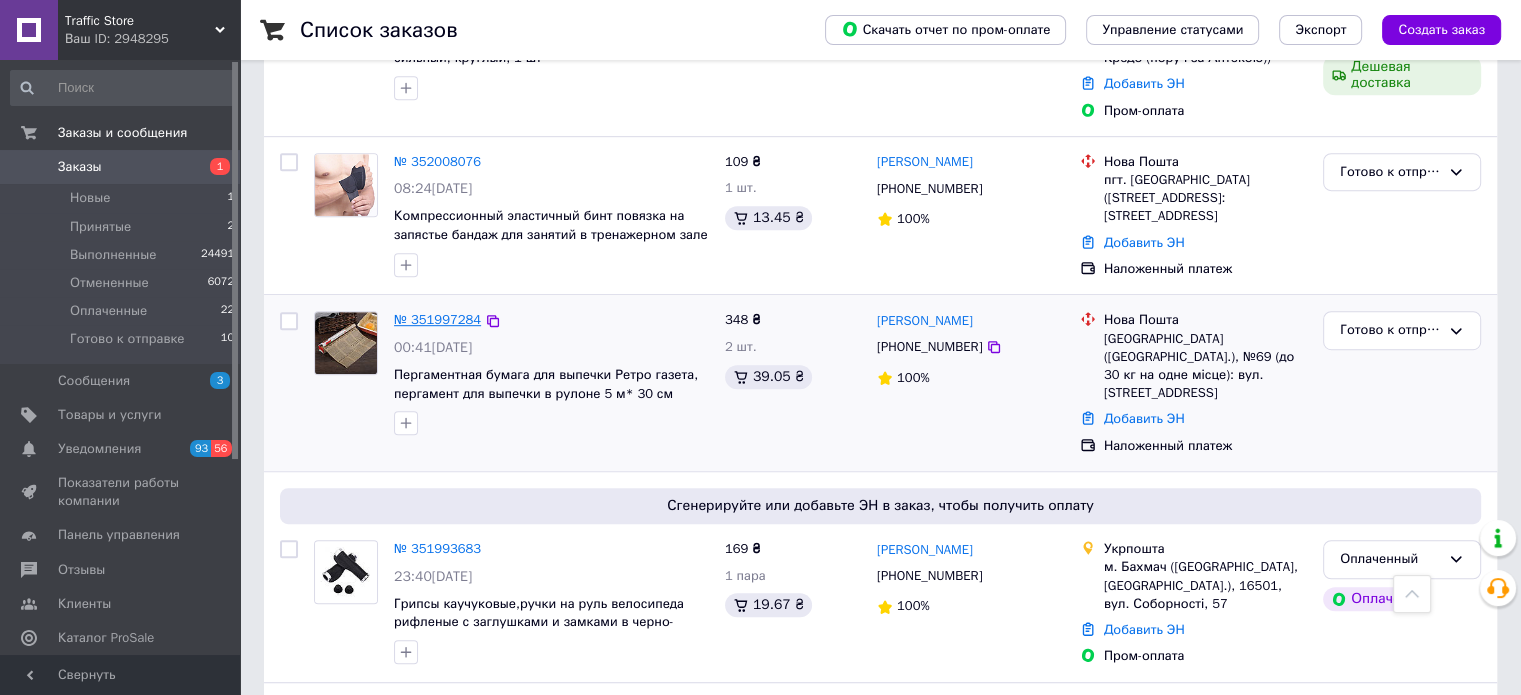 click on "№ 351997284" at bounding box center [437, 319] 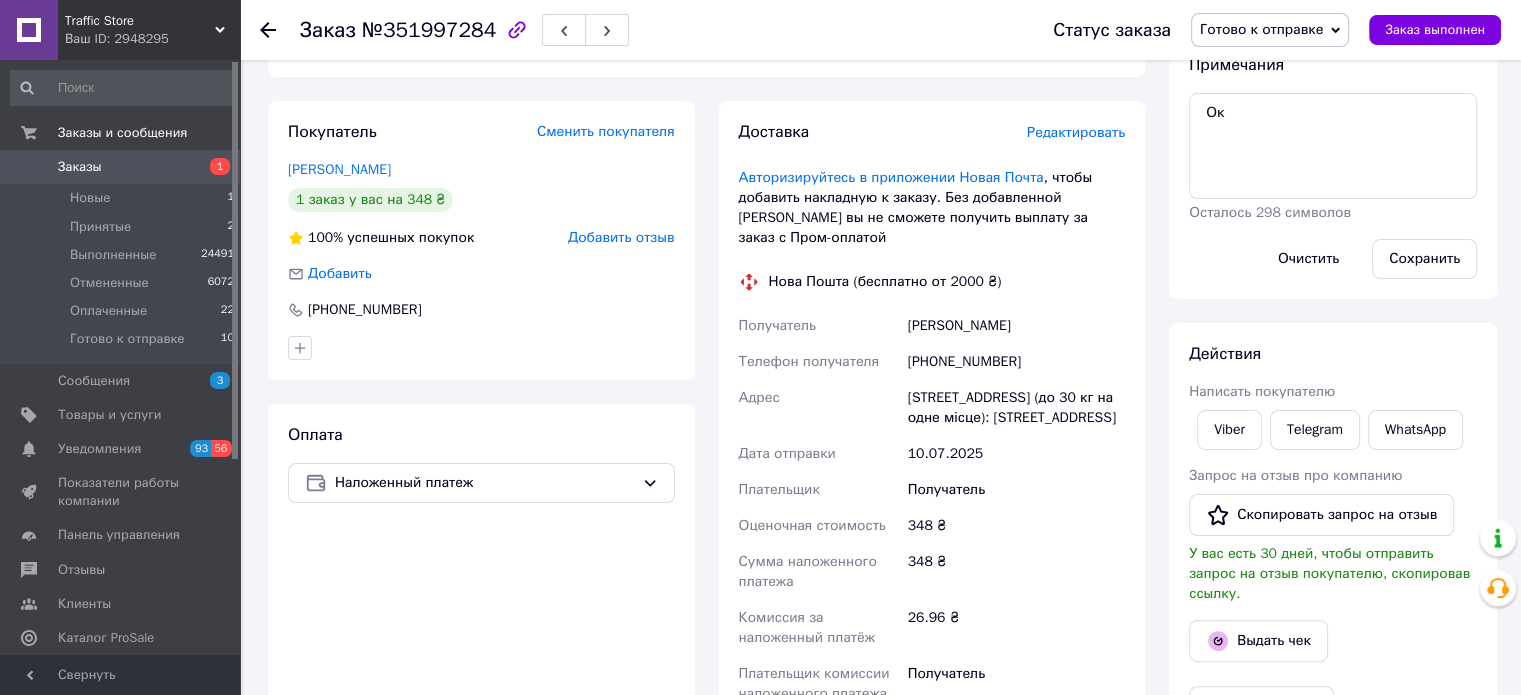 scroll, scrollTop: 332, scrollLeft: 0, axis: vertical 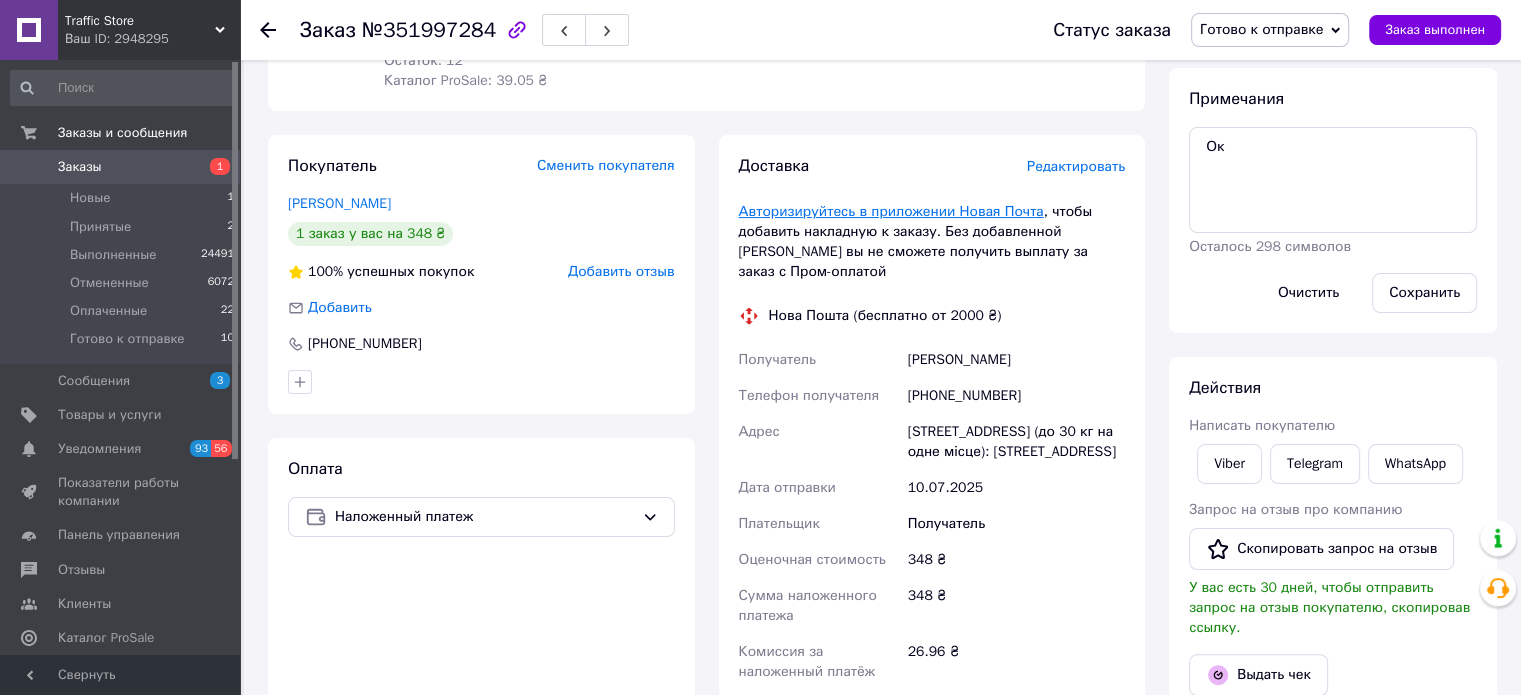 click on "Авторизируйтесь в приложении Новая Почта" at bounding box center [891, 211] 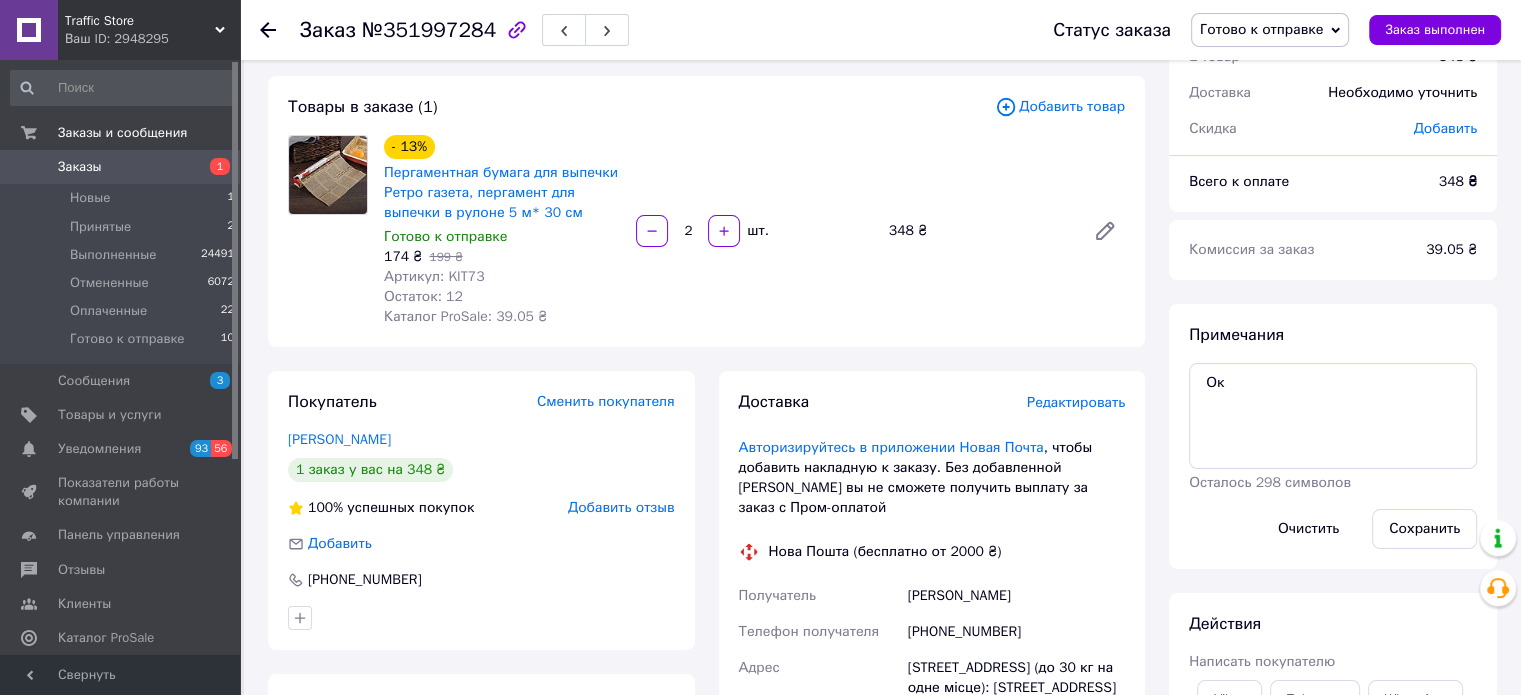 scroll, scrollTop: 0, scrollLeft: 0, axis: both 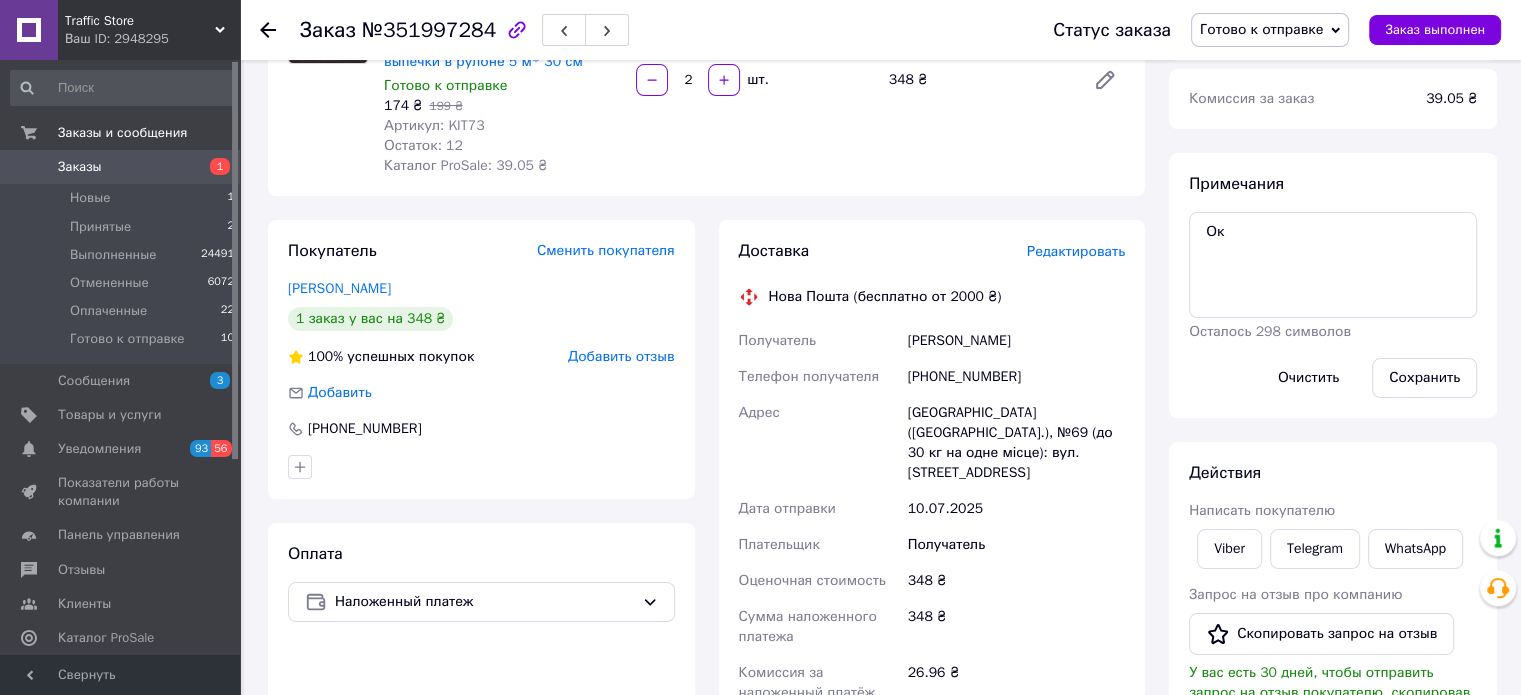click on "Редактировать" at bounding box center [1076, 251] 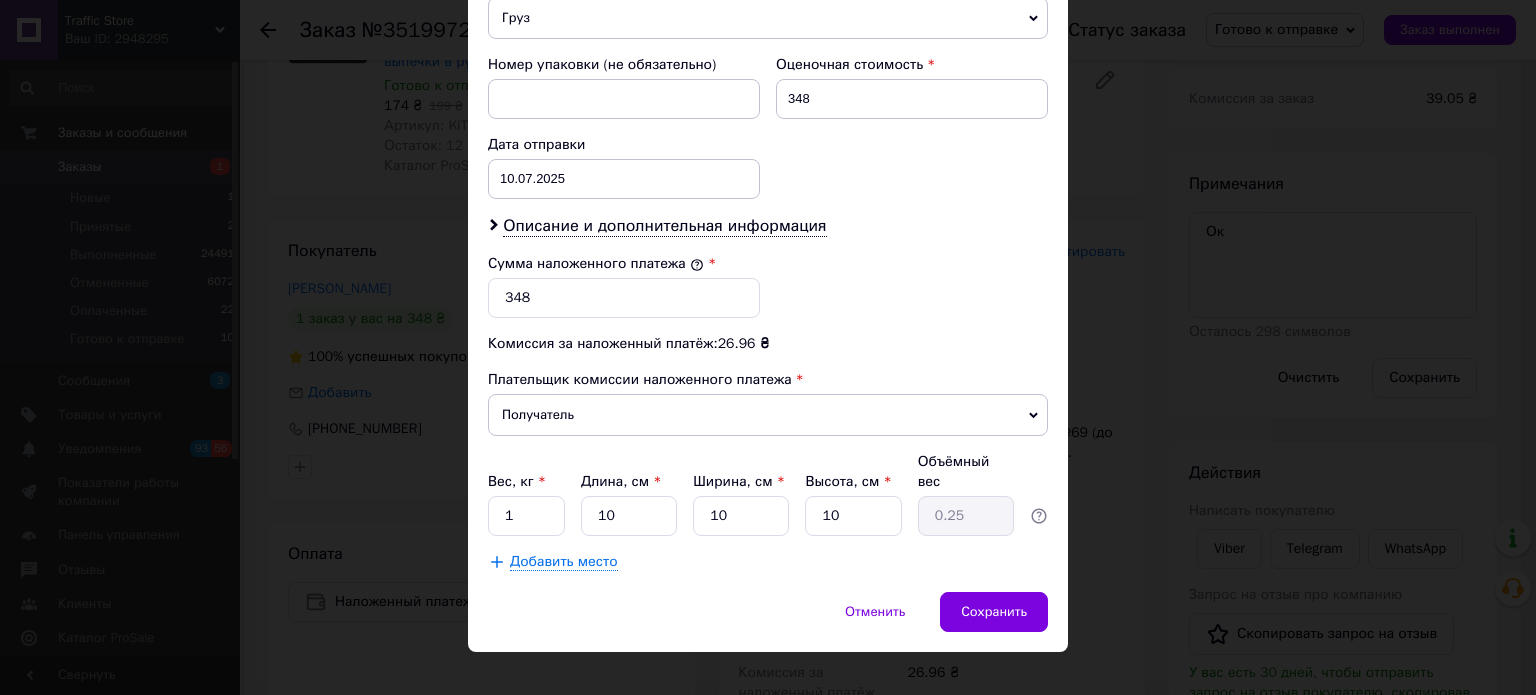 scroll, scrollTop: 844, scrollLeft: 0, axis: vertical 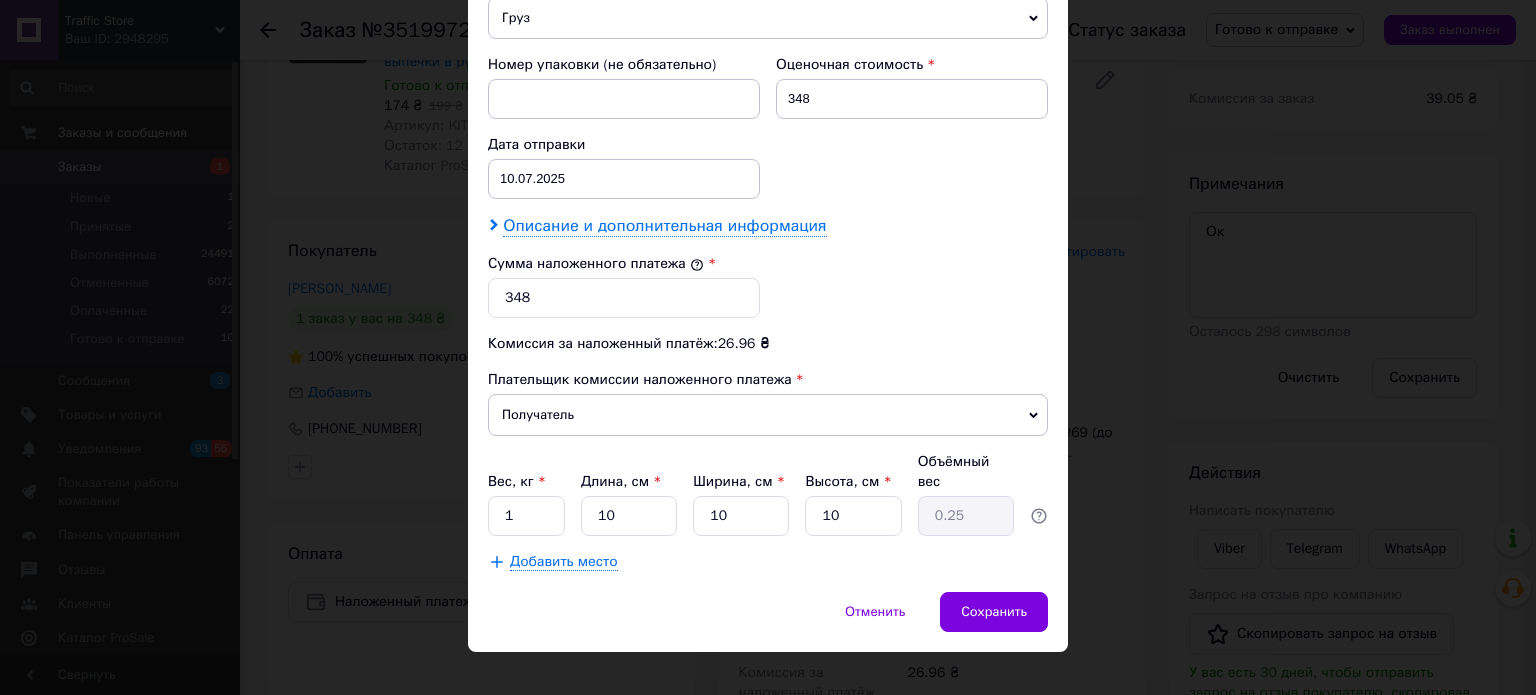 click on "Описание и дополнительная информация" at bounding box center [664, 226] 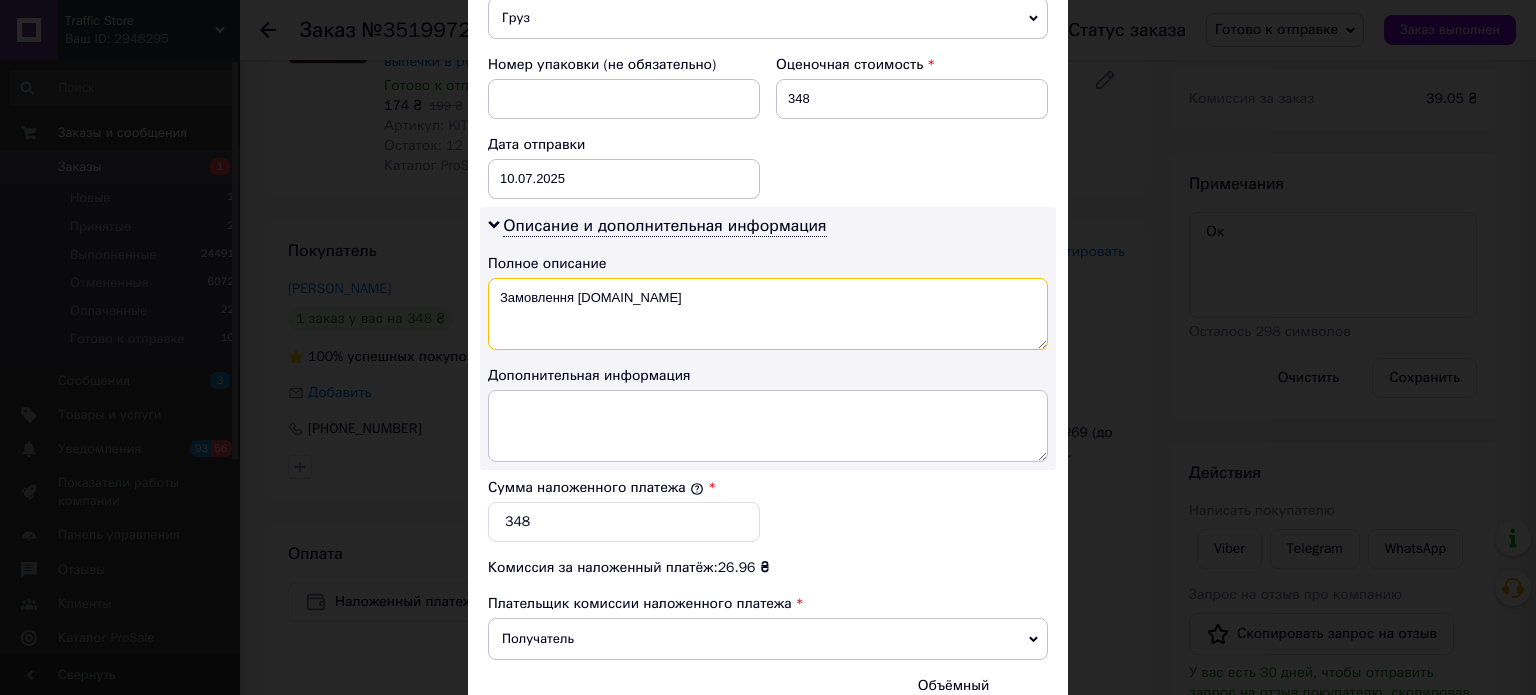 click on "Замовлення [DOMAIN_NAME]" at bounding box center [768, 314] 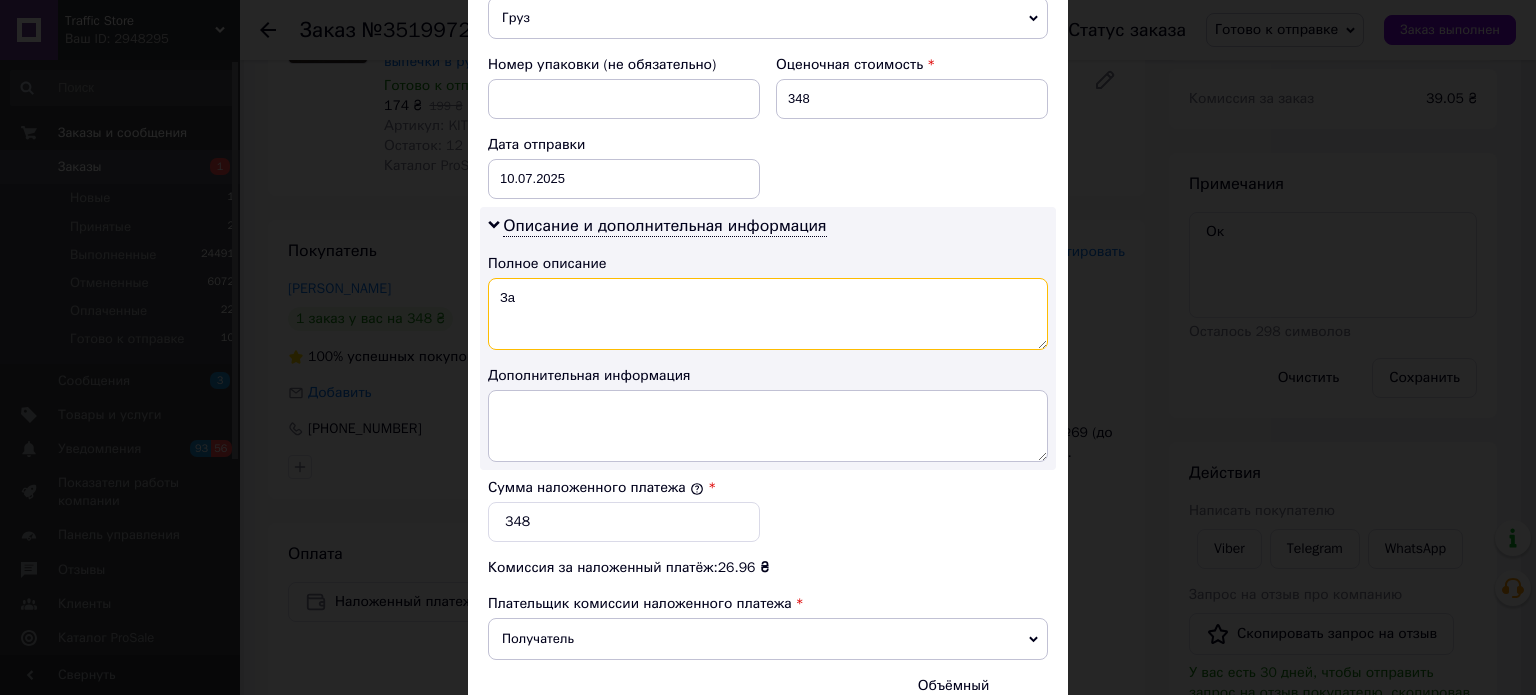 type on "З" 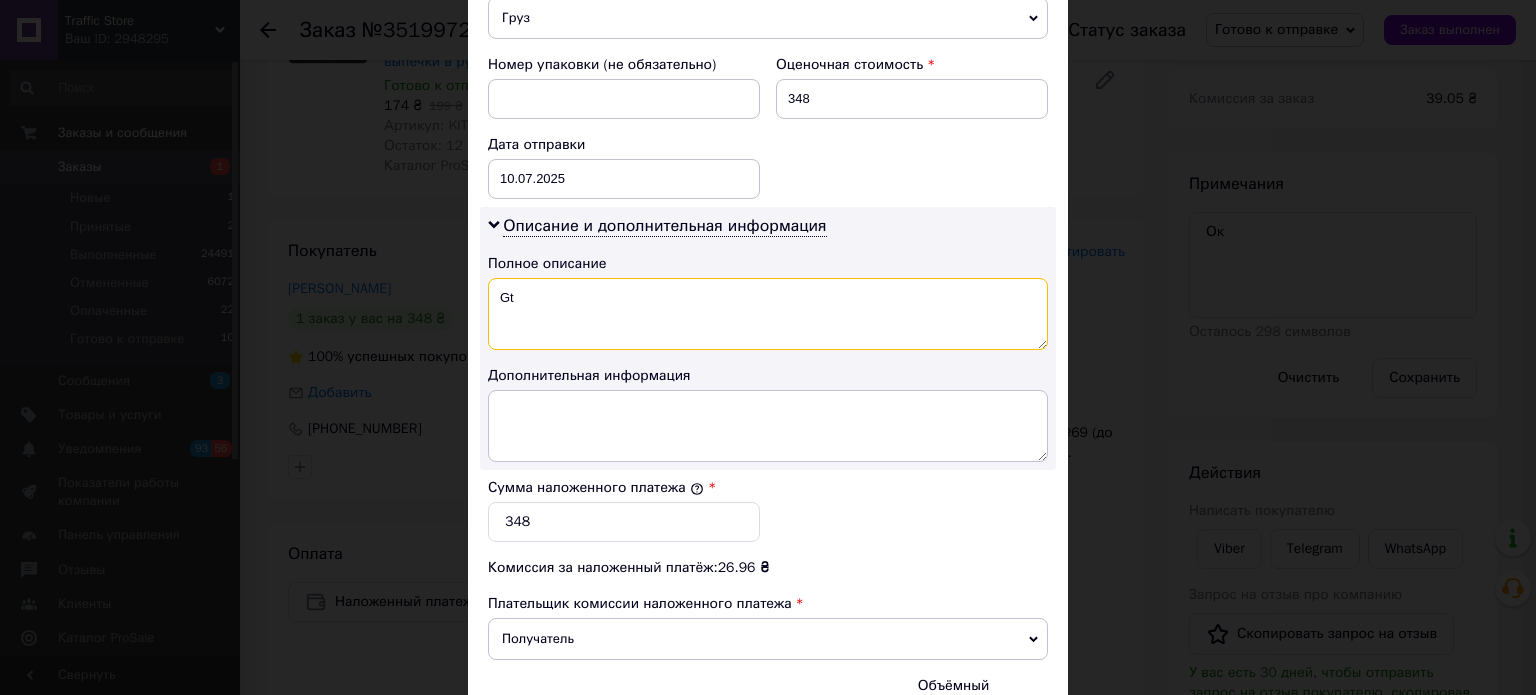 type on "G" 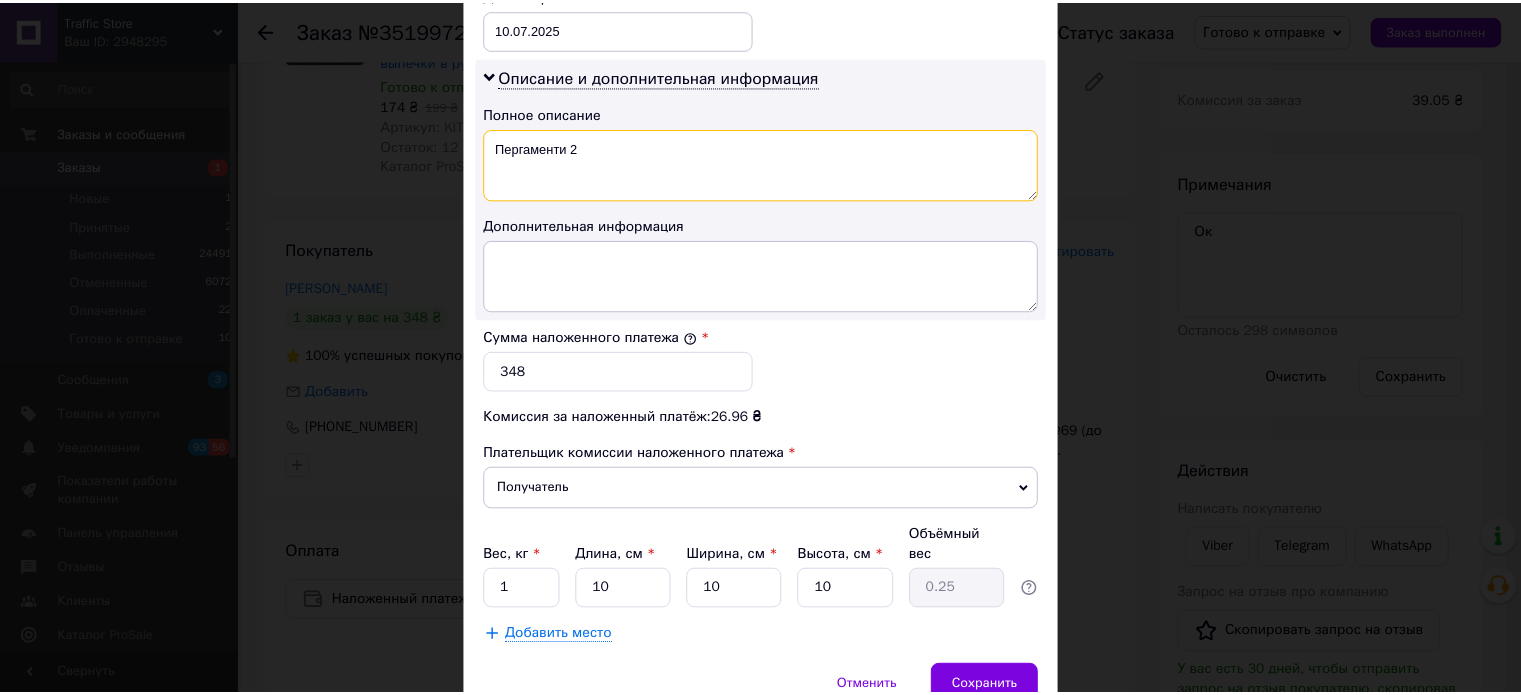 scroll, scrollTop: 1068, scrollLeft: 0, axis: vertical 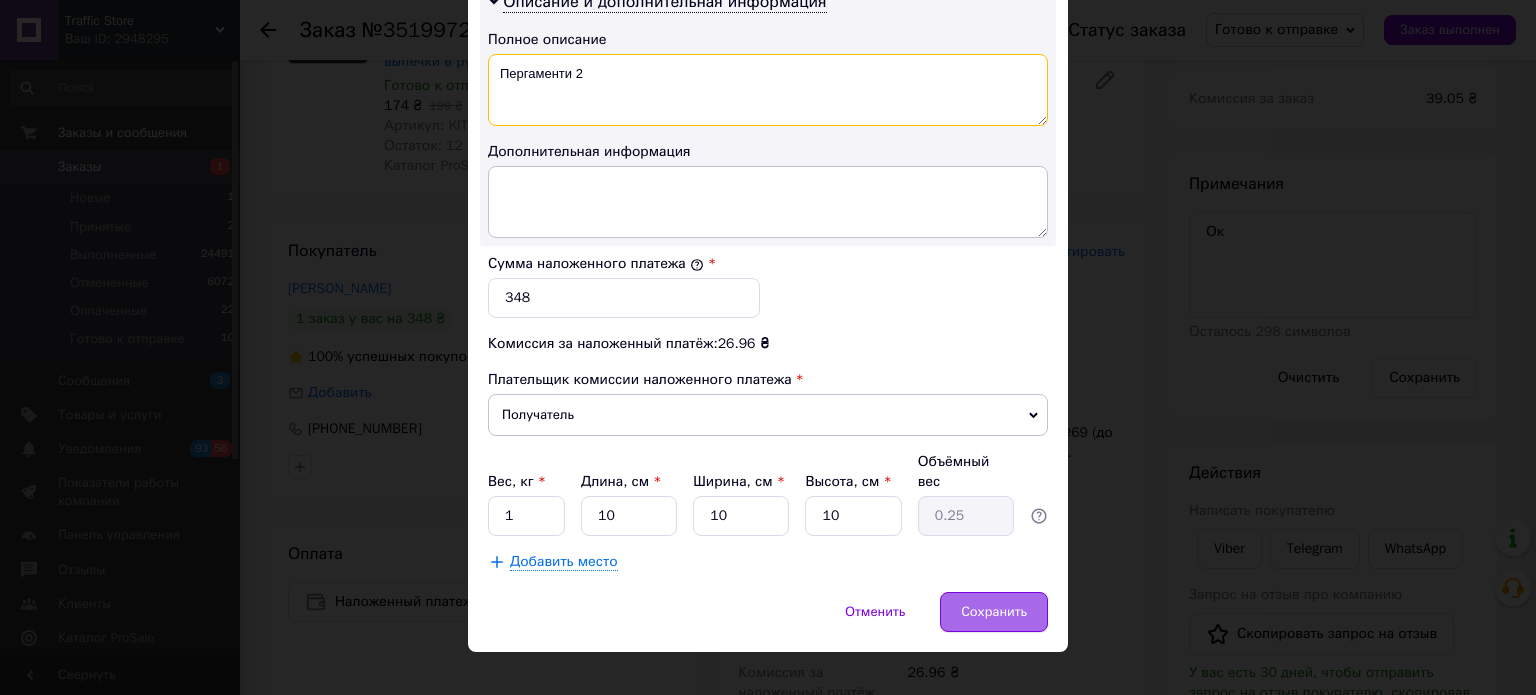 type on "Пергаменти 2" 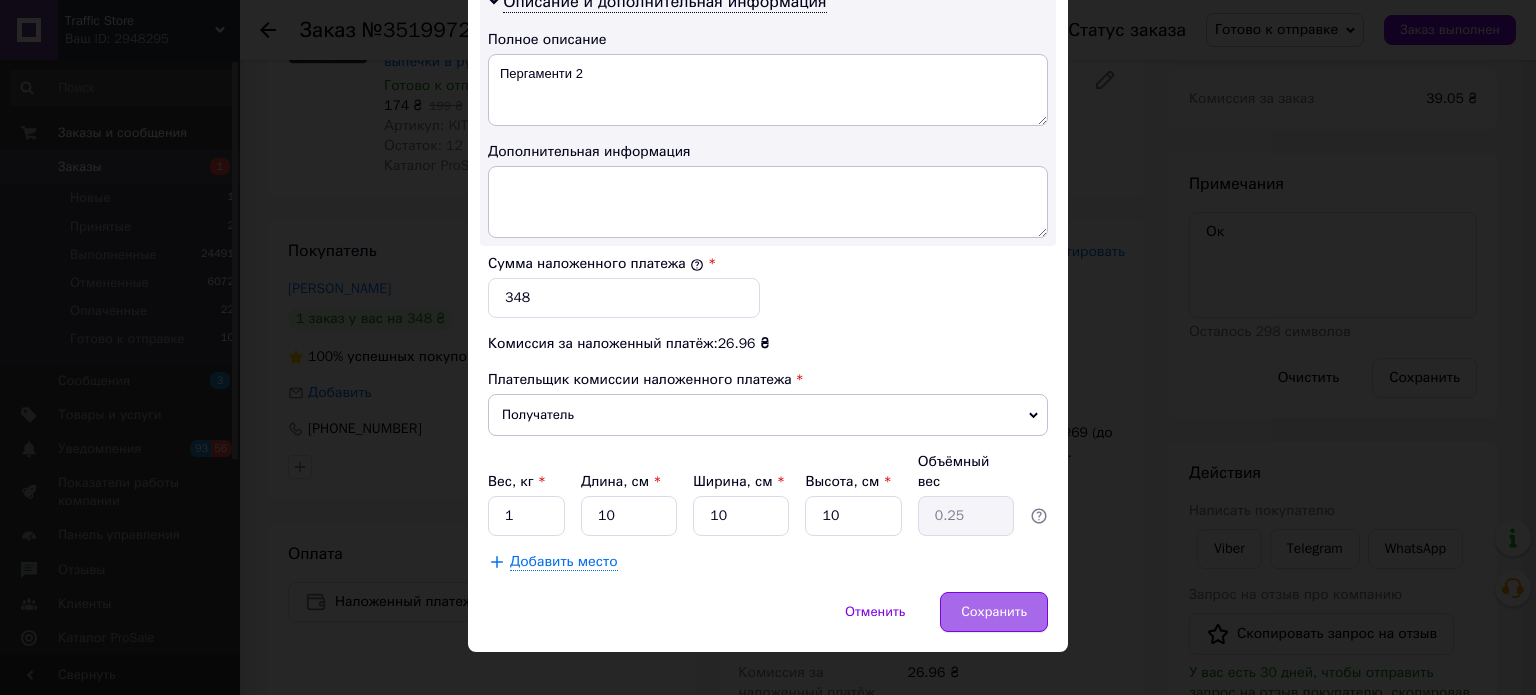 click on "Сохранить" at bounding box center (994, 612) 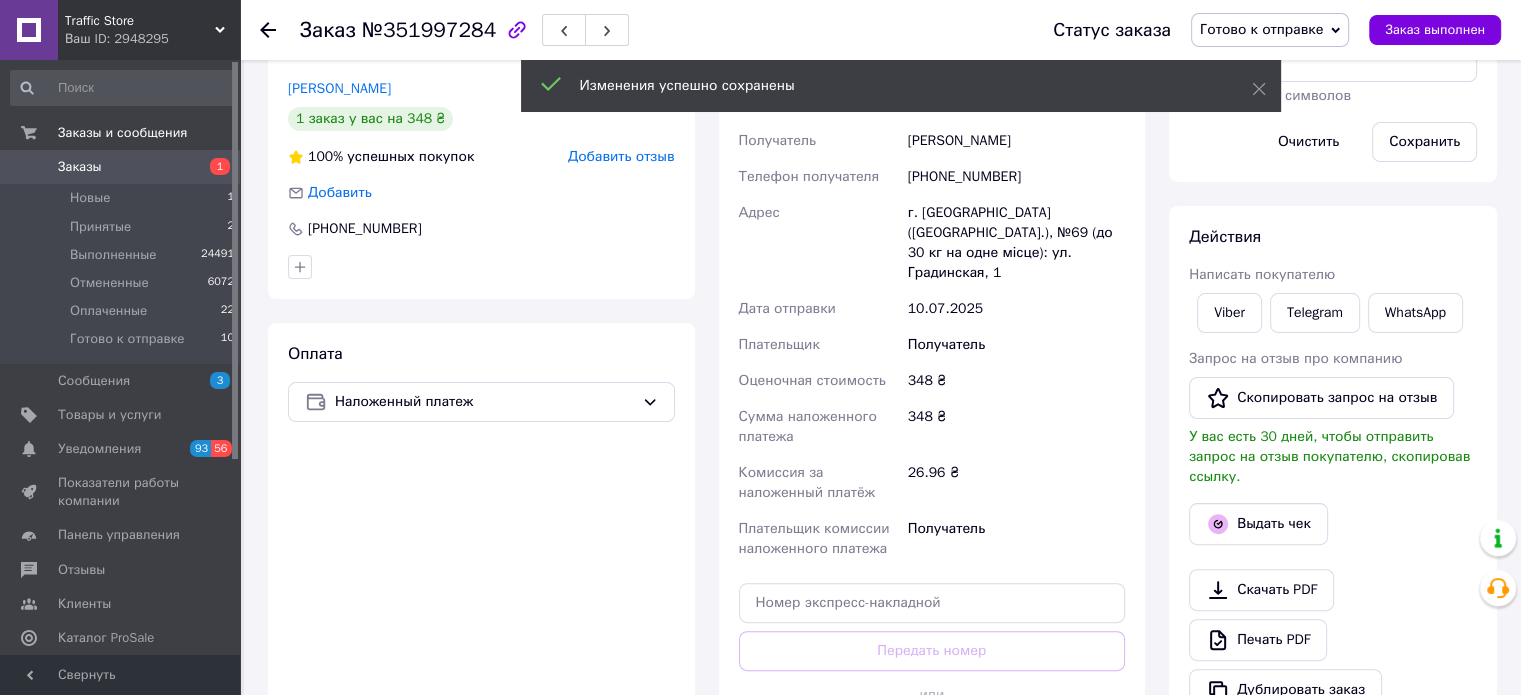 scroll, scrollTop: 647, scrollLeft: 0, axis: vertical 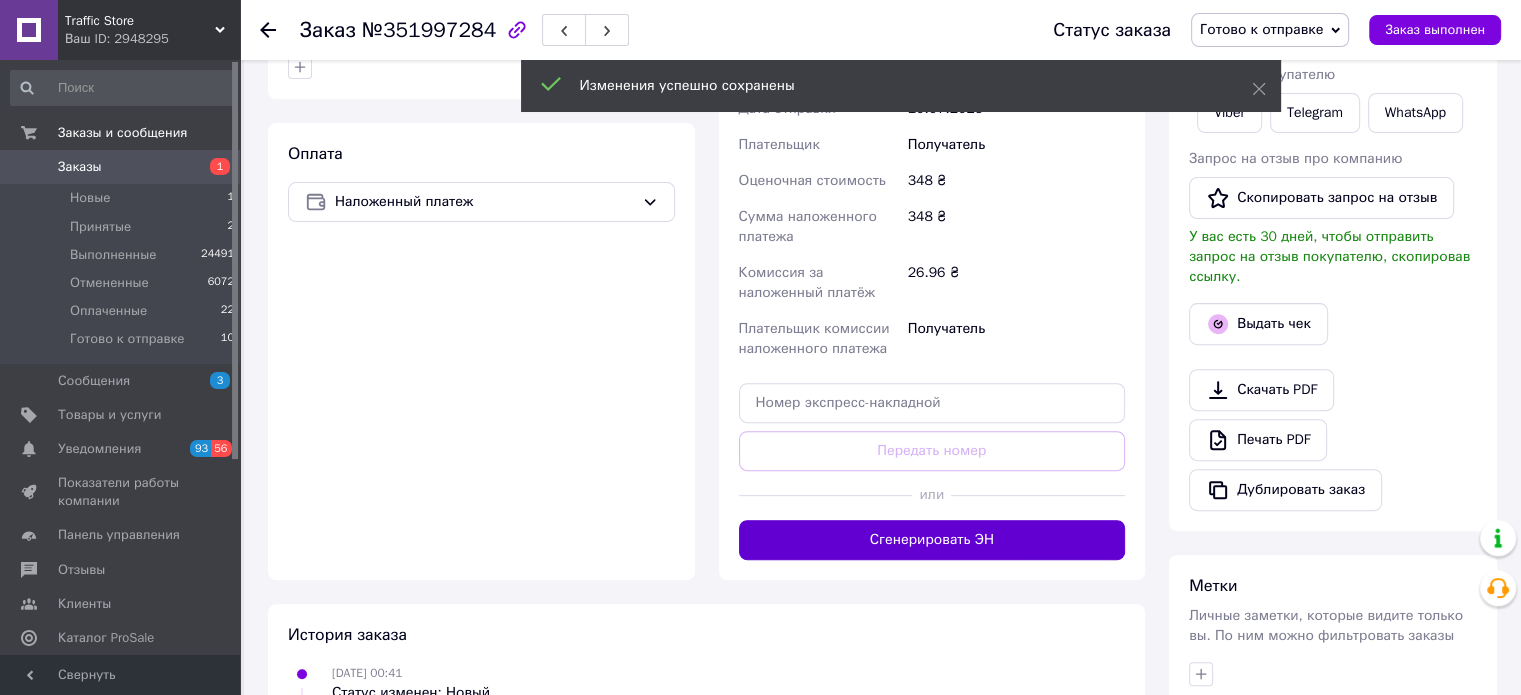click on "Сгенерировать ЭН" at bounding box center (932, 540) 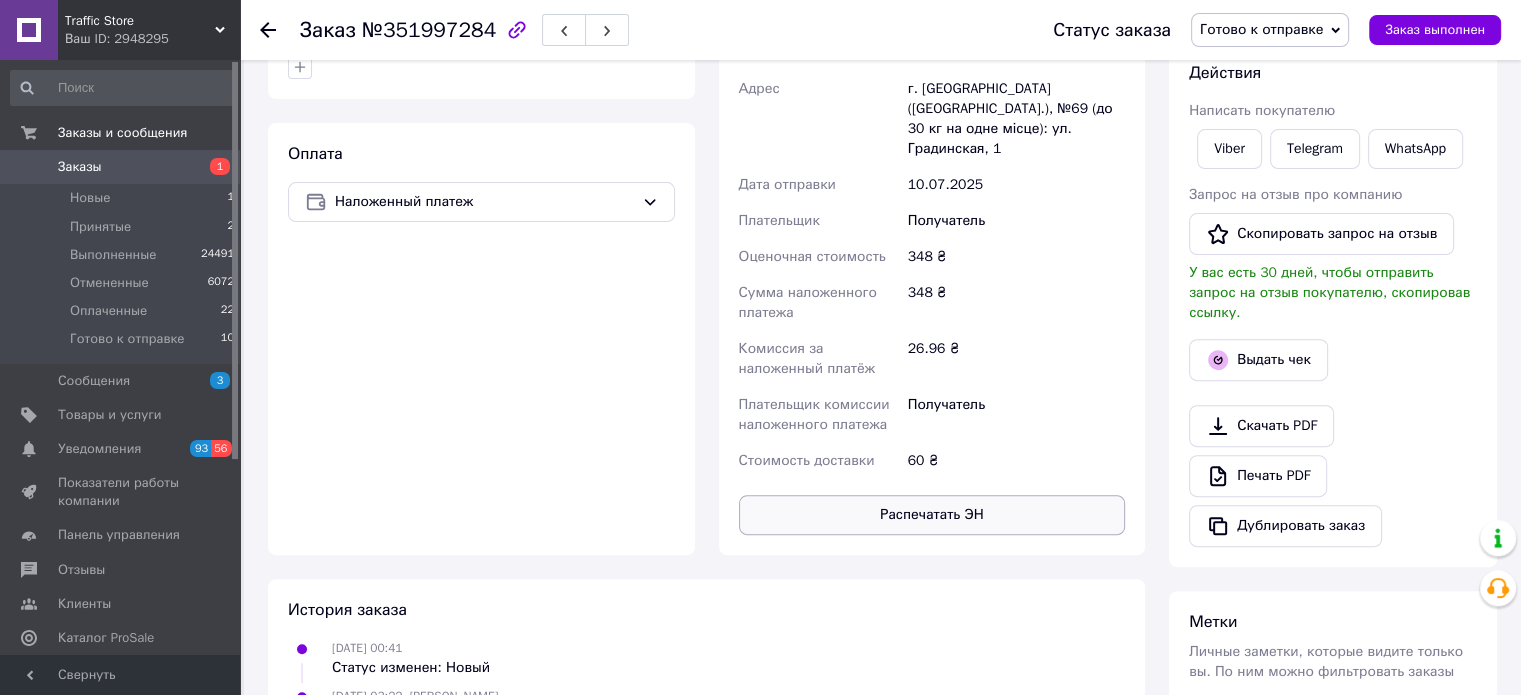click on "Распечатать ЭН" at bounding box center (932, 515) 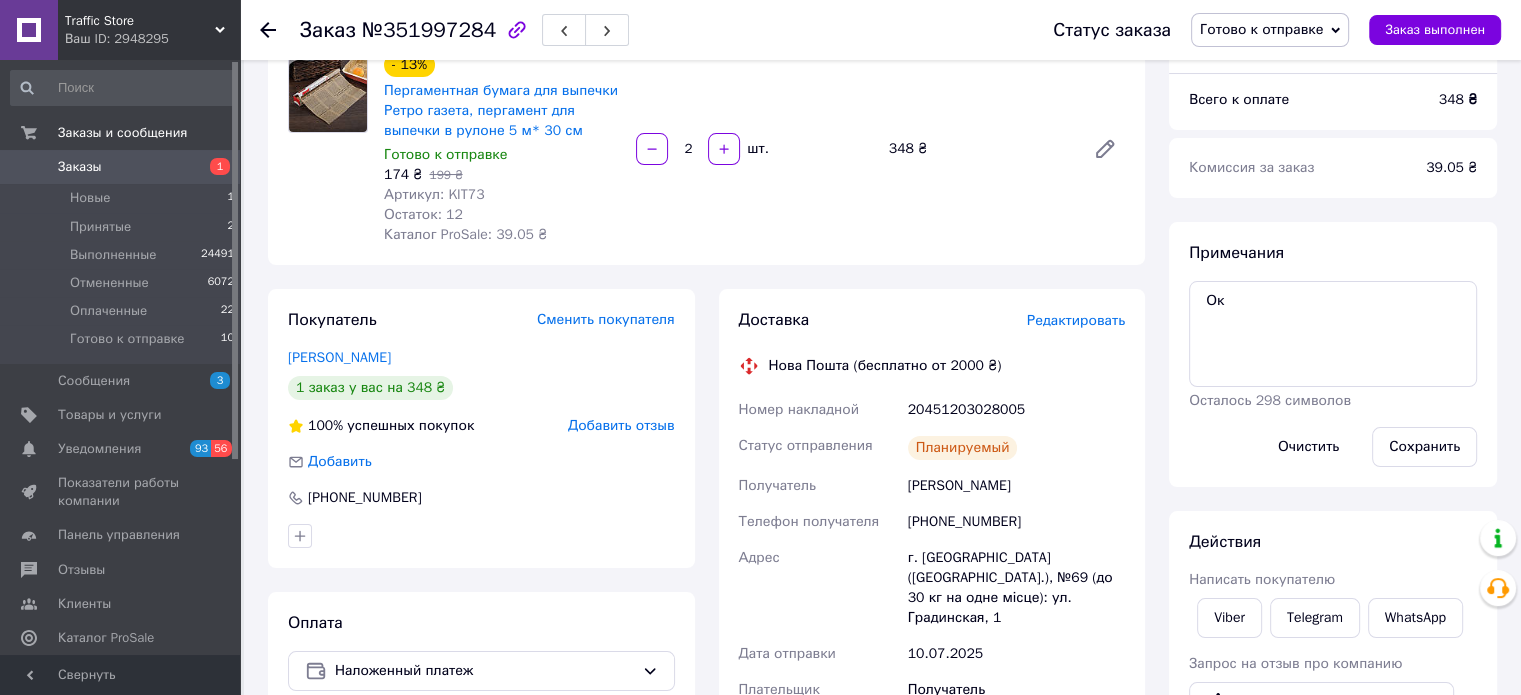 scroll, scrollTop: 0, scrollLeft: 0, axis: both 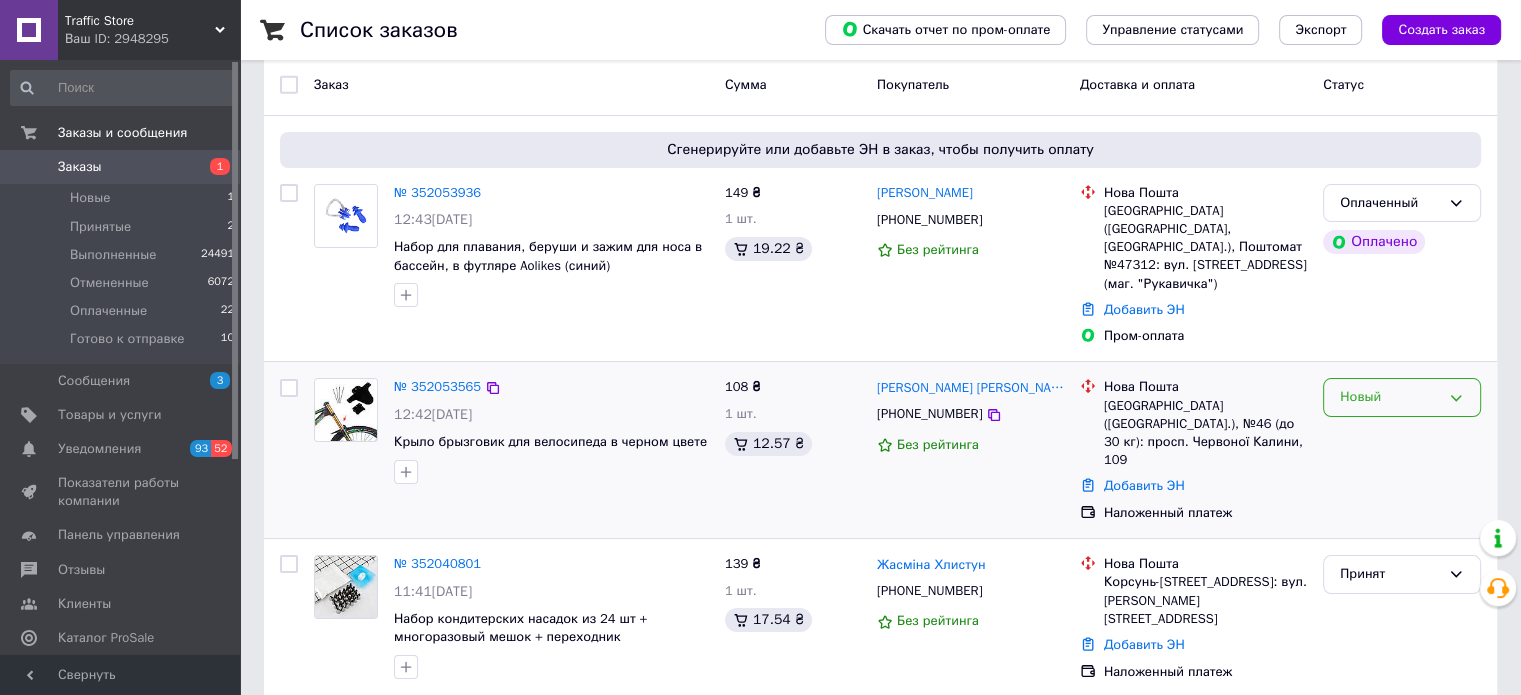 click on "Новый" at bounding box center [1390, 397] 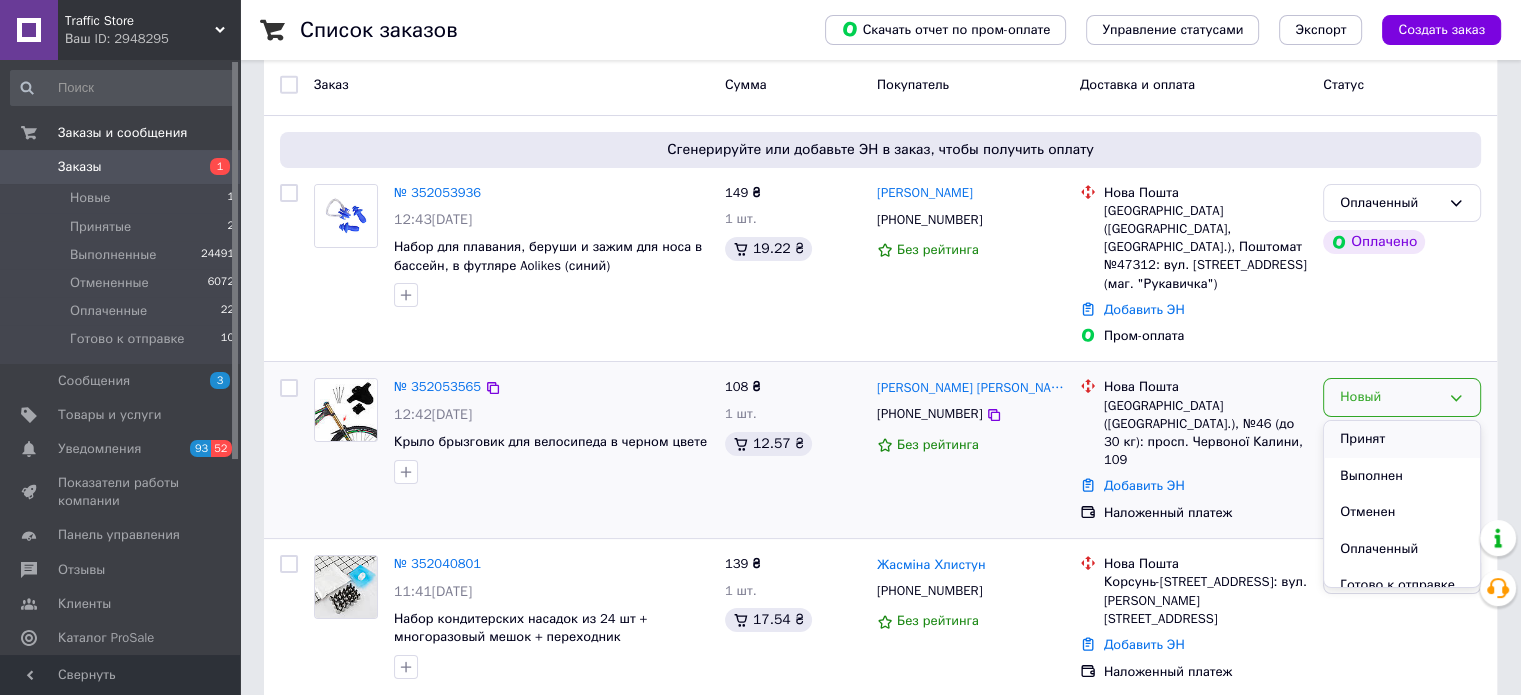 click on "Принят" at bounding box center (1402, 439) 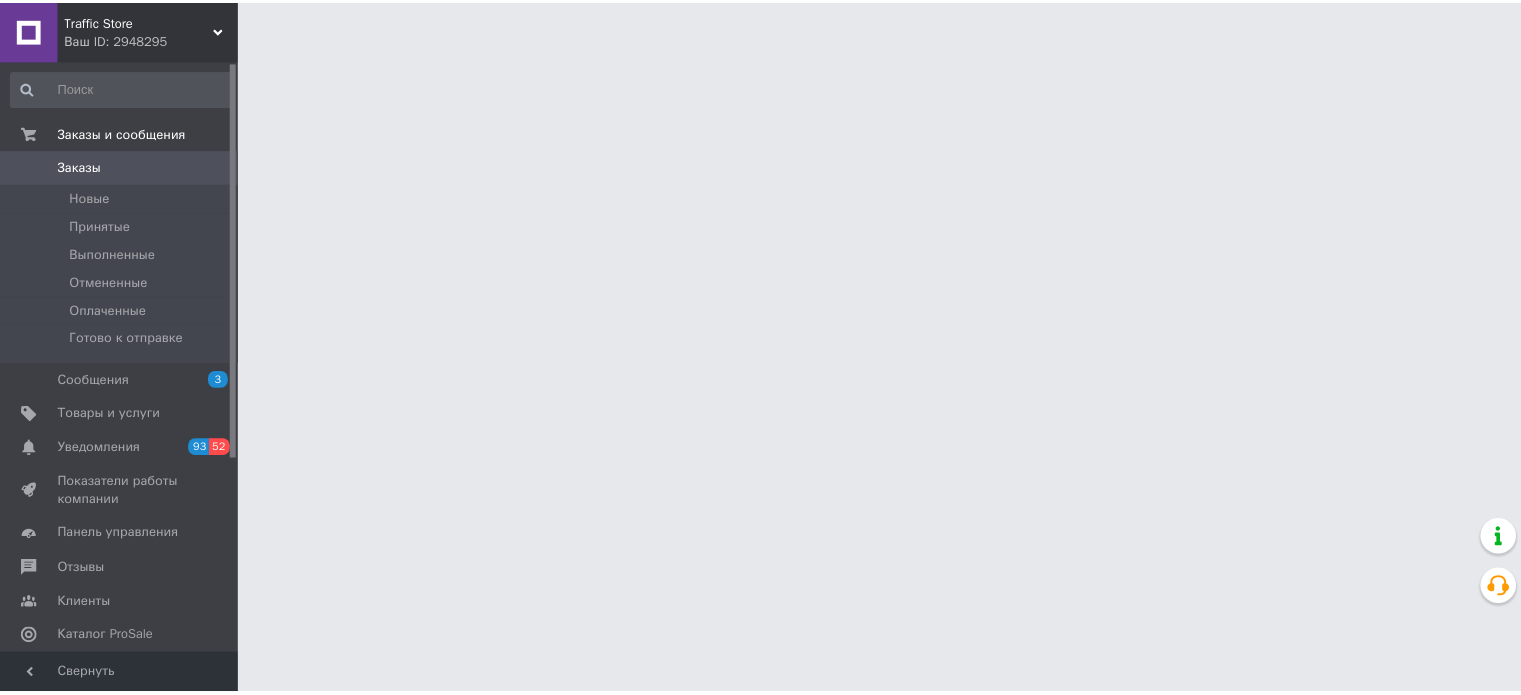 scroll, scrollTop: 0, scrollLeft: 0, axis: both 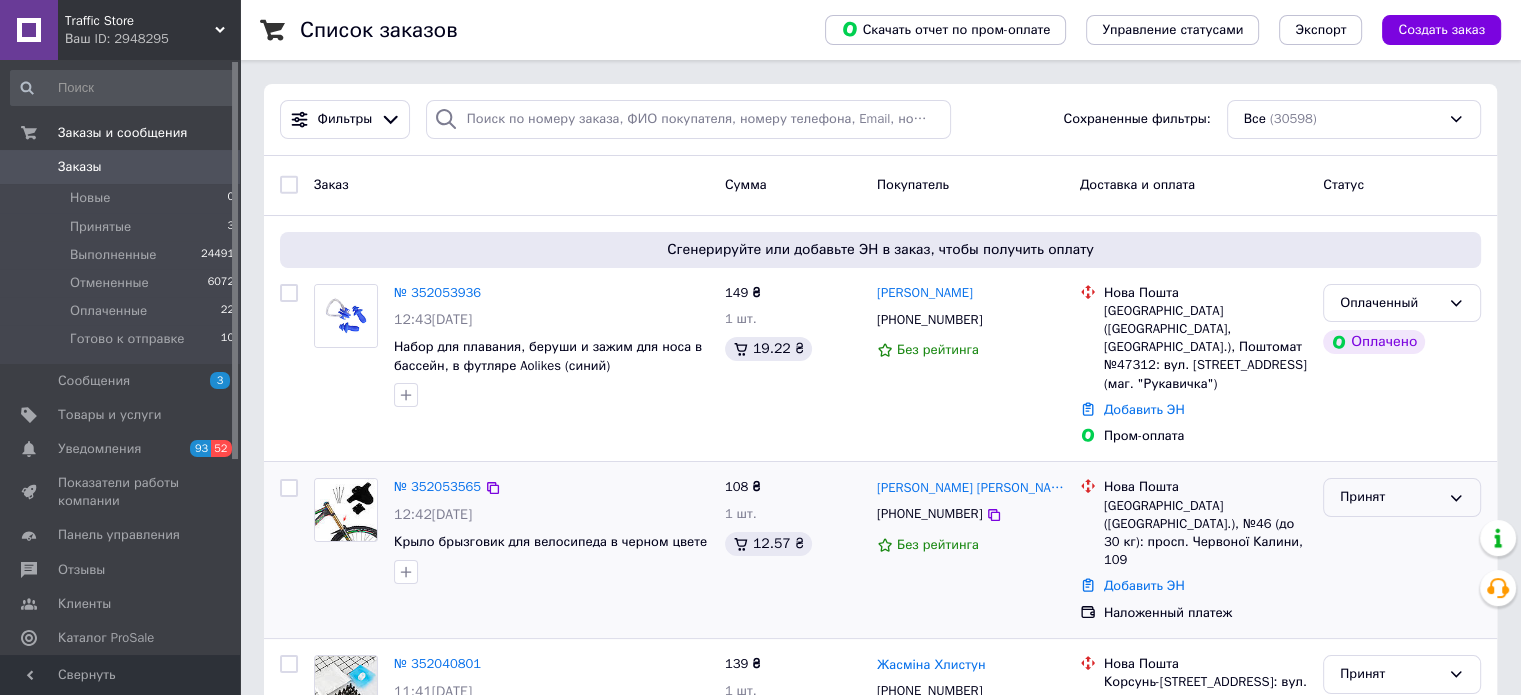 click on "Принят" at bounding box center (1390, 497) 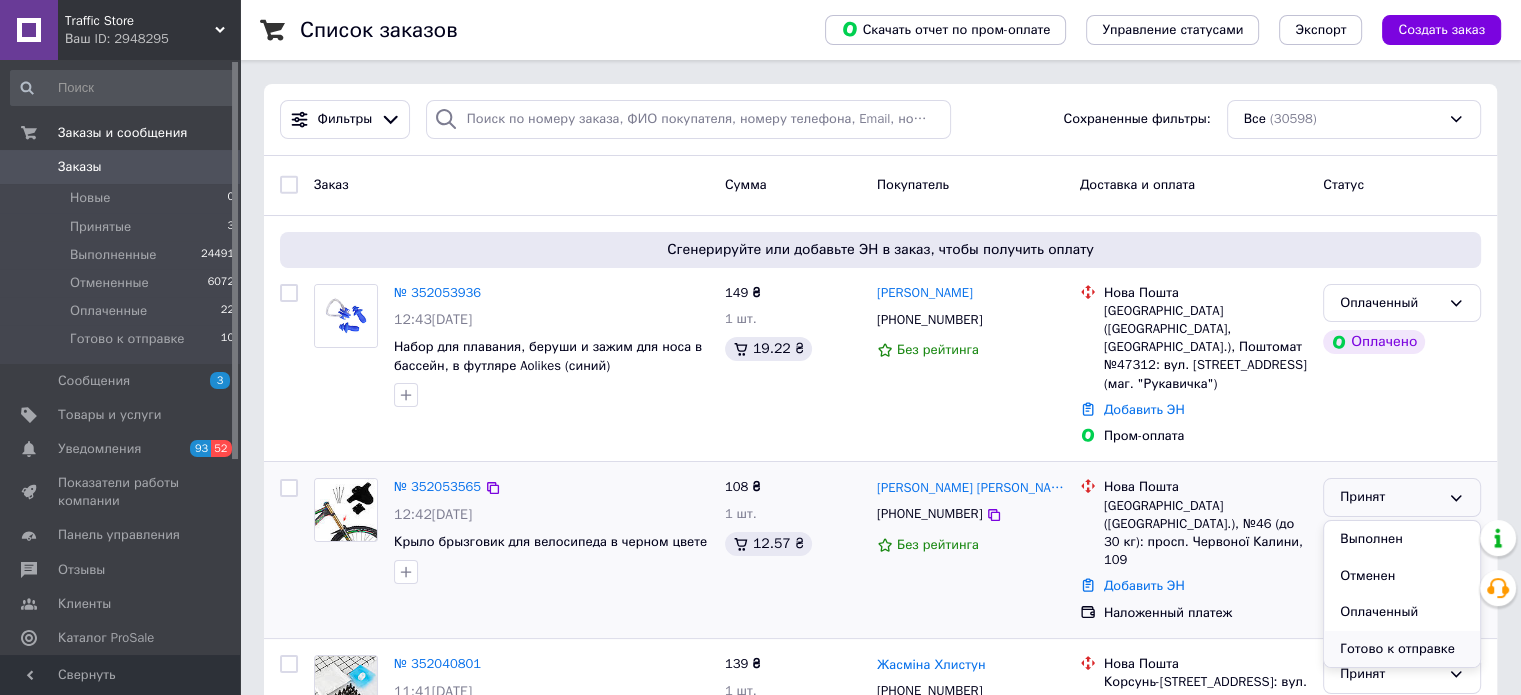 click on "Готово к отправке" at bounding box center (1402, 649) 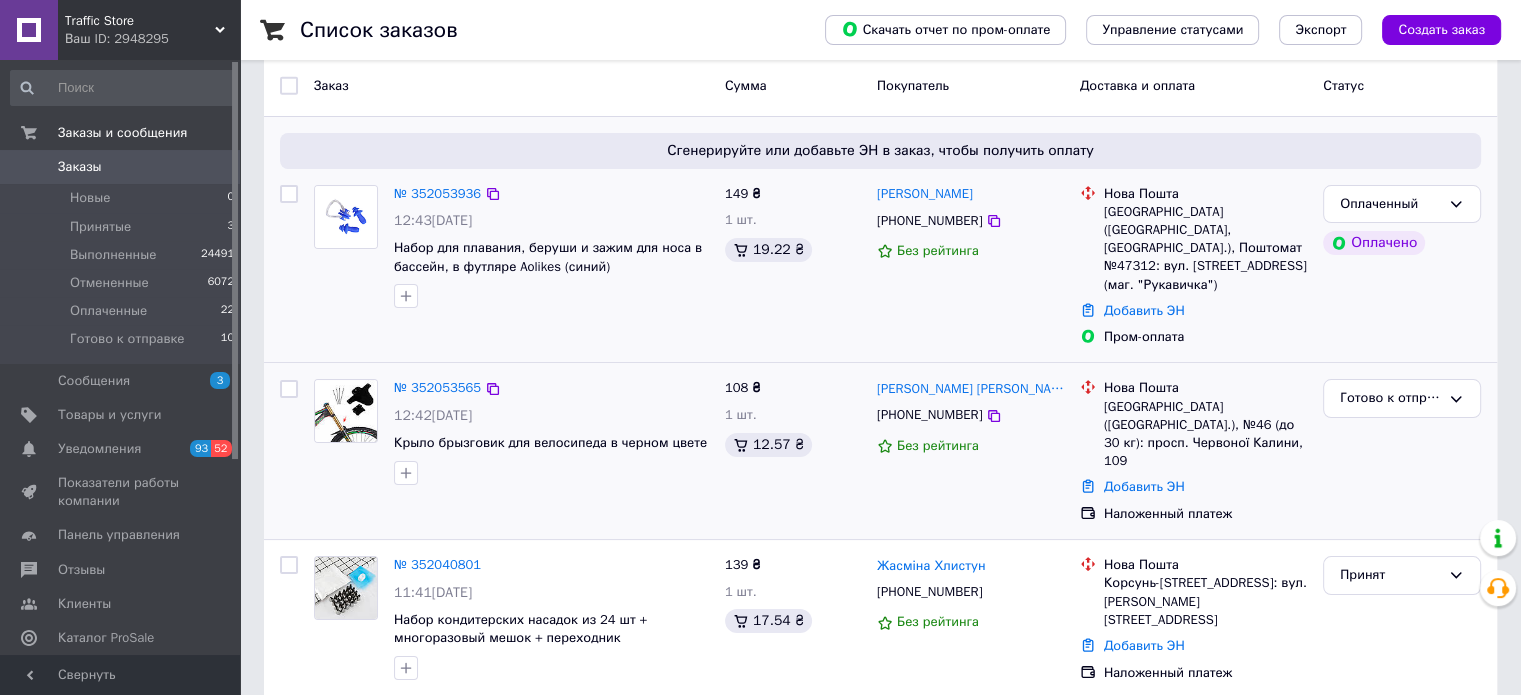 scroll, scrollTop: 100, scrollLeft: 0, axis: vertical 